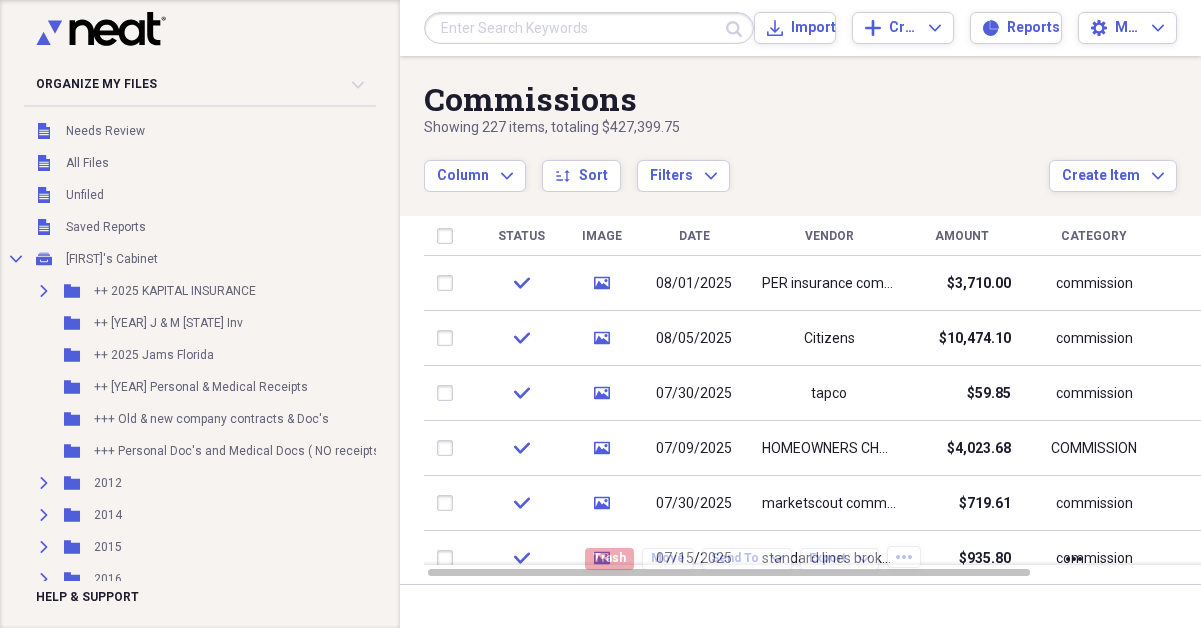 scroll, scrollTop: 0, scrollLeft: 0, axis: both 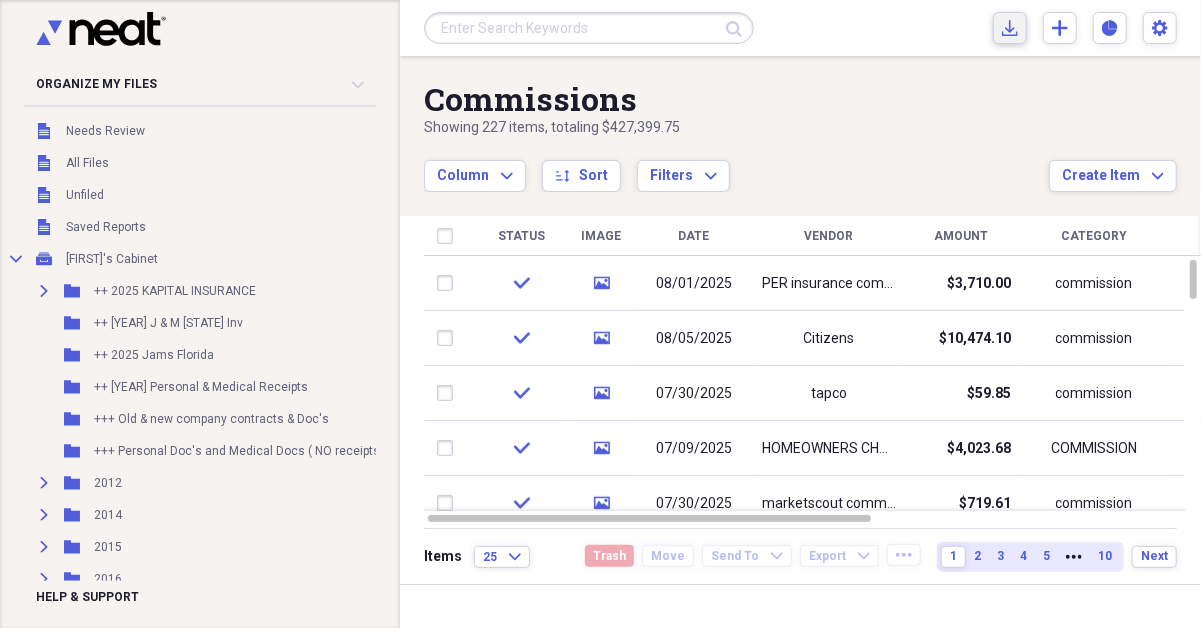 click on "Import Import" at bounding box center (1010, 28) 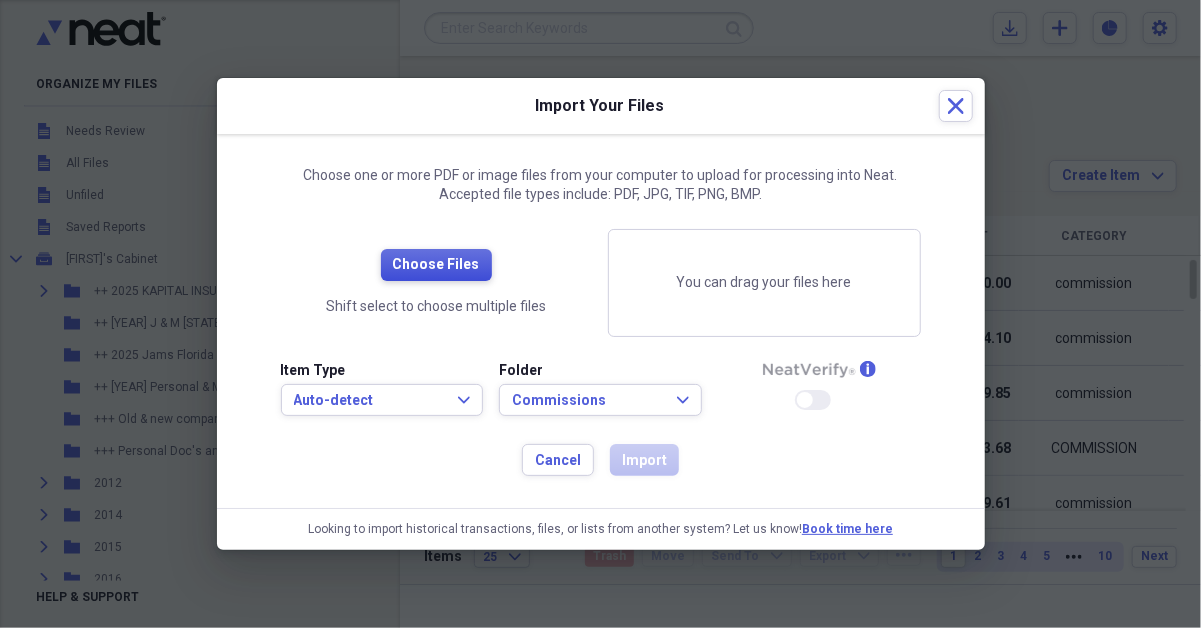 click on "Choose Files" at bounding box center [436, 265] 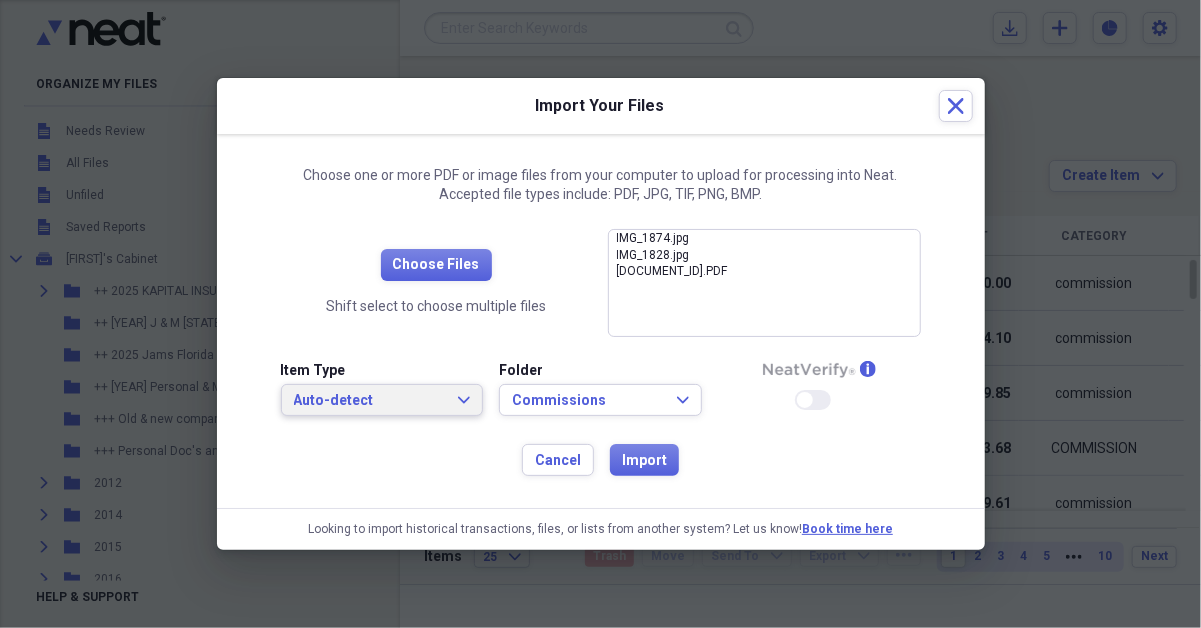 click on "Auto-detect" at bounding box center [370, 401] 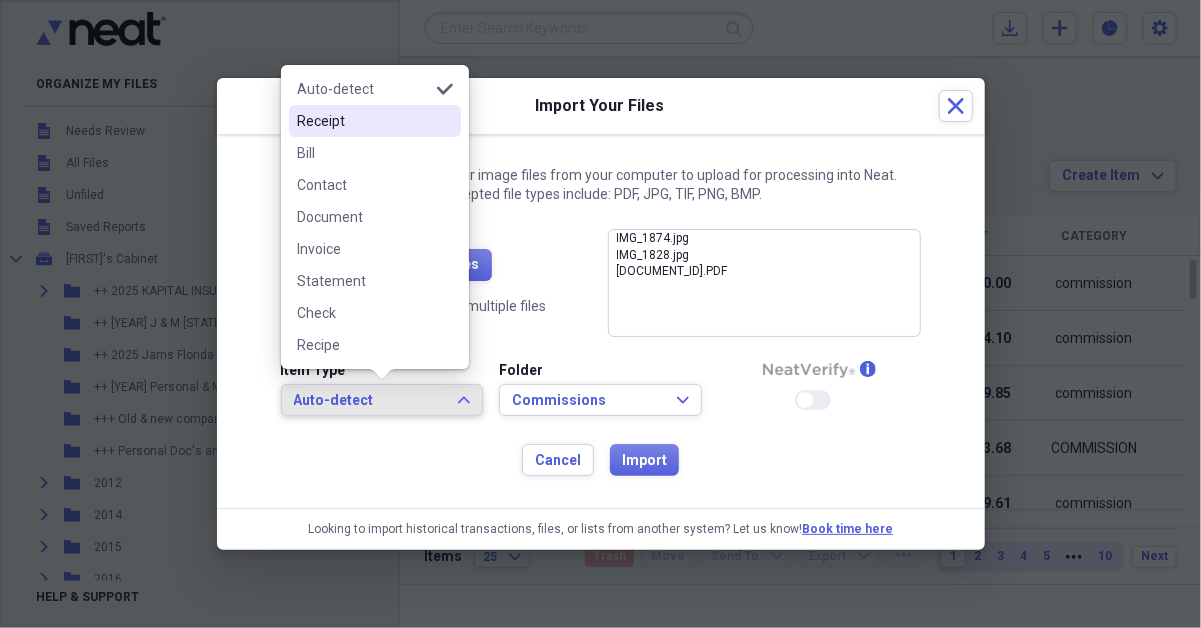 click on "Receipt" at bounding box center [363, 121] 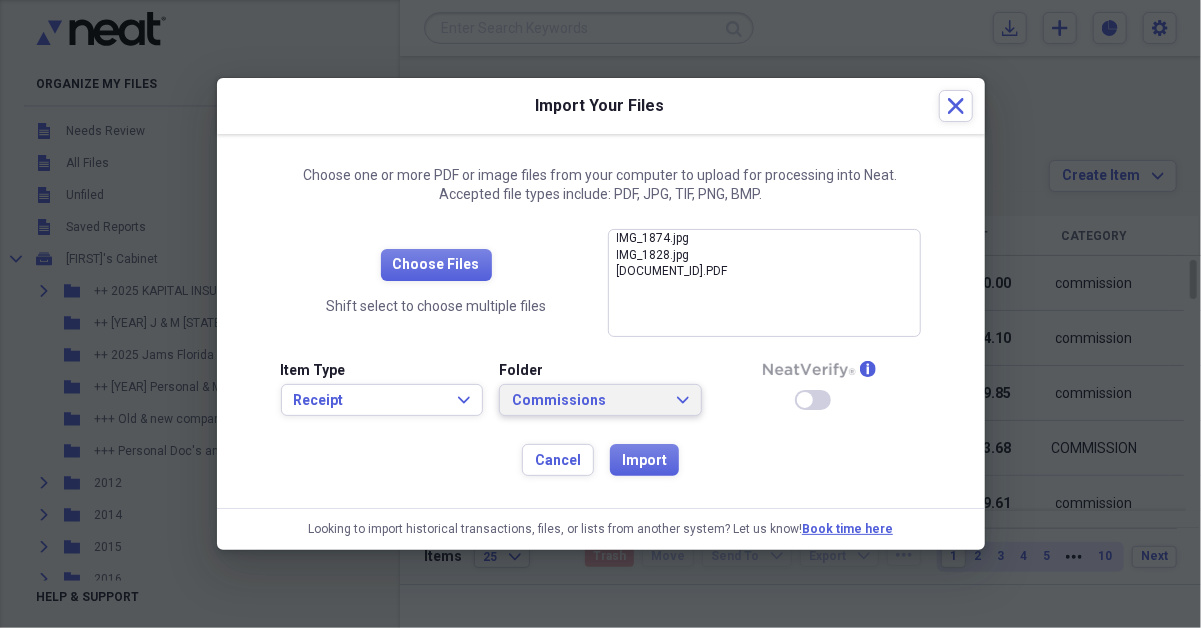 click on "Commissions" at bounding box center [588, 401] 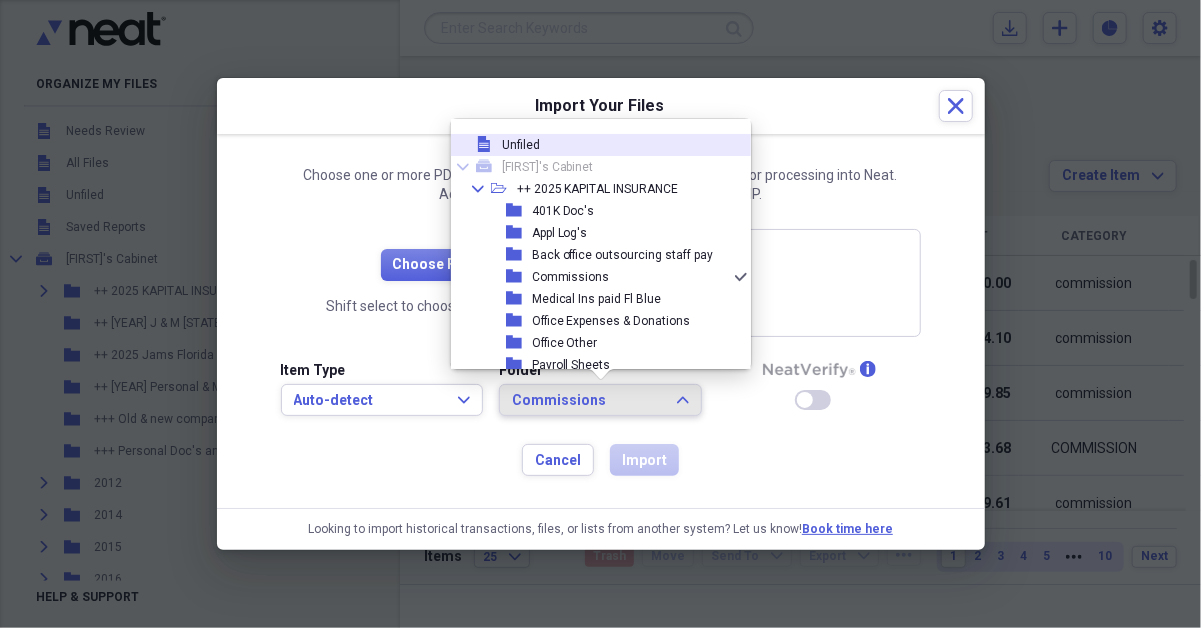 click on "Unfiled" at bounding box center (521, 145) 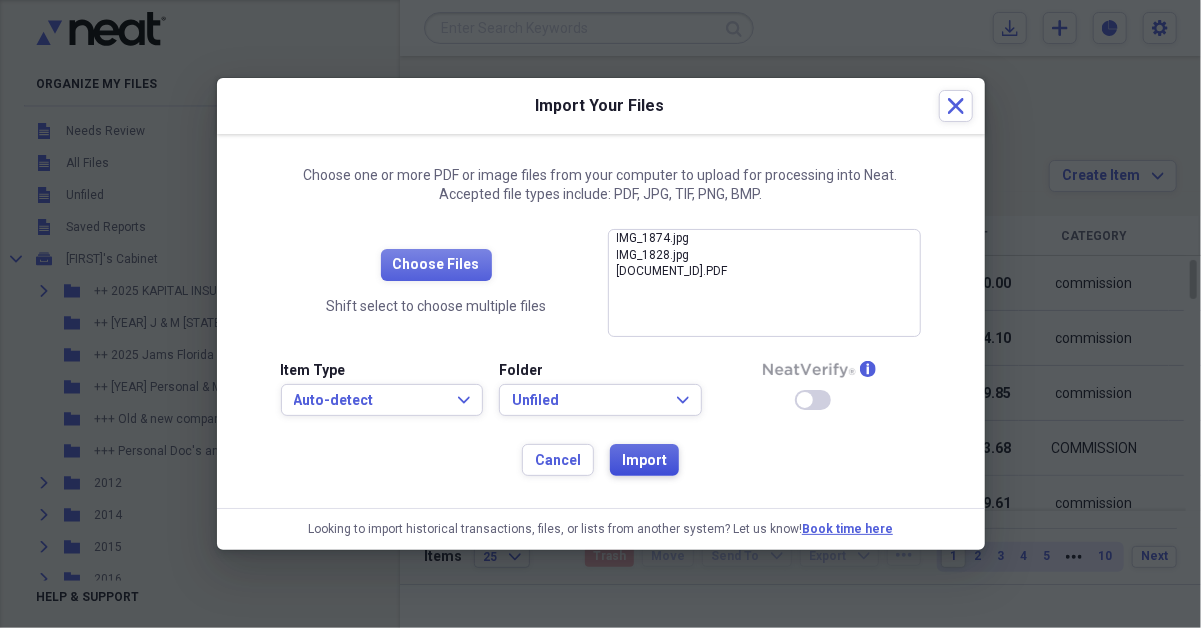 click on "Import" at bounding box center [644, 461] 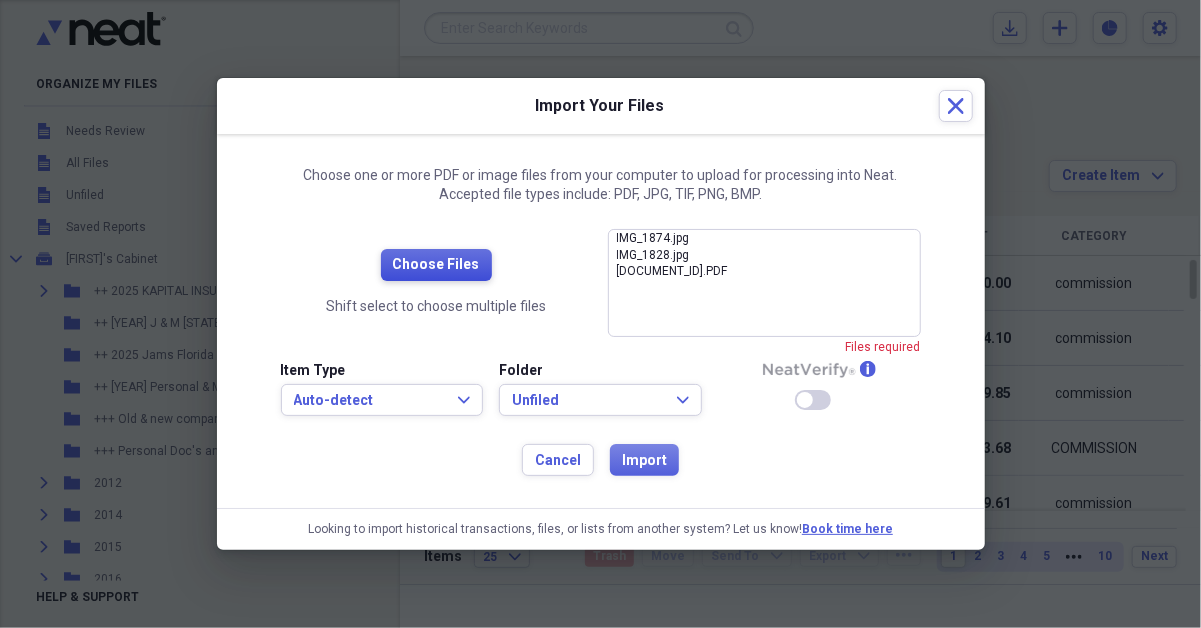 click on "Choose Files" at bounding box center [436, 265] 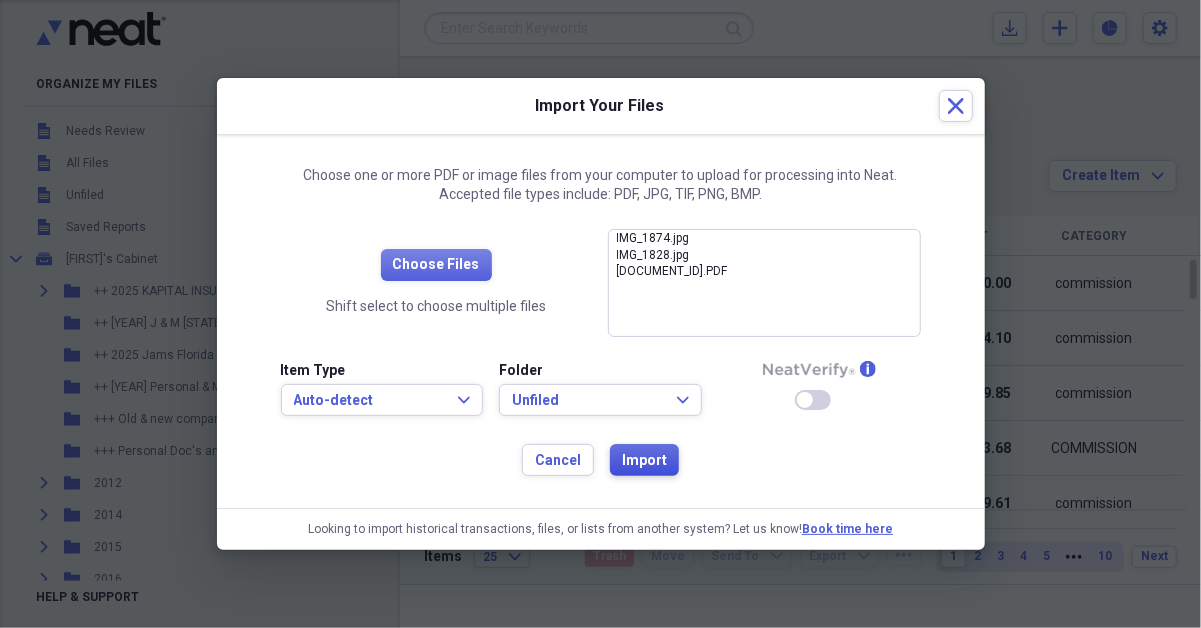 click on "Import" at bounding box center (644, 461) 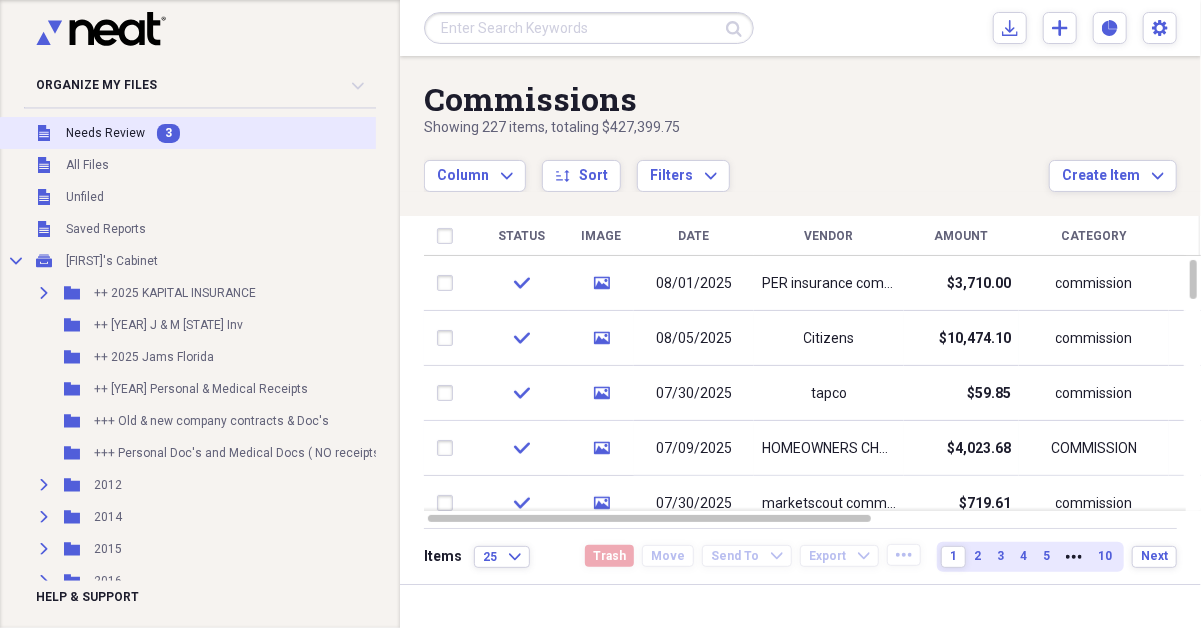 drag, startPoint x: 119, startPoint y: 136, endPoint x: 146, endPoint y: 135, distance: 27.018513 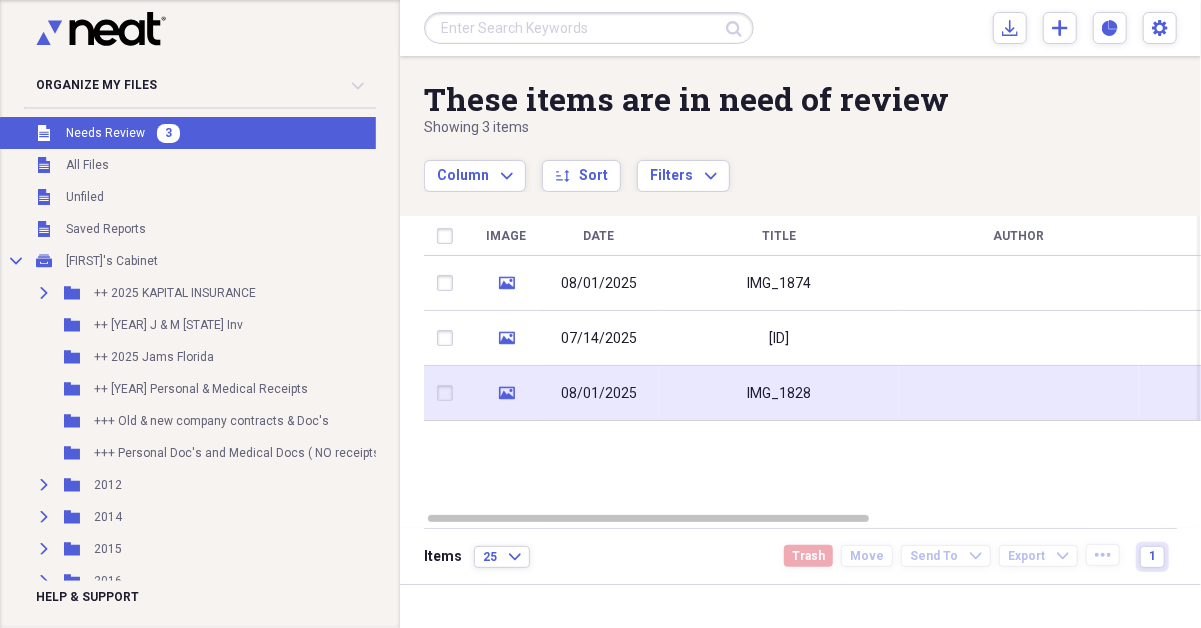 click on "IMG_1828" at bounding box center [779, 393] 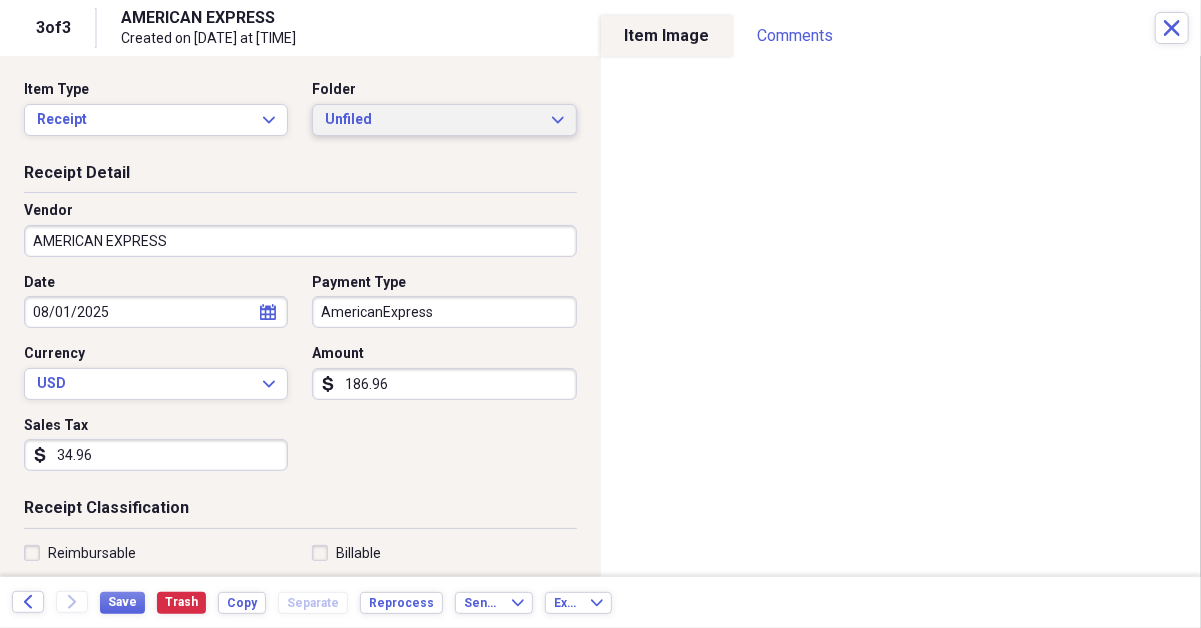 click on "Unfiled" at bounding box center [432, 120] 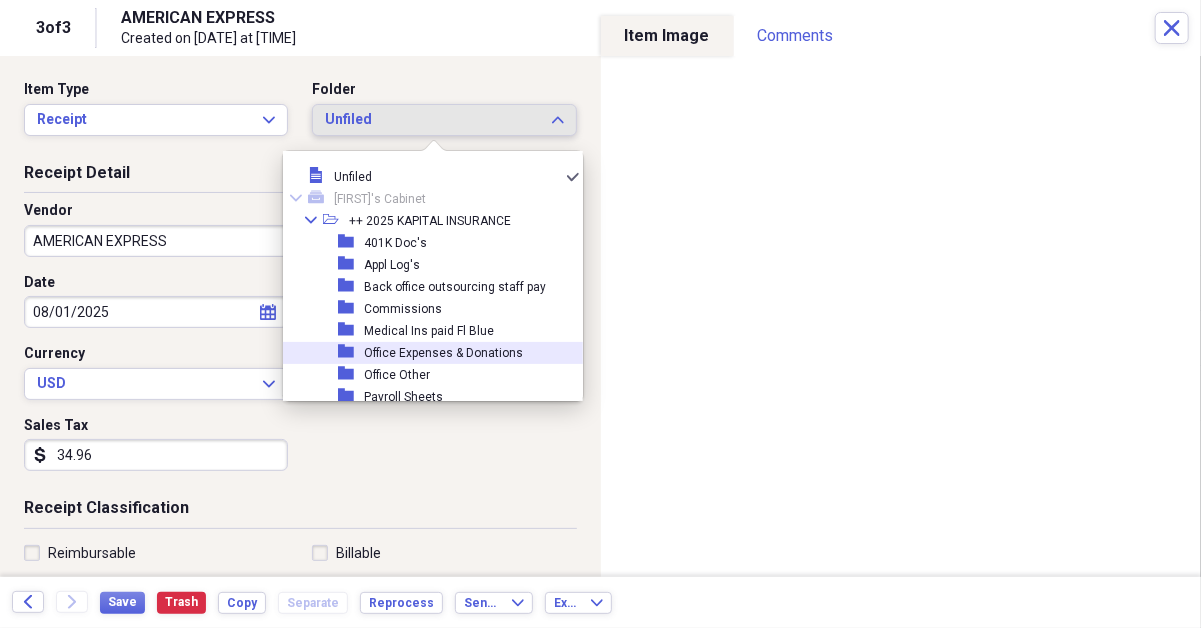 drag, startPoint x: 408, startPoint y: 343, endPoint x: 396, endPoint y: 343, distance: 12 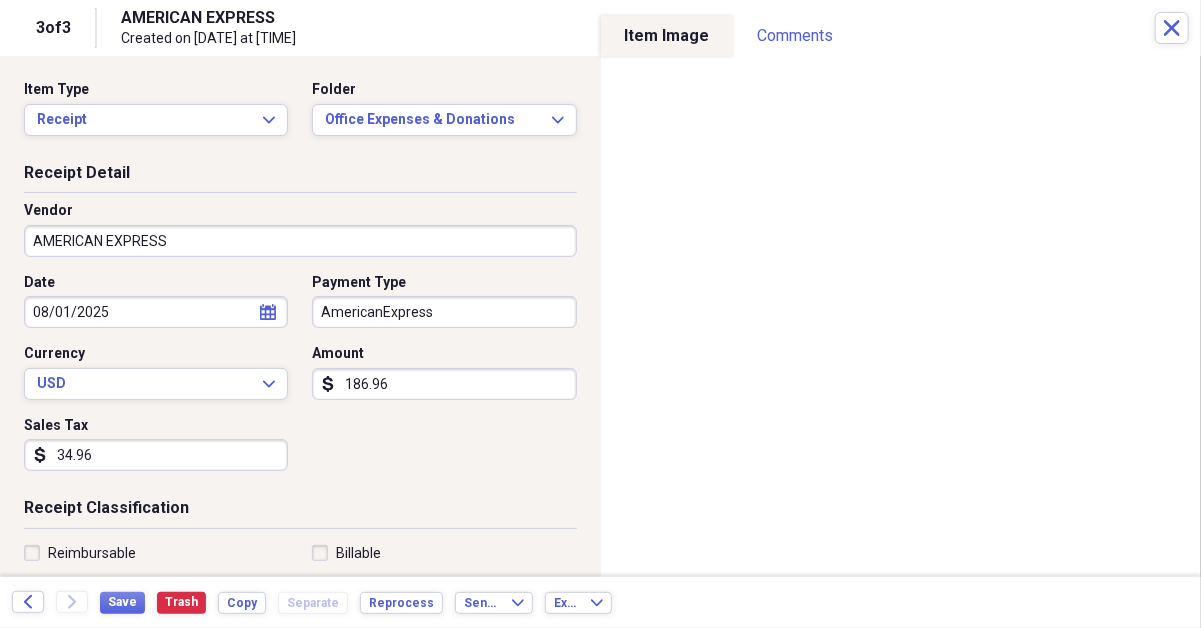 click on "AMERICAN EXPRESS" at bounding box center (300, 241) 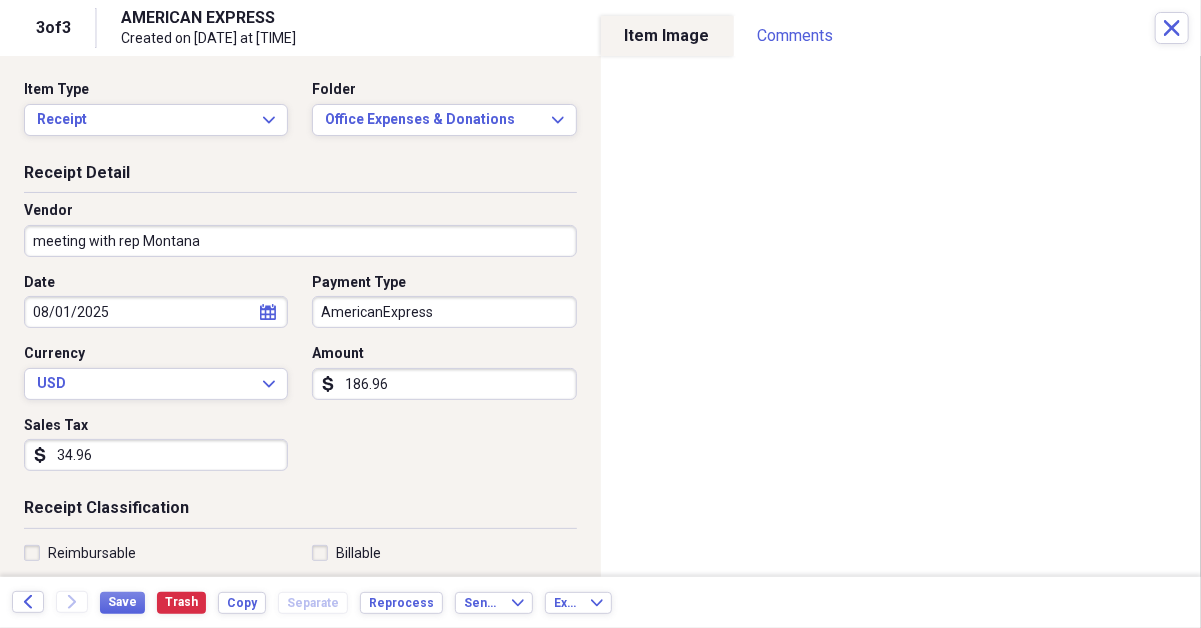type on "meeting with rep Montana" 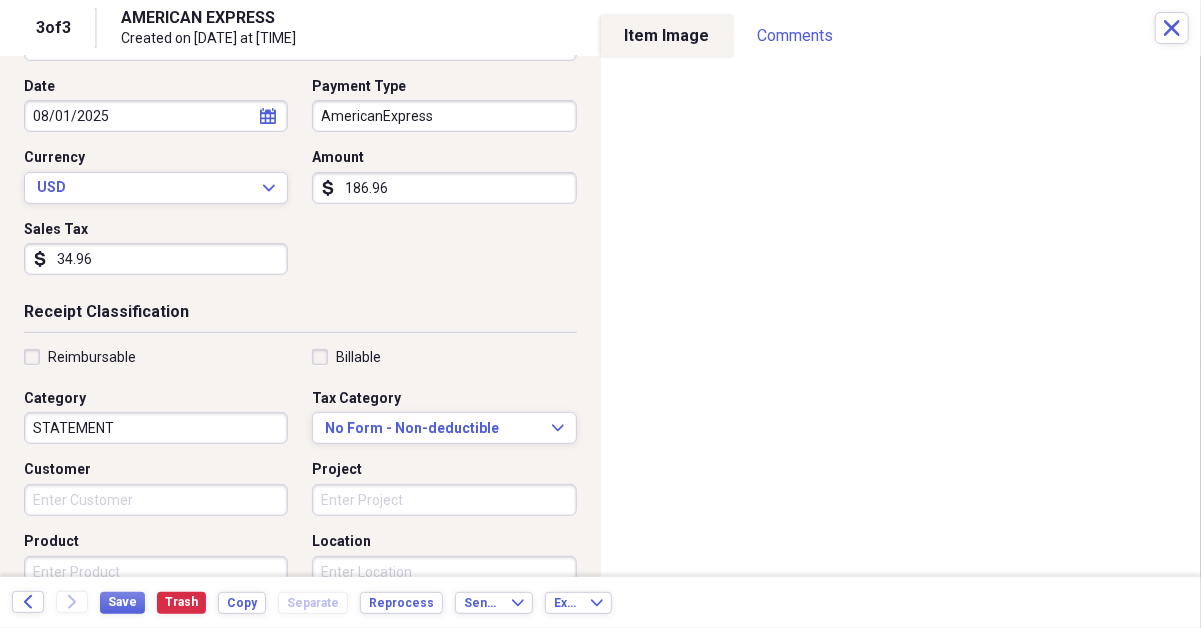scroll, scrollTop: 200, scrollLeft: 0, axis: vertical 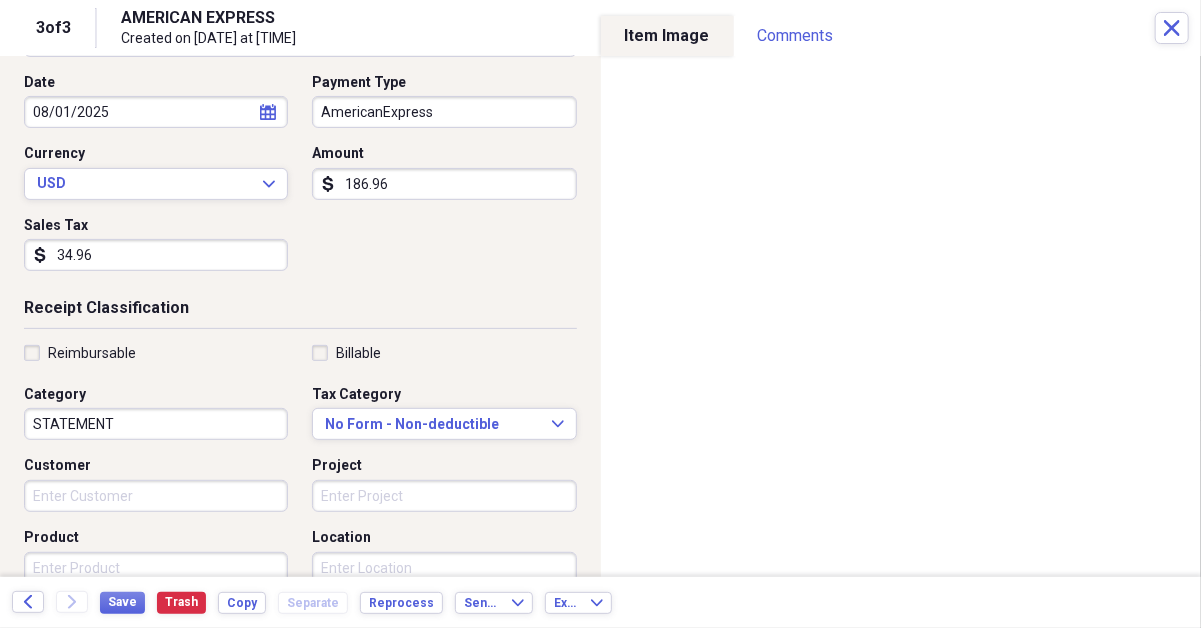 click on "STATEMENT" at bounding box center (156, 424) 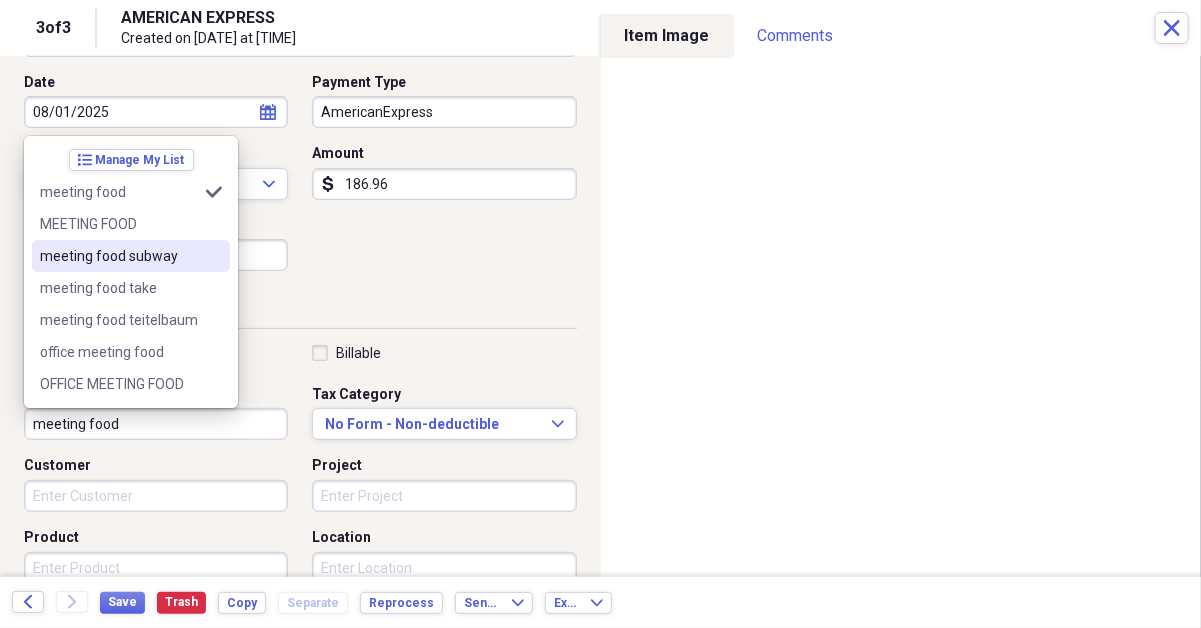 click on "meeting food subway" at bounding box center [131, 256] 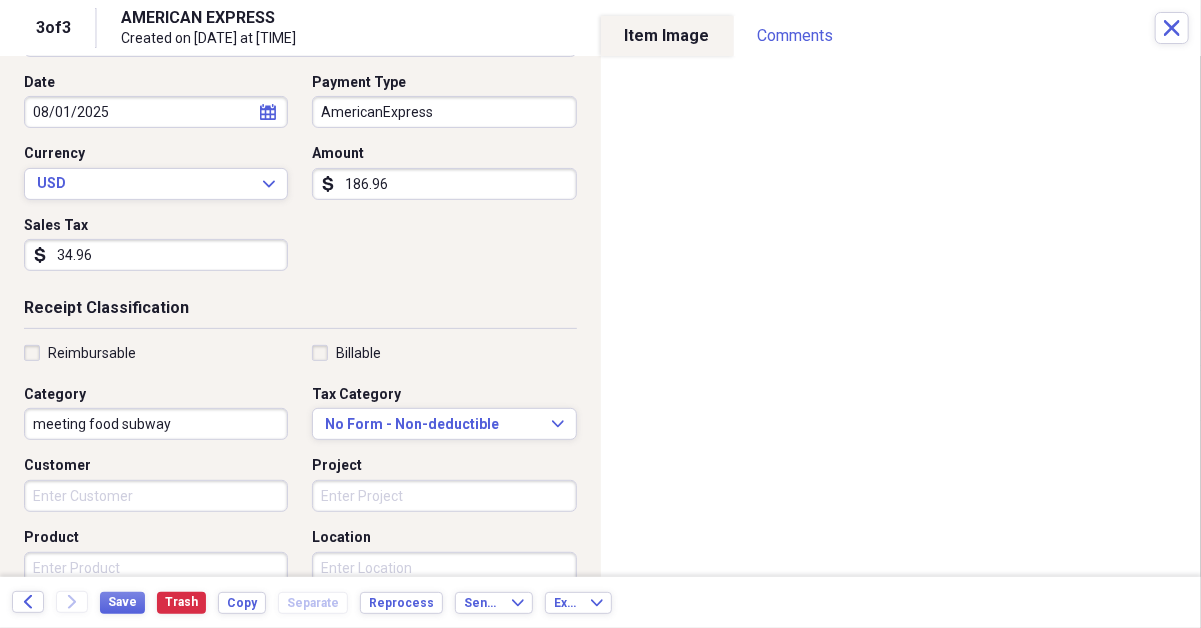 click on "meeting food subway" at bounding box center (156, 424) 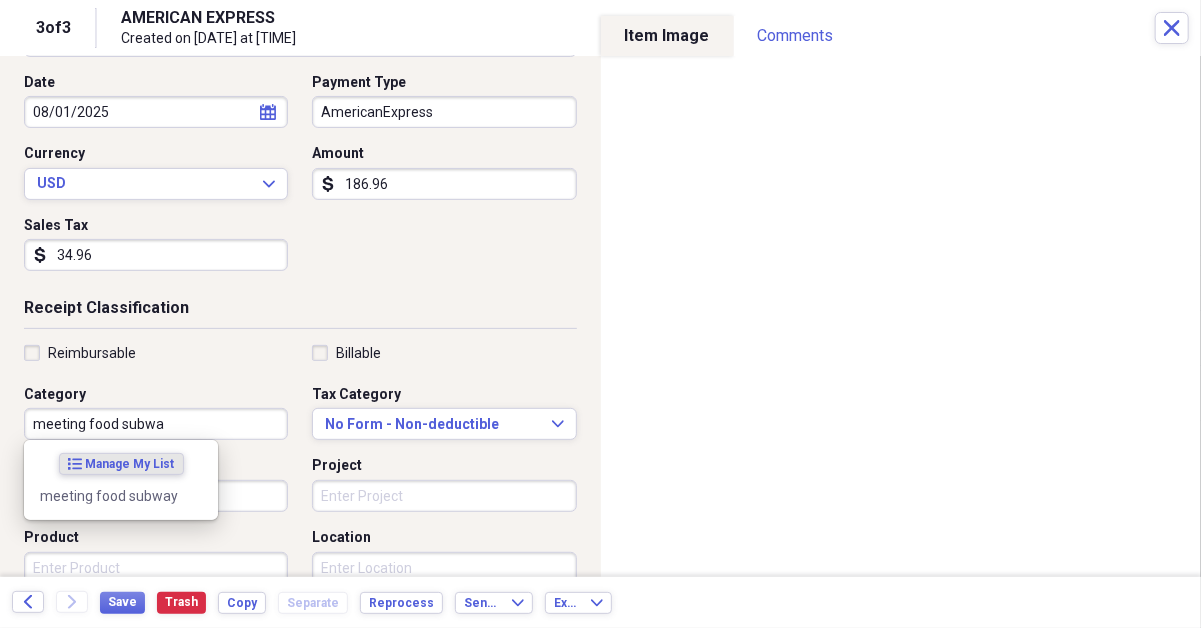 scroll, scrollTop: 0, scrollLeft: 0, axis: both 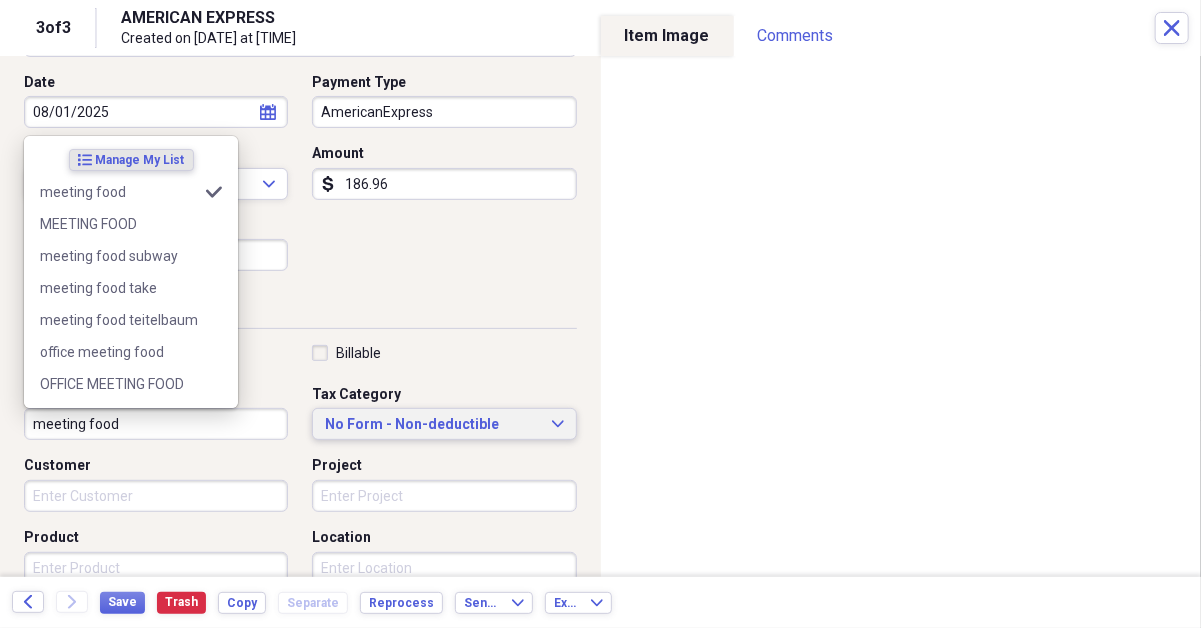type on "meeting food" 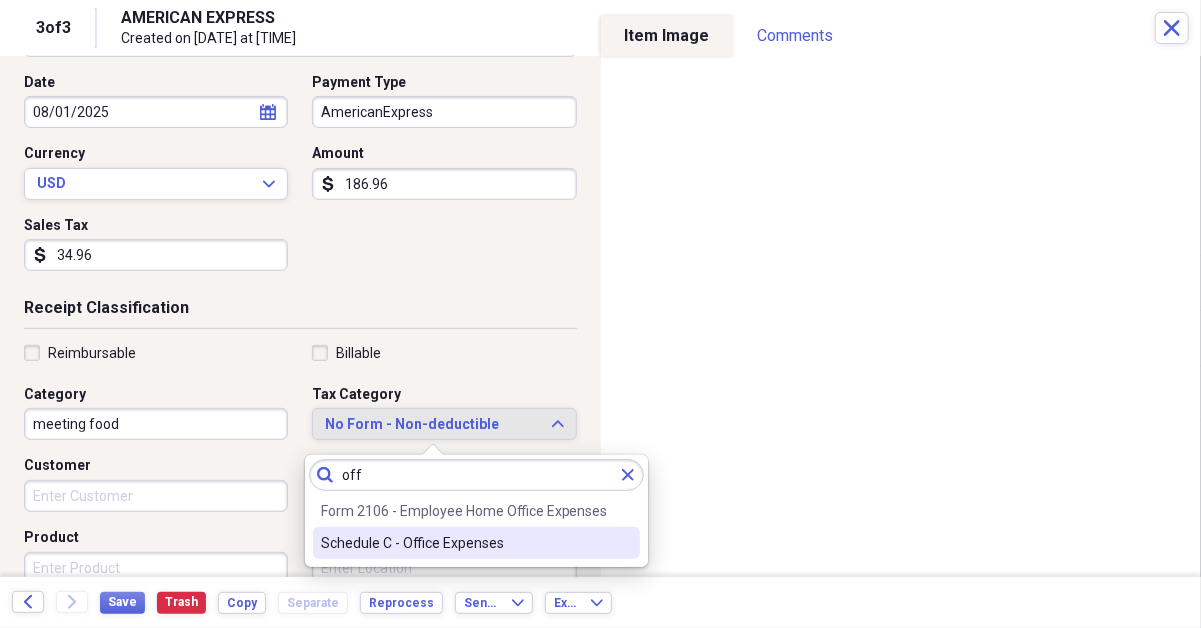 type on "off" 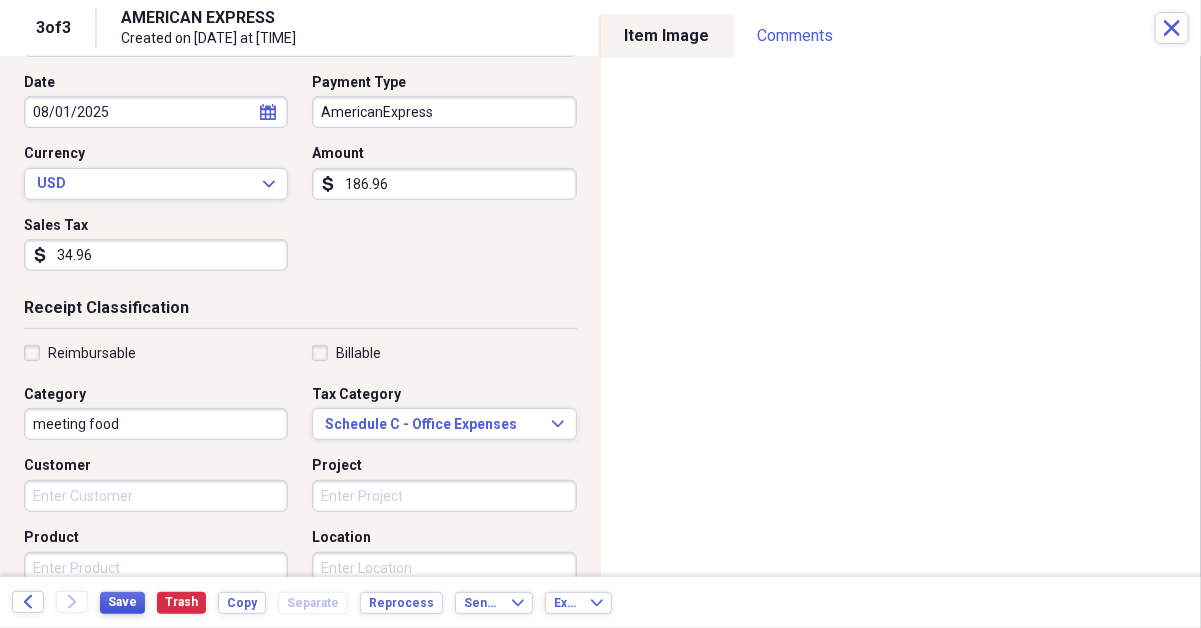 click on "Save" at bounding box center (122, 602) 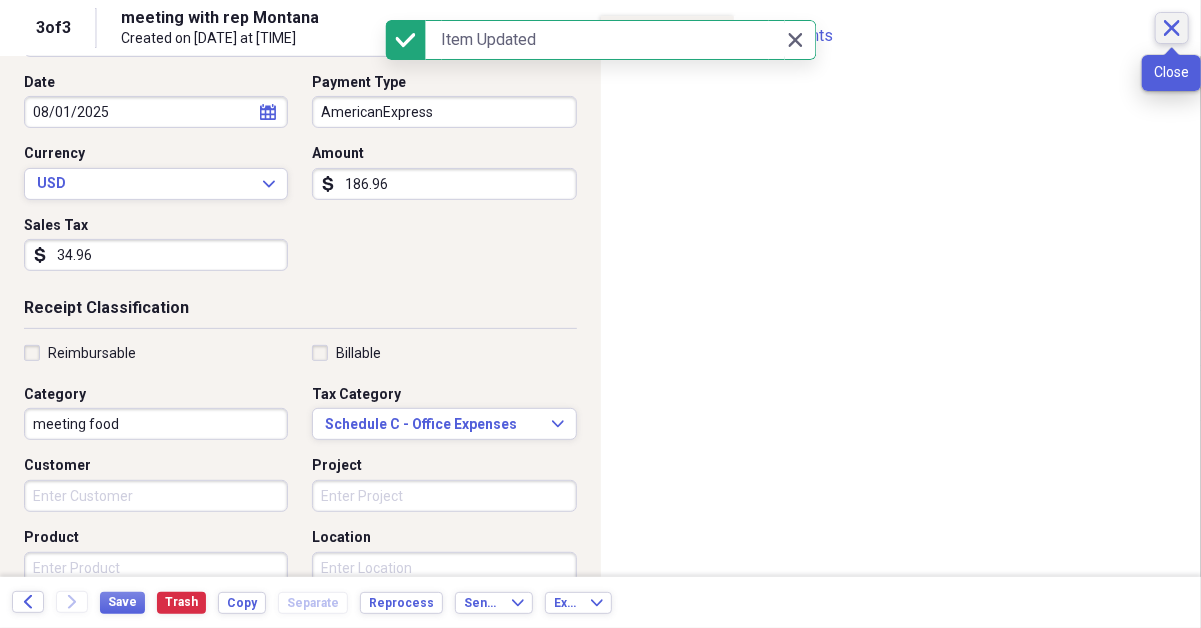 click 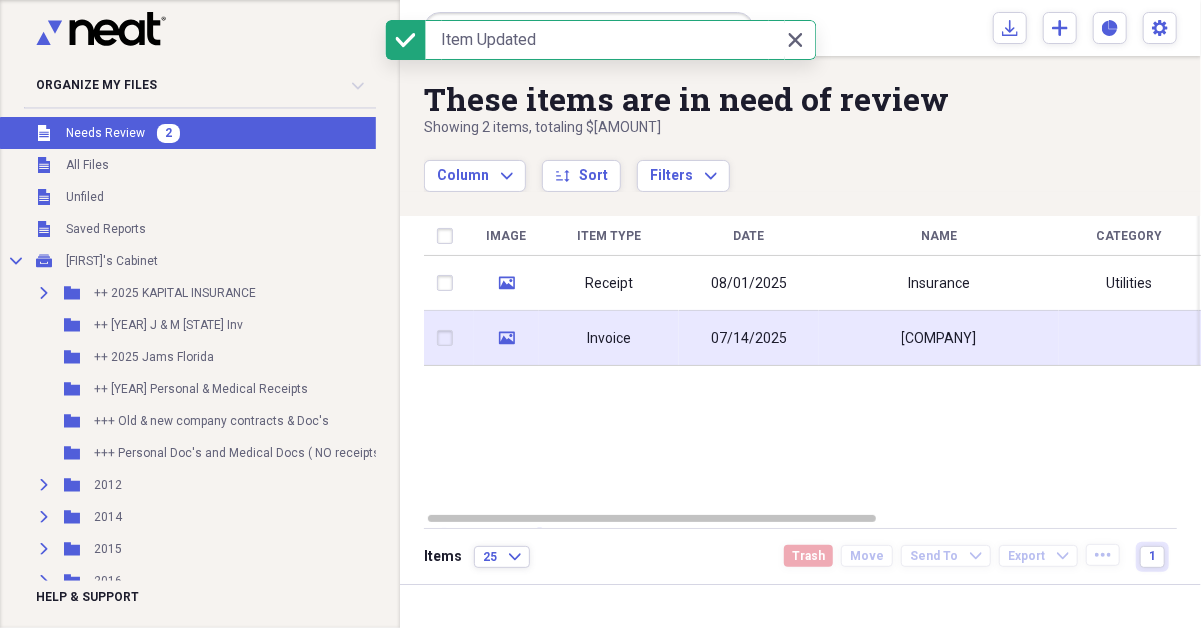 click on "07/14/2025" at bounding box center [749, 339] 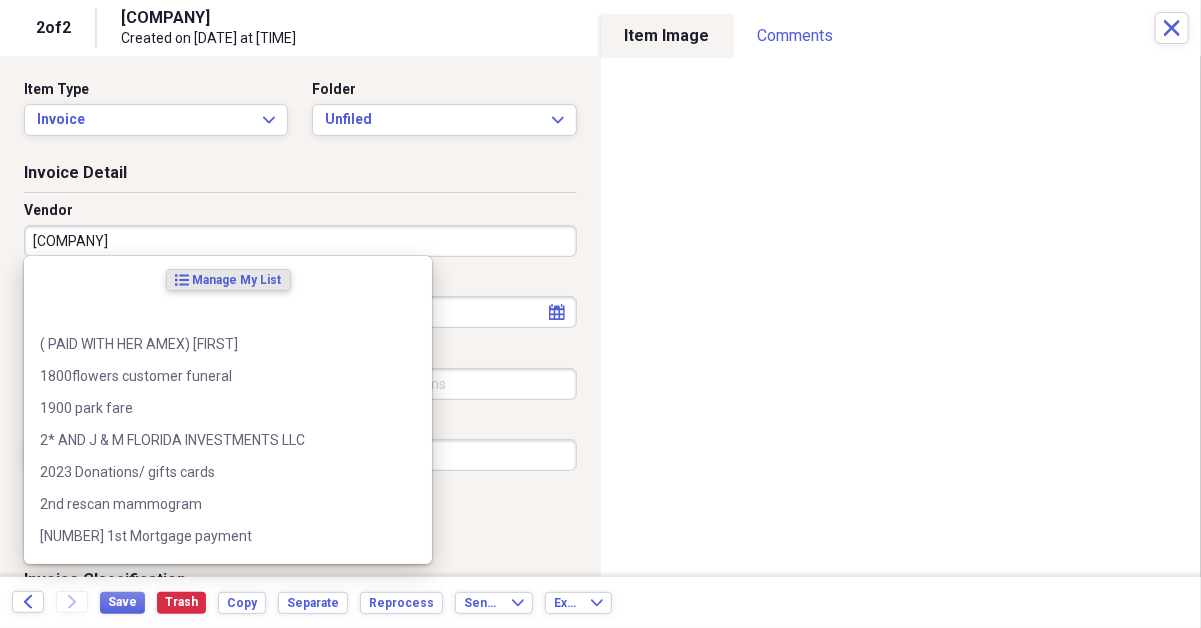 click on "[COMPANY]" at bounding box center (300, 241) 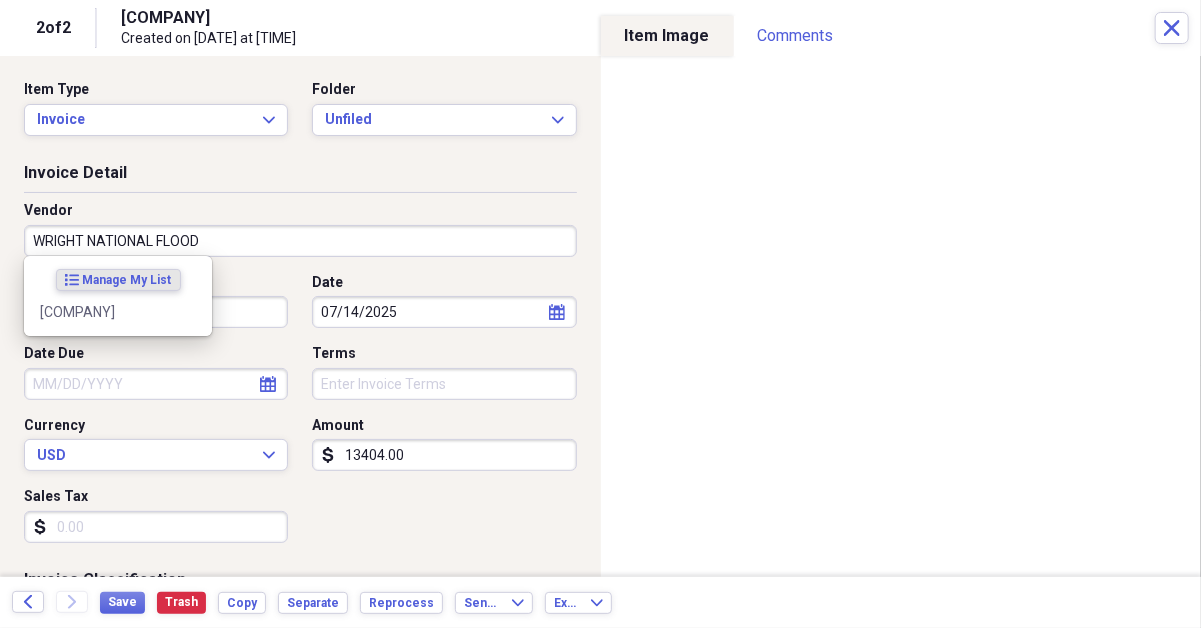 type on "WRIGHT NATIONAL FLOOD" 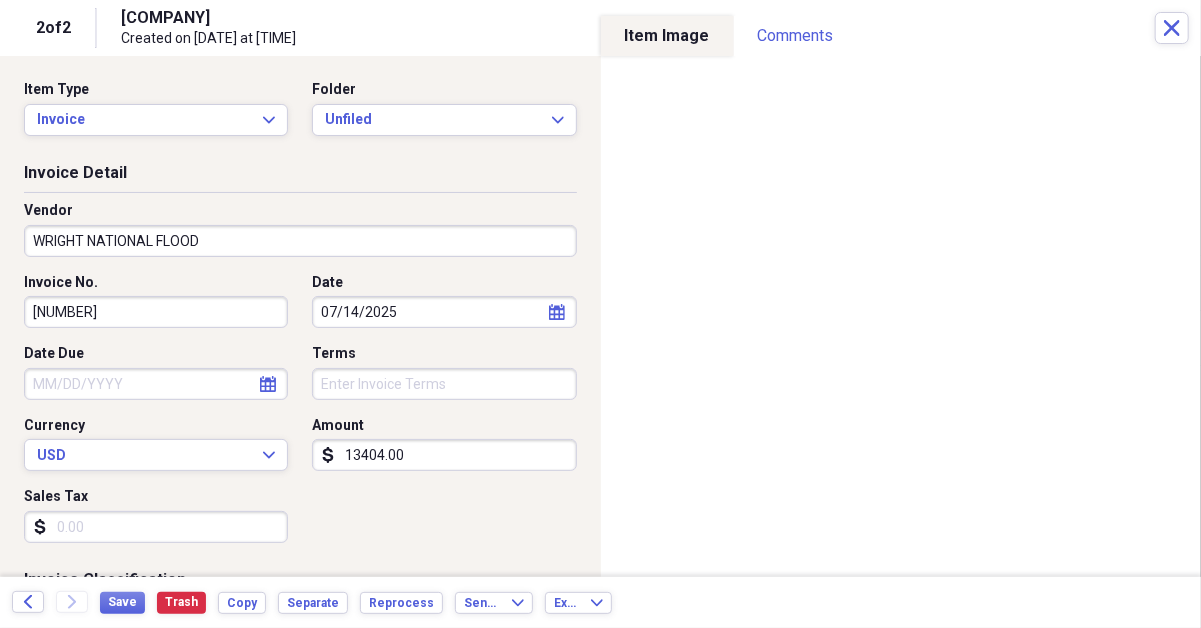 click on "Vendor" at bounding box center [300, 211] 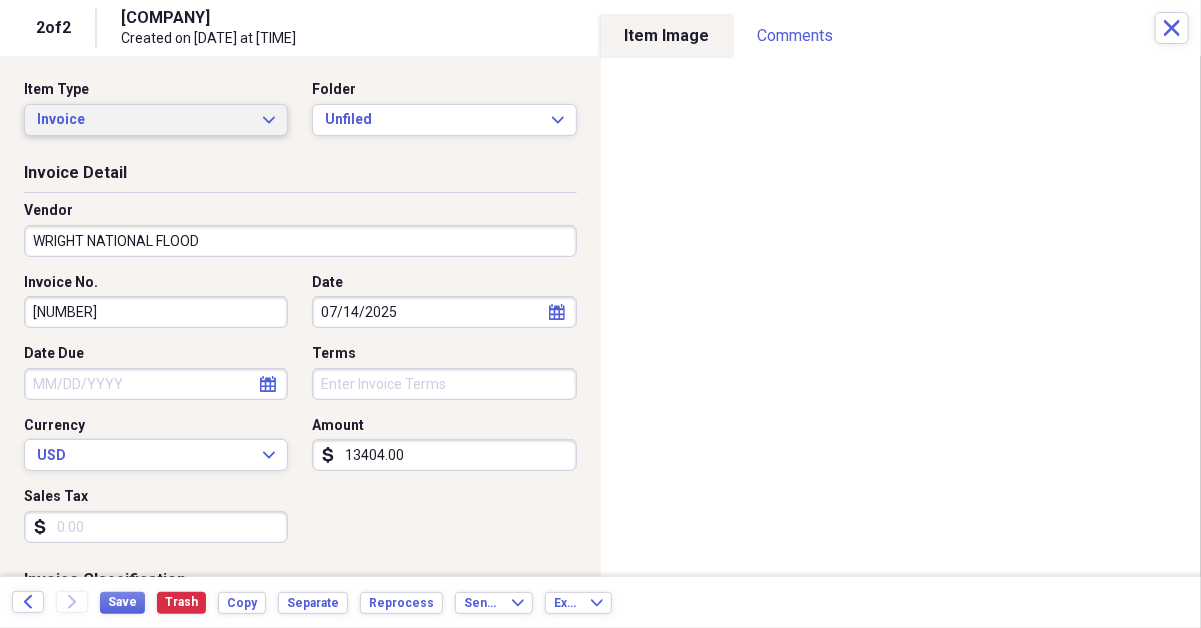click on "Invoice" at bounding box center (144, 120) 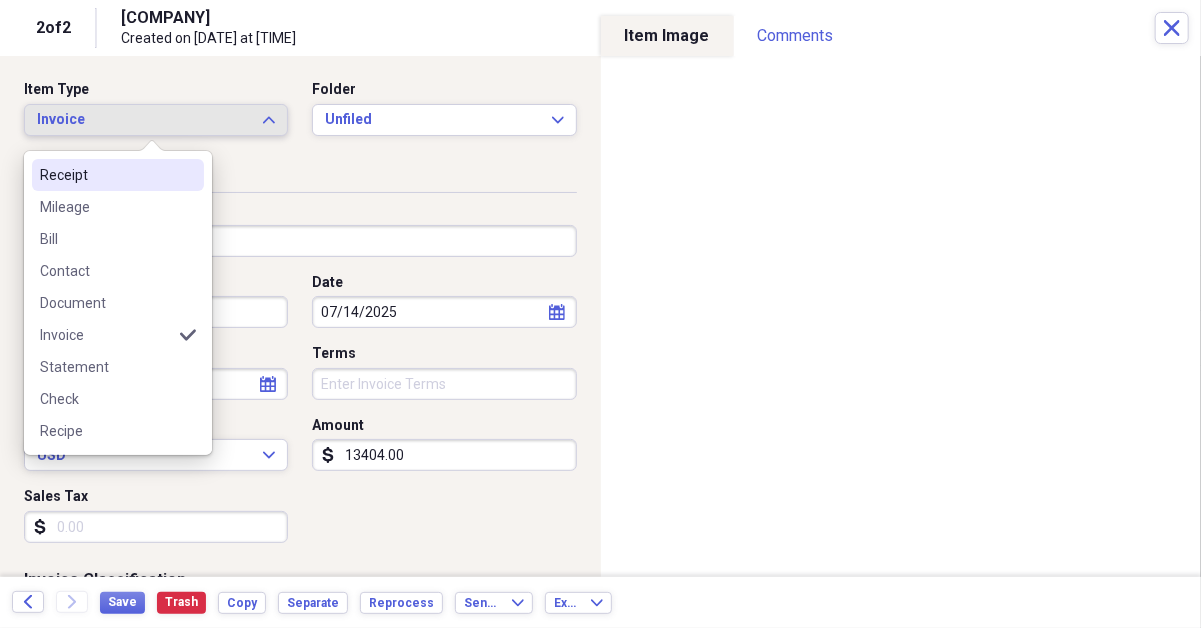 click on "Receipt" at bounding box center (106, 175) 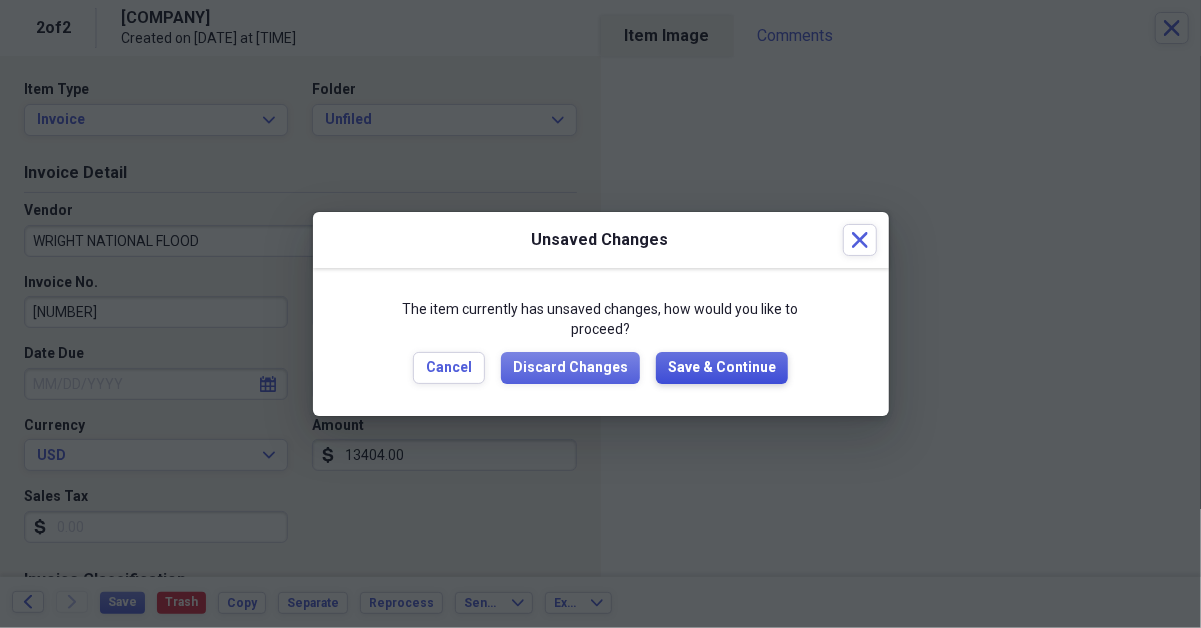 click on "Save & Continue" at bounding box center [722, 368] 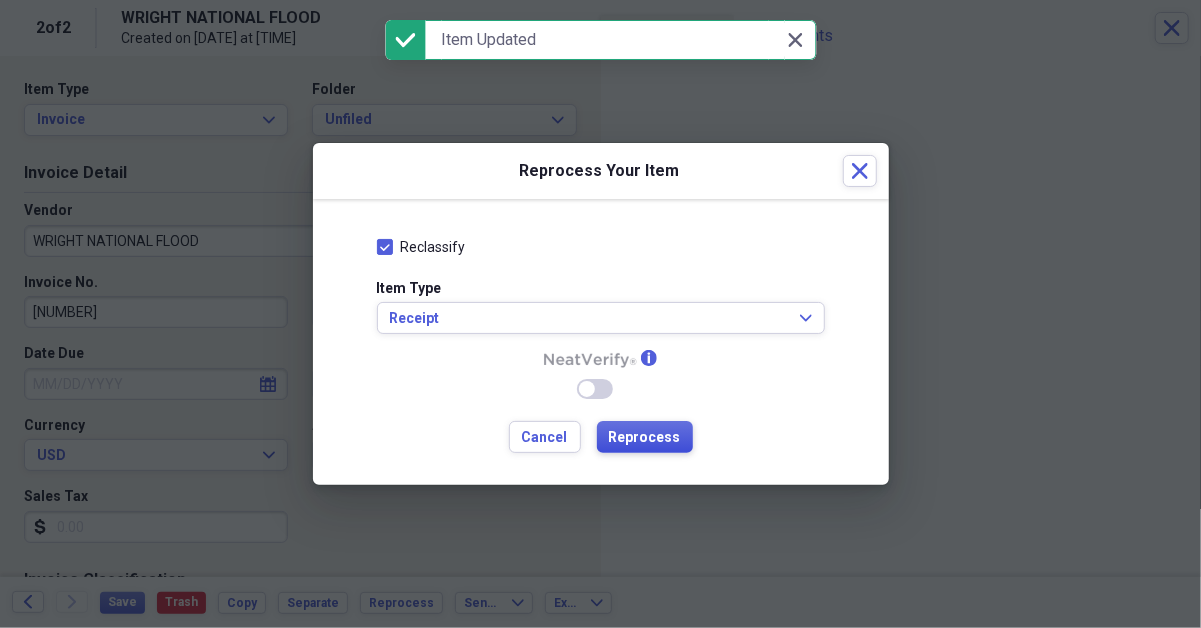 click on "Reprocess" at bounding box center (645, 438) 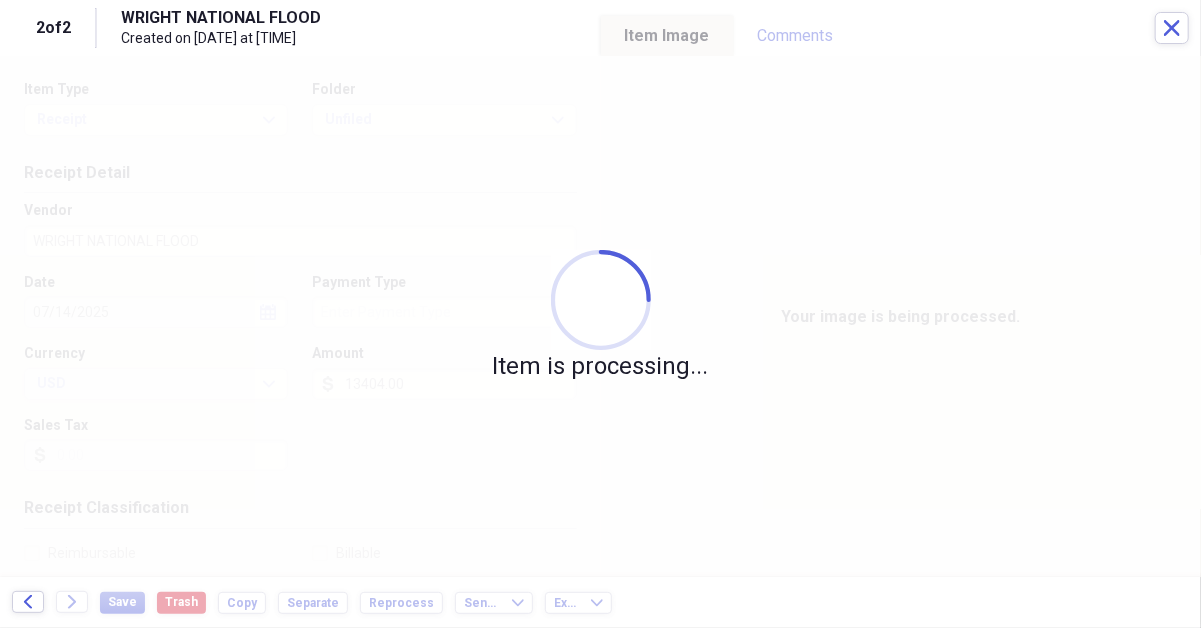 type on "Cash" 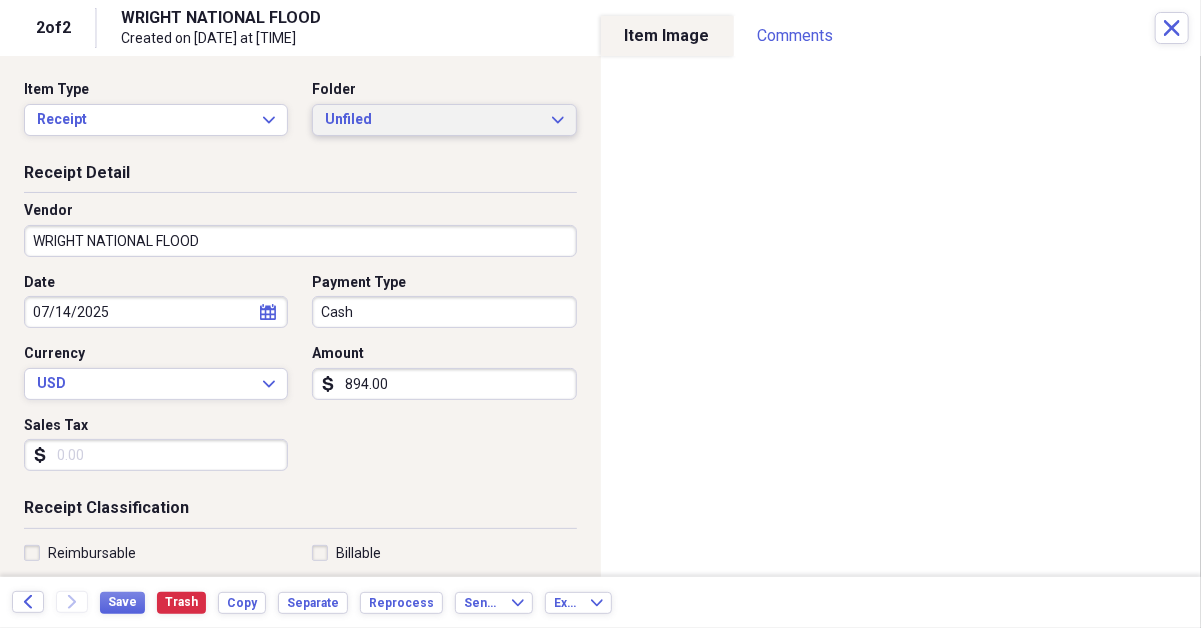 click on "Unfiled" at bounding box center (432, 120) 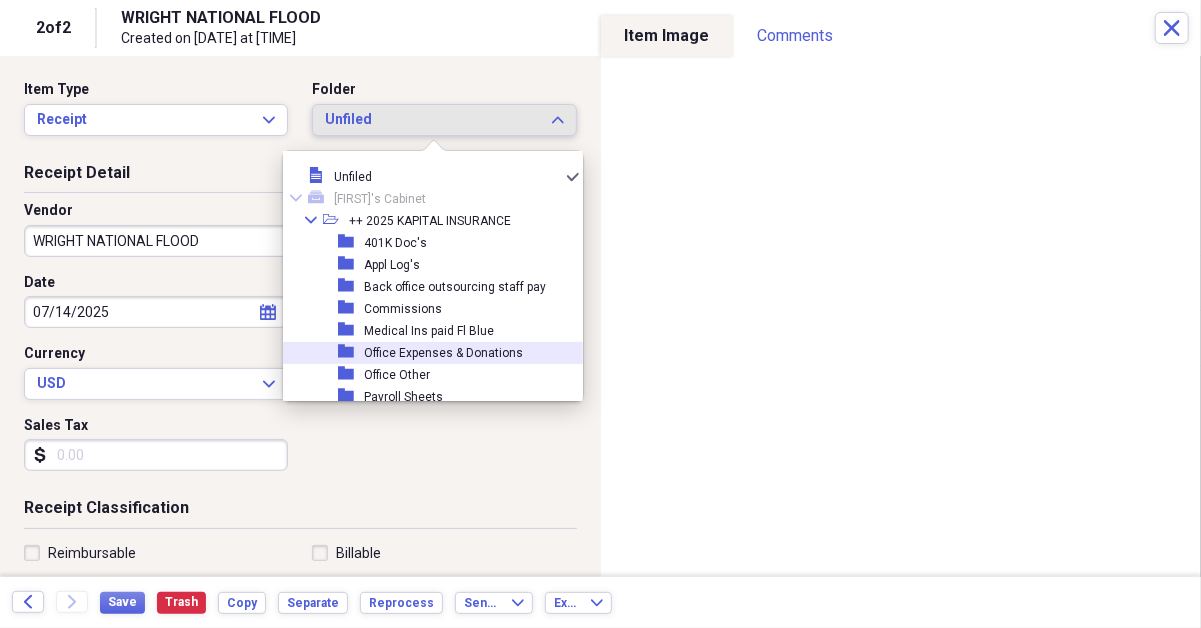 click on "Office Expenses & Donations" at bounding box center [443, 353] 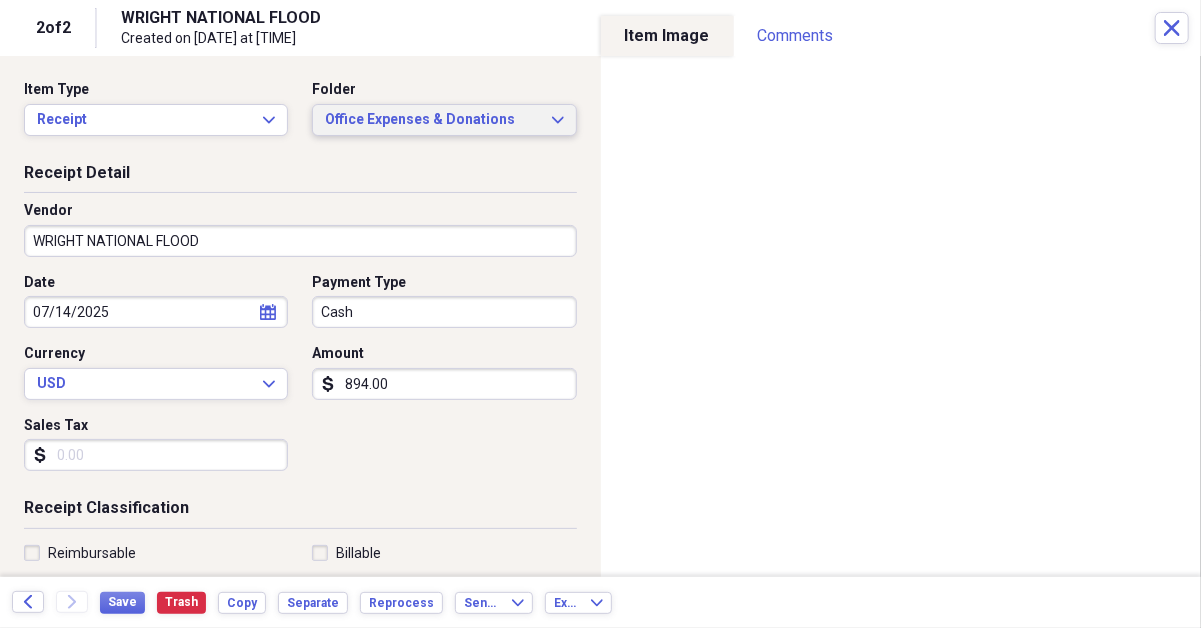 click on "Office Expenses & Donations Expand" at bounding box center [444, 120] 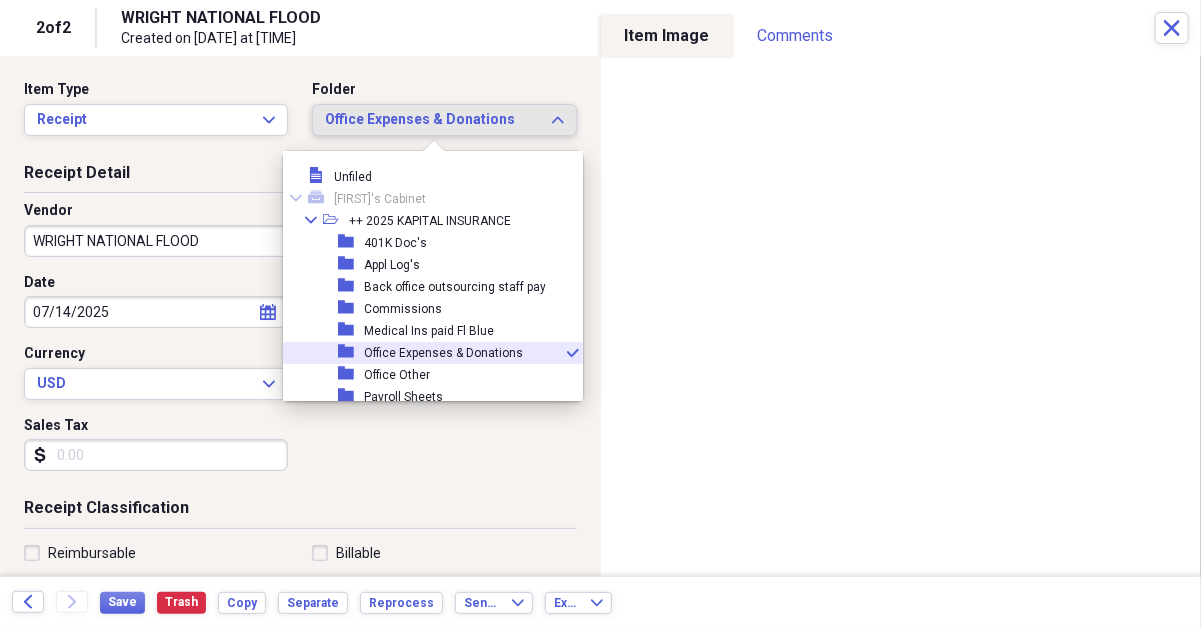 scroll, scrollTop: 77, scrollLeft: 0, axis: vertical 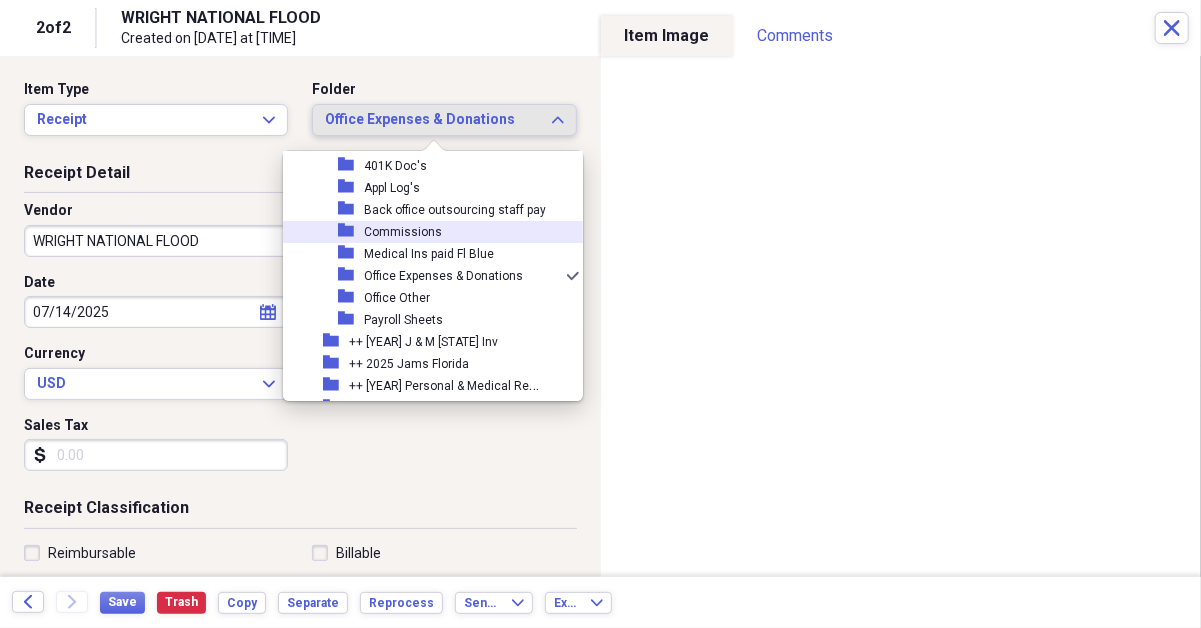 click on "Commissions" at bounding box center [403, 232] 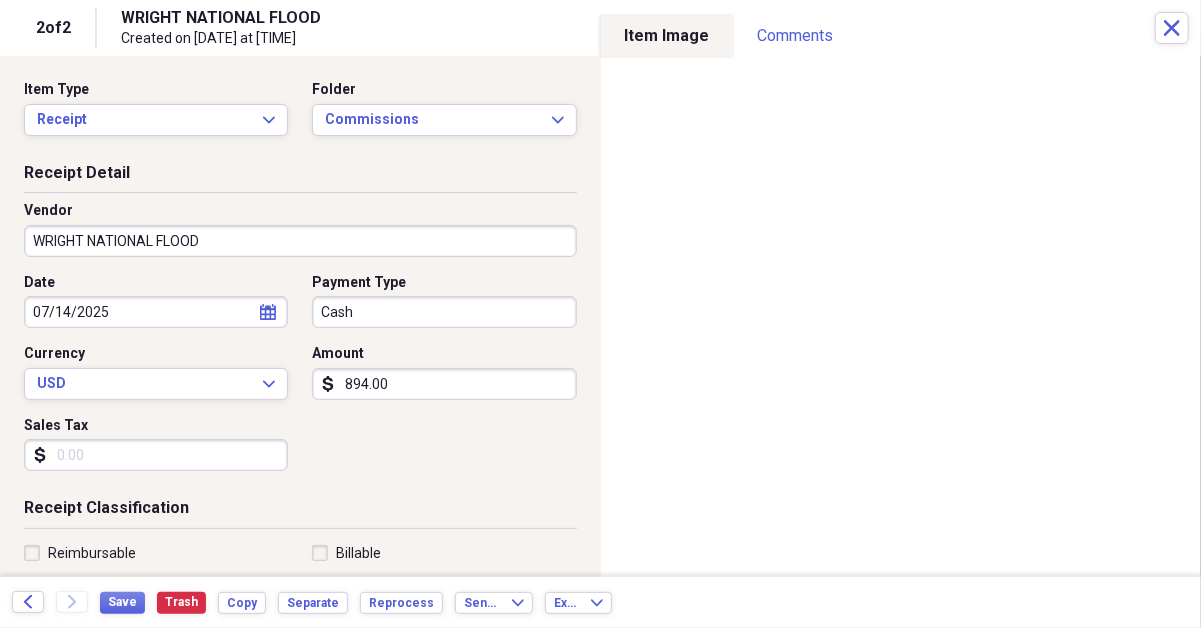 click on "894.00" at bounding box center (444, 384) 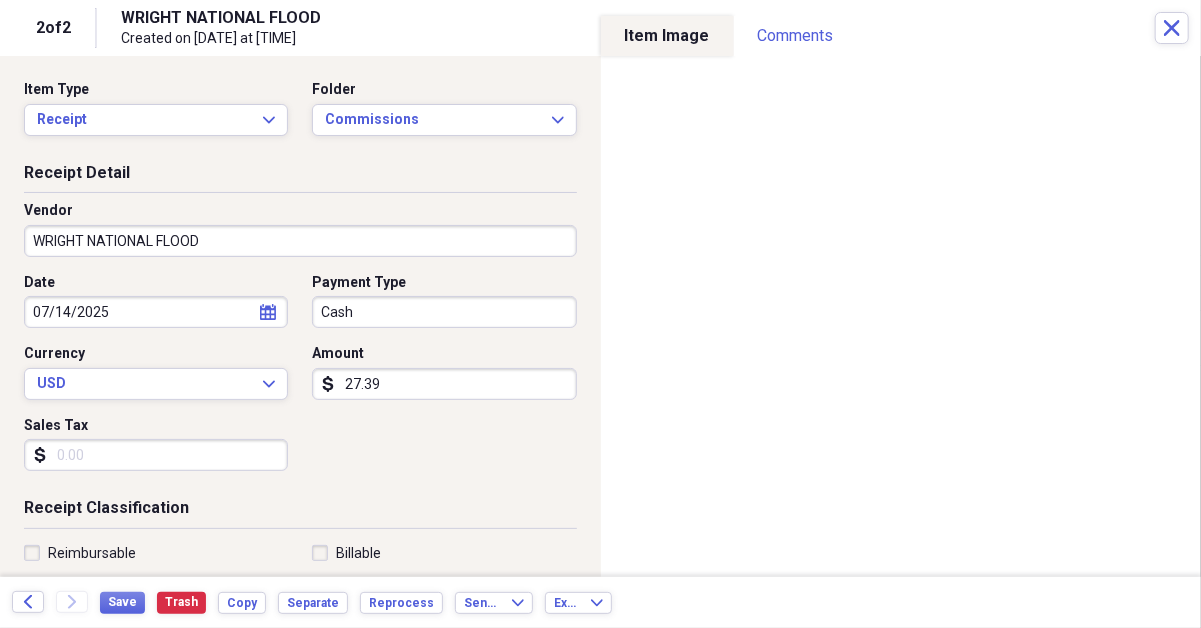 click on "27.39" at bounding box center [444, 384] 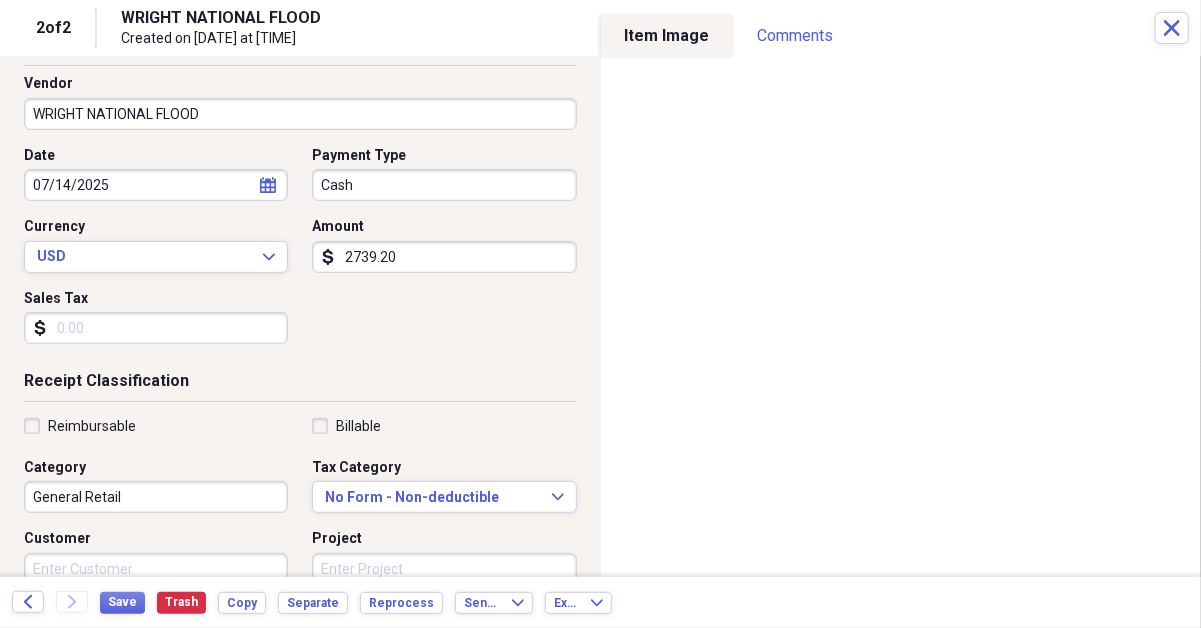 scroll, scrollTop: 200, scrollLeft: 0, axis: vertical 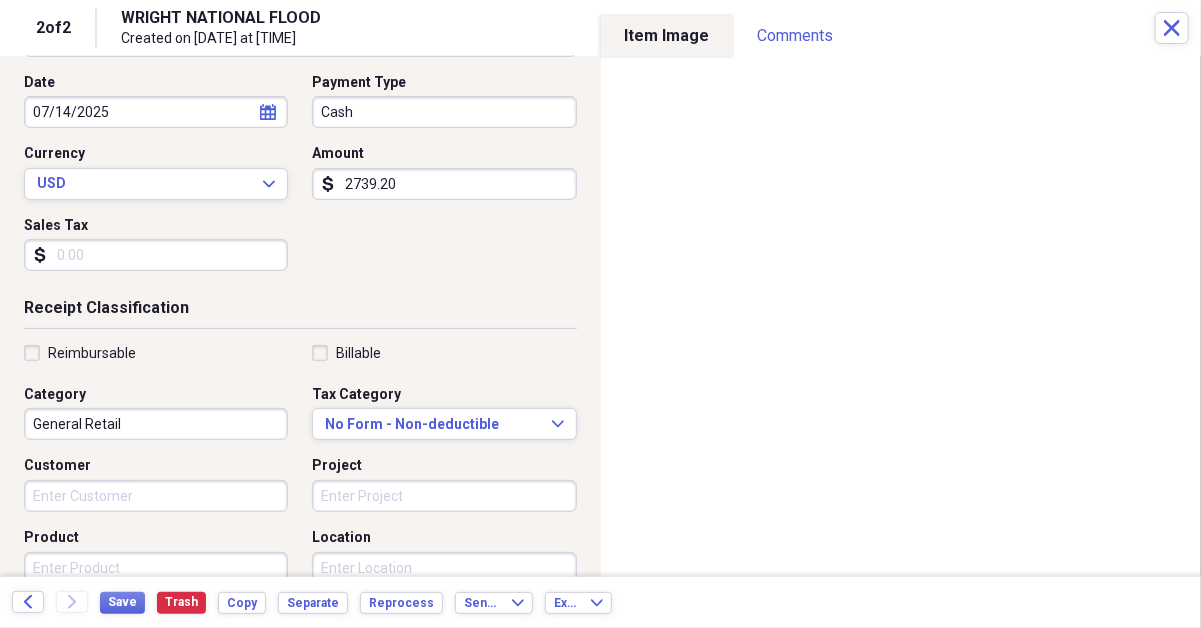 type on "2739.20" 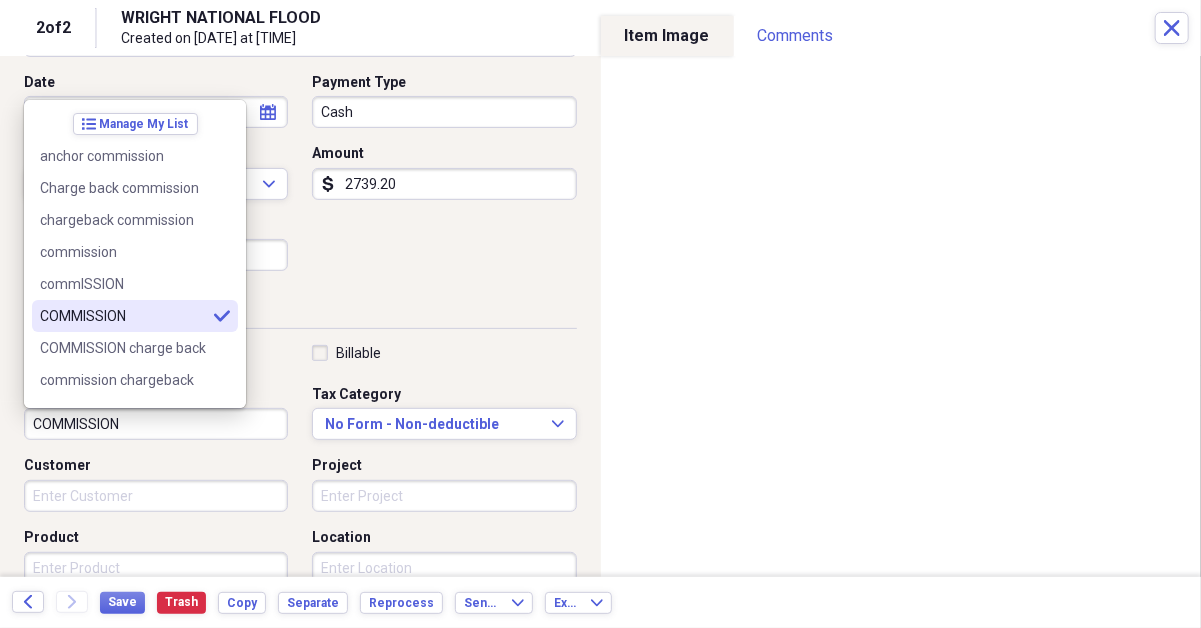 type on "COMMISSION" 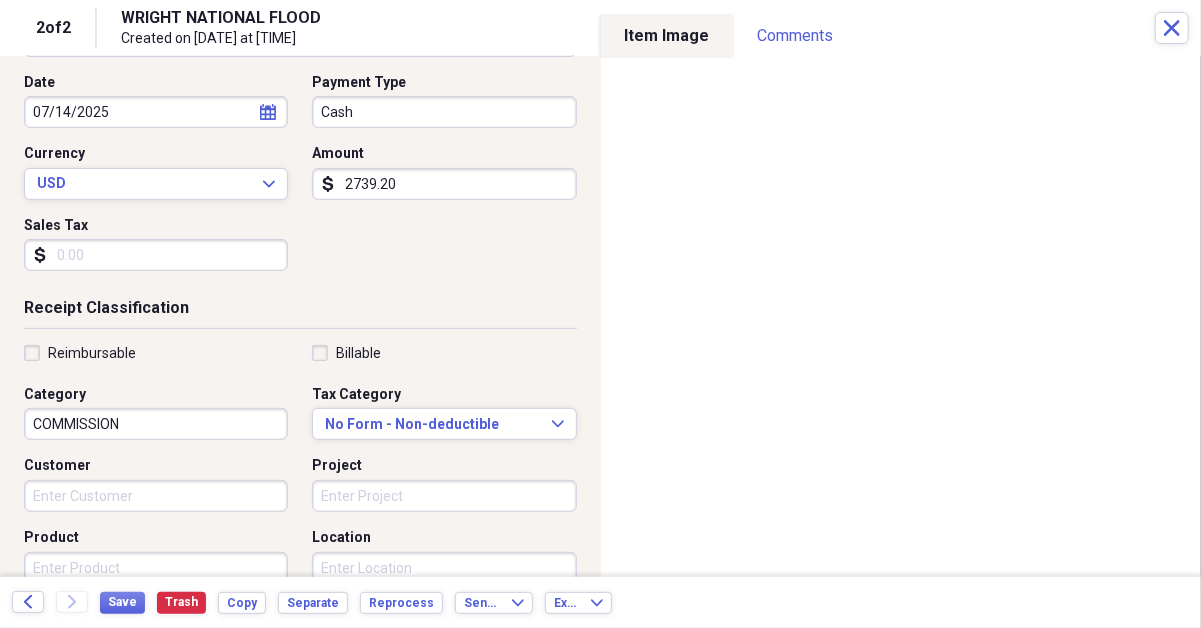 click on "Tax Category No Form - Non-deductible Expand" at bounding box center [438, 413] 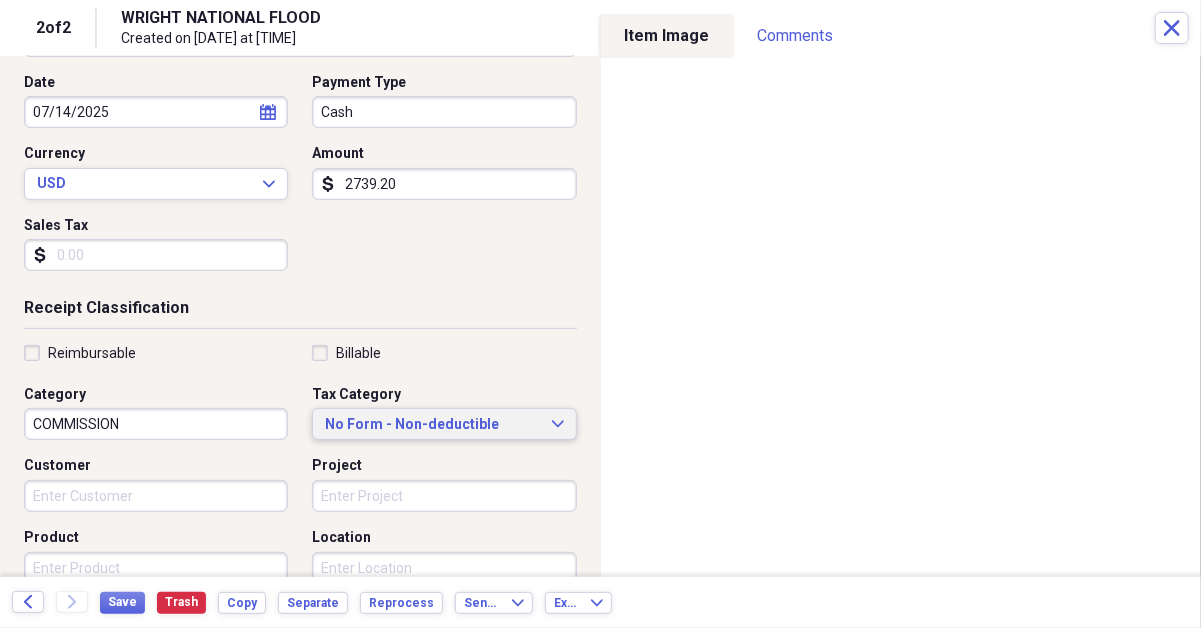 click on "No Form - Non-deductible" at bounding box center (432, 425) 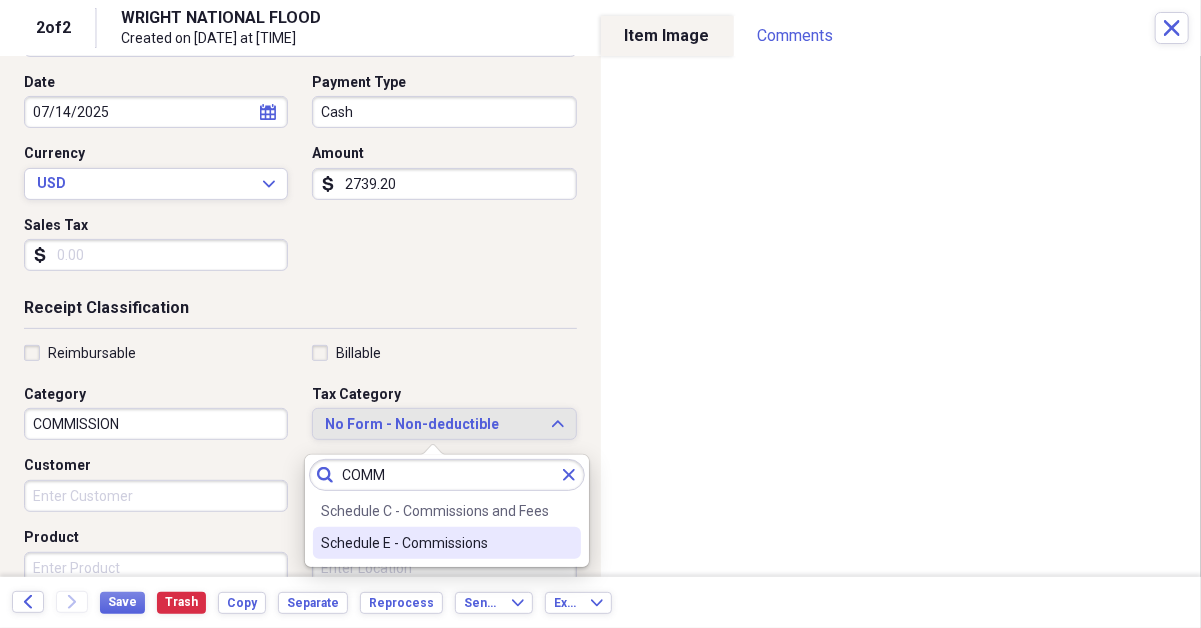type on "COMM" 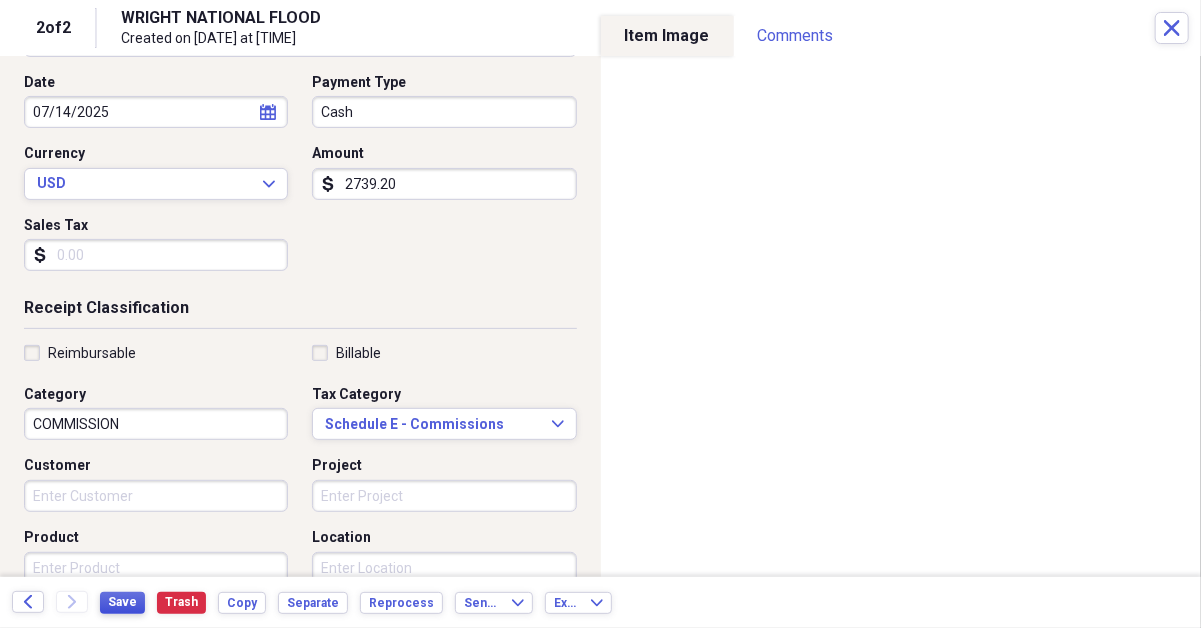 click on "Save" at bounding box center [122, 603] 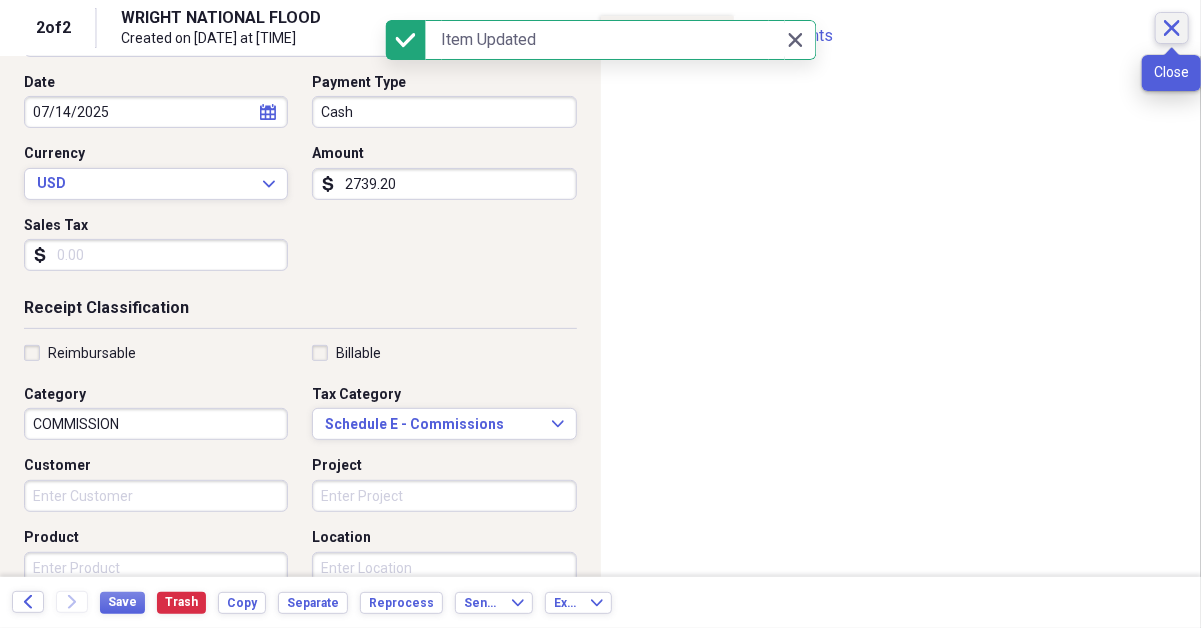 click on "Close" 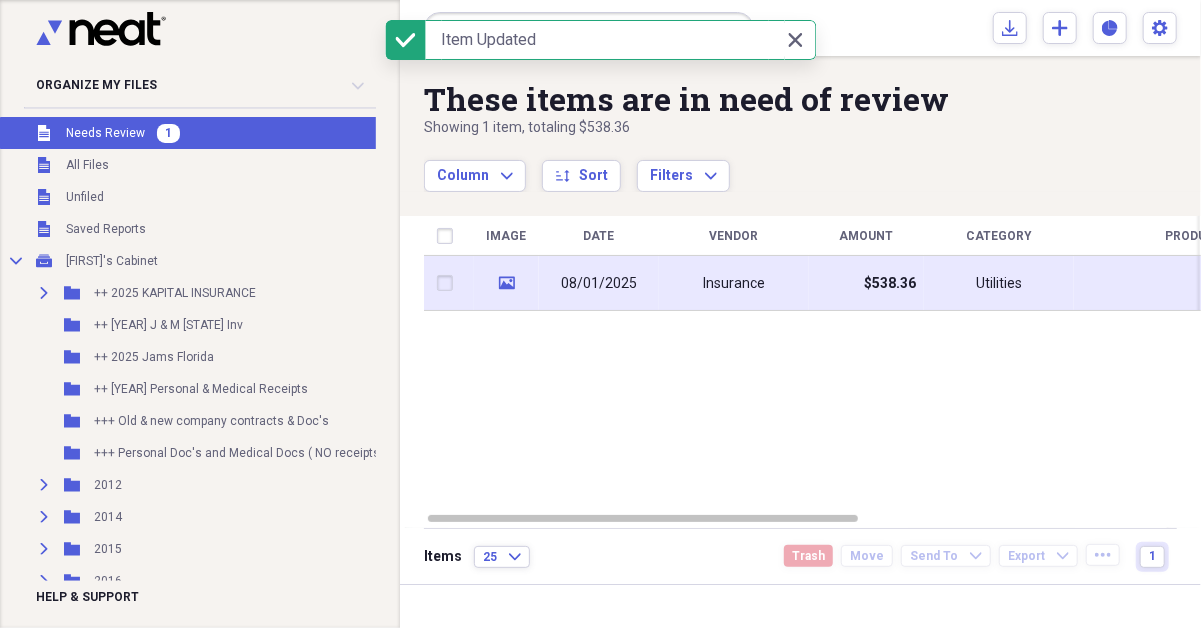 click on "Insurance" at bounding box center [734, 283] 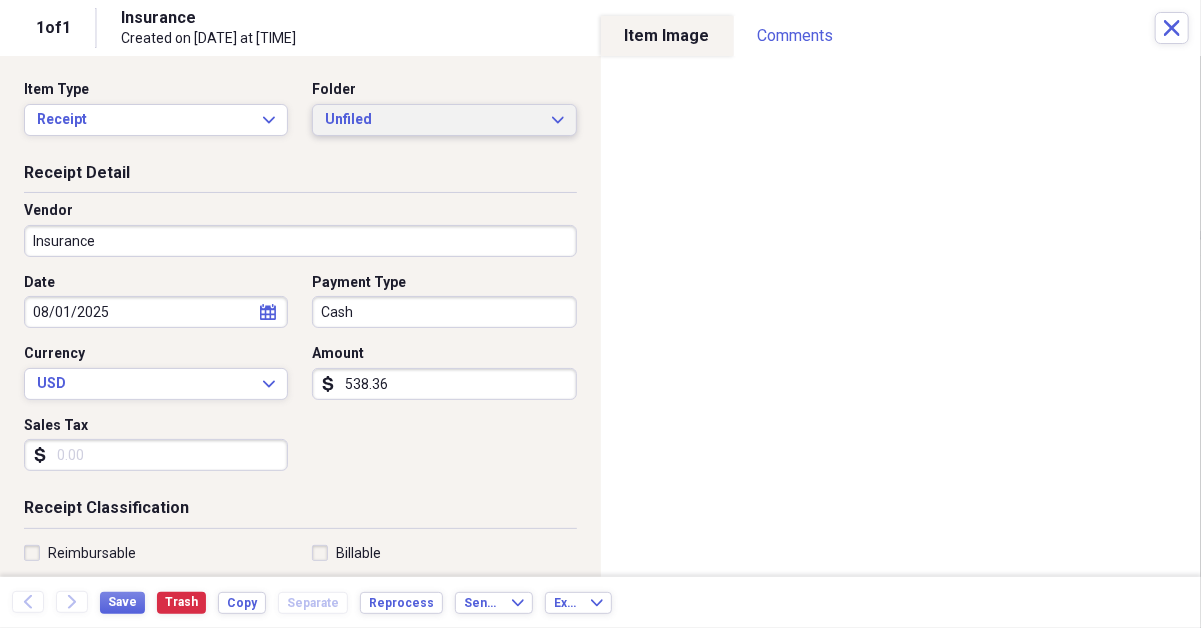 click on "Unfiled" at bounding box center [432, 120] 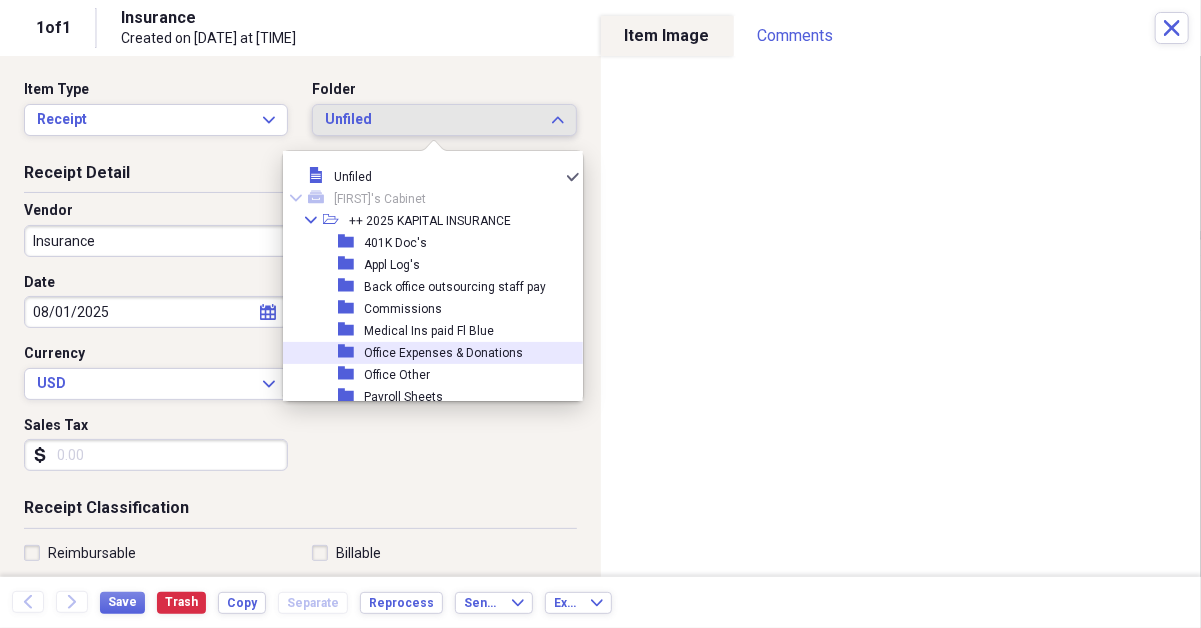 click on "folder Office Expenses & Donations" at bounding box center (425, 353) 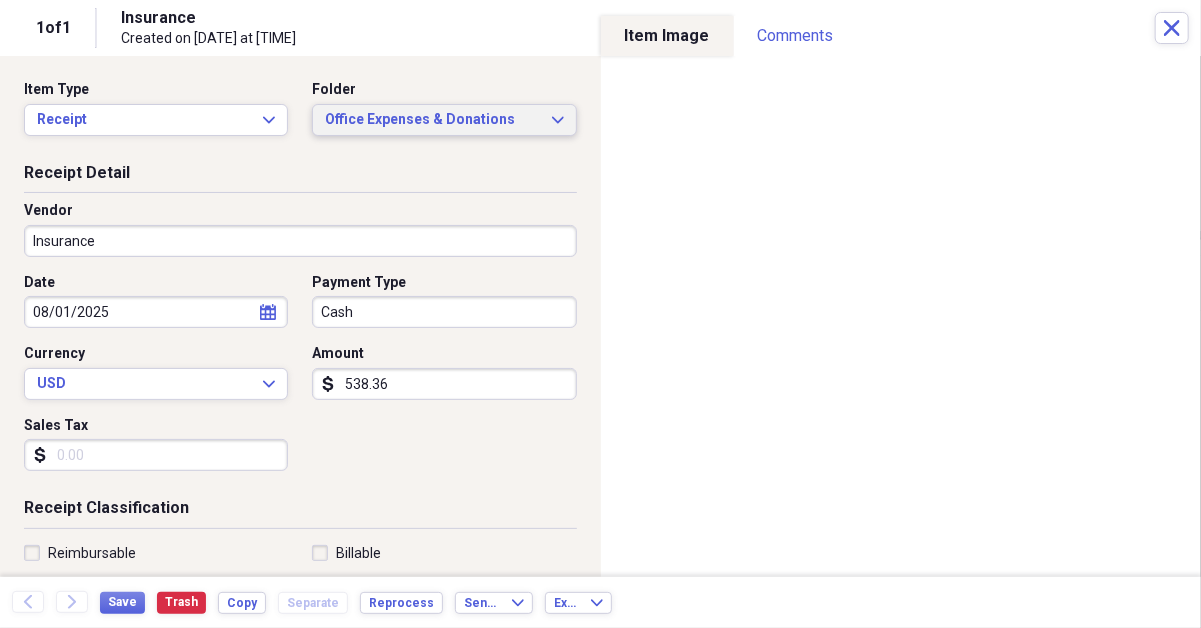 click on "Office Expenses & Donations" at bounding box center (432, 120) 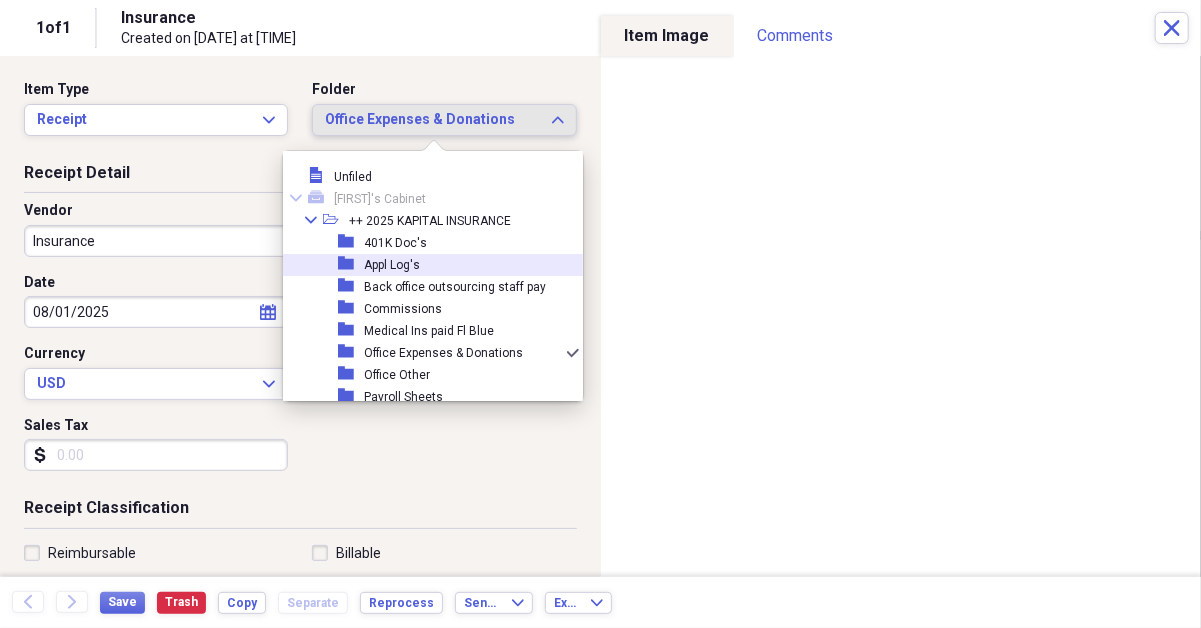 scroll, scrollTop: 77, scrollLeft: 0, axis: vertical 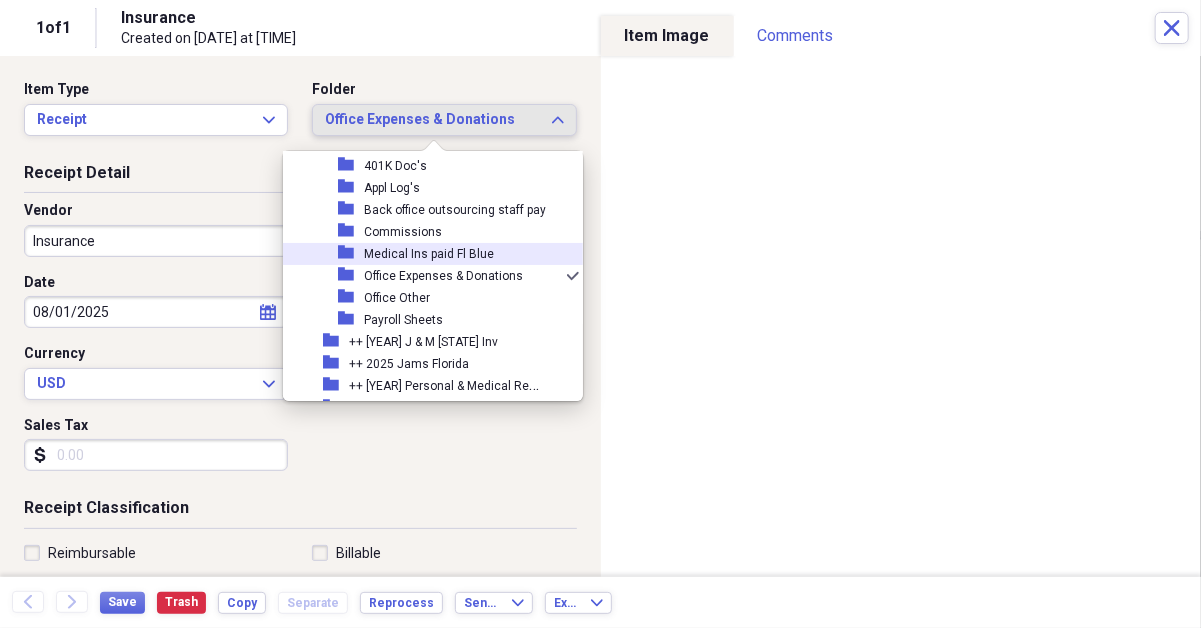 click on "Medical Ins paid Fl Blue" at bounding box center [429, 254] 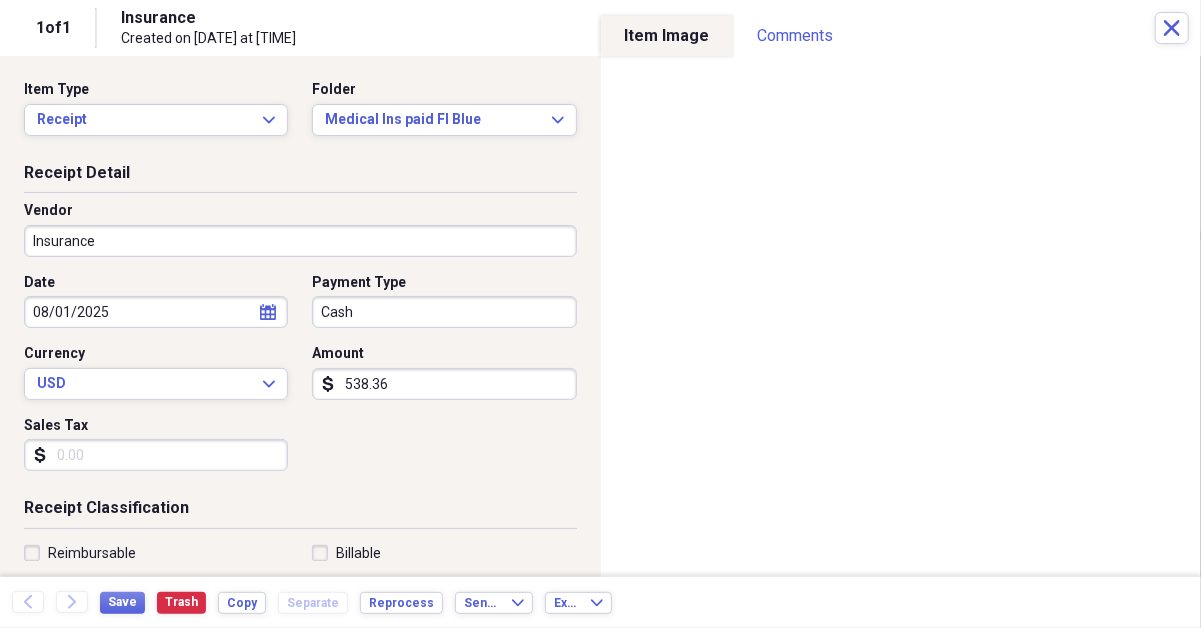 click on "Insurance" at bounding box center (300, 241) 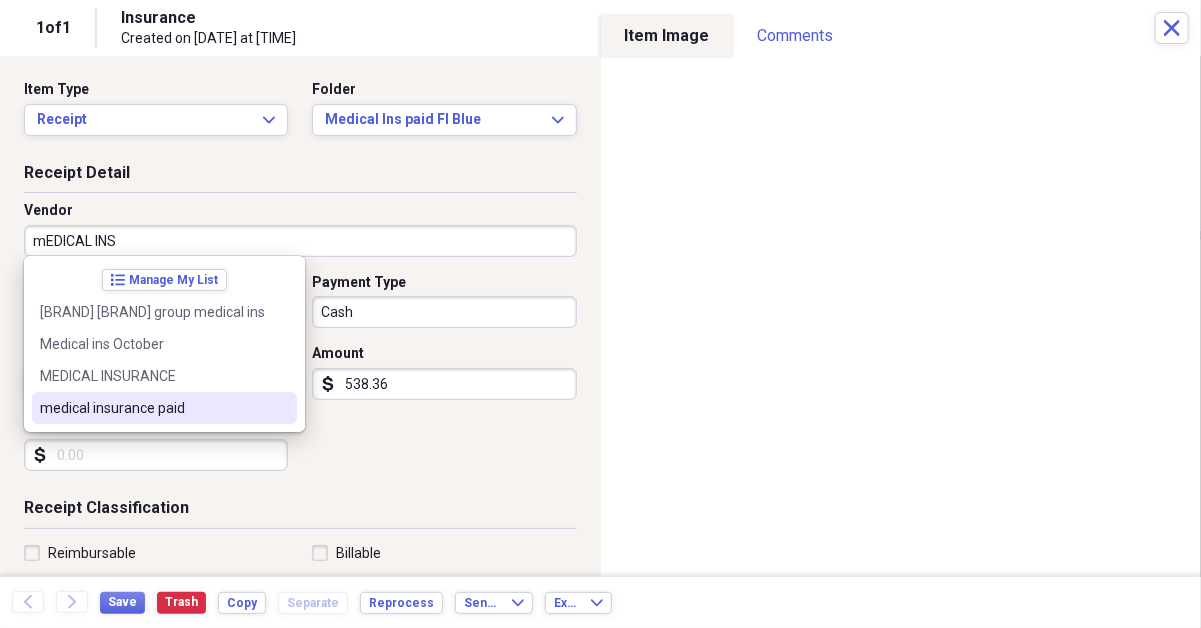 click on "medical insurance paid" at bounding box center (164, 408) 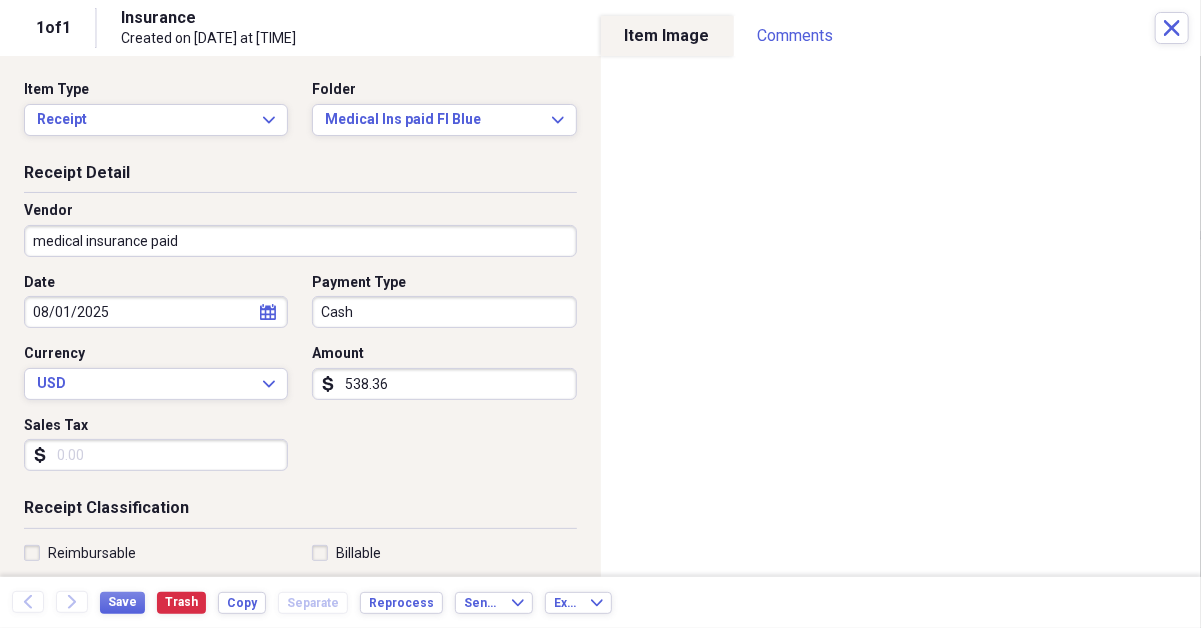 type on "medical insurance" 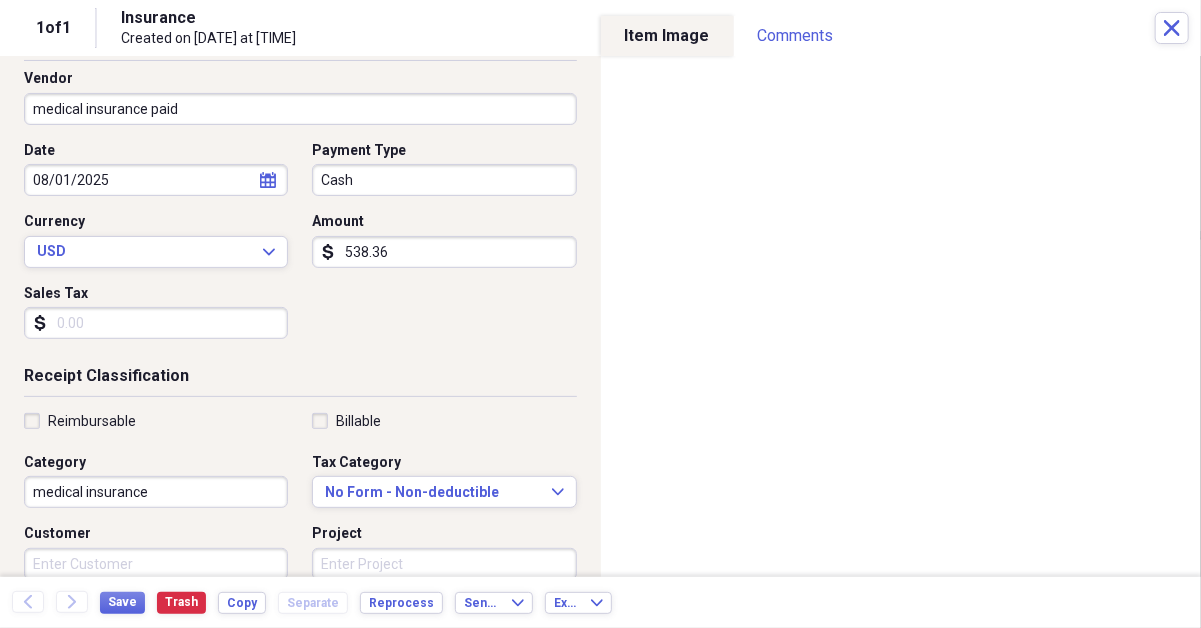 scroll, scrollTop: 200, scrollLeft: 0, axis: vertical 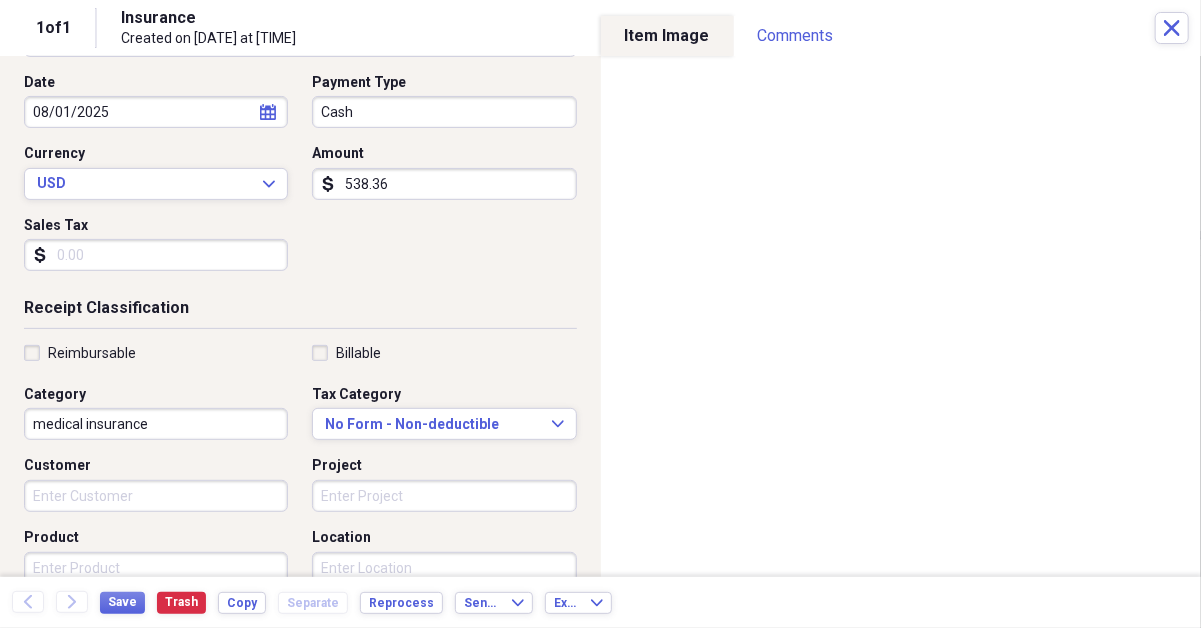 click on "Reimbursable Billable Category medical insurance Tax Category No Form - Non-deductible Expand Customer Project Product Location Class" at bounding box center (300, 504) 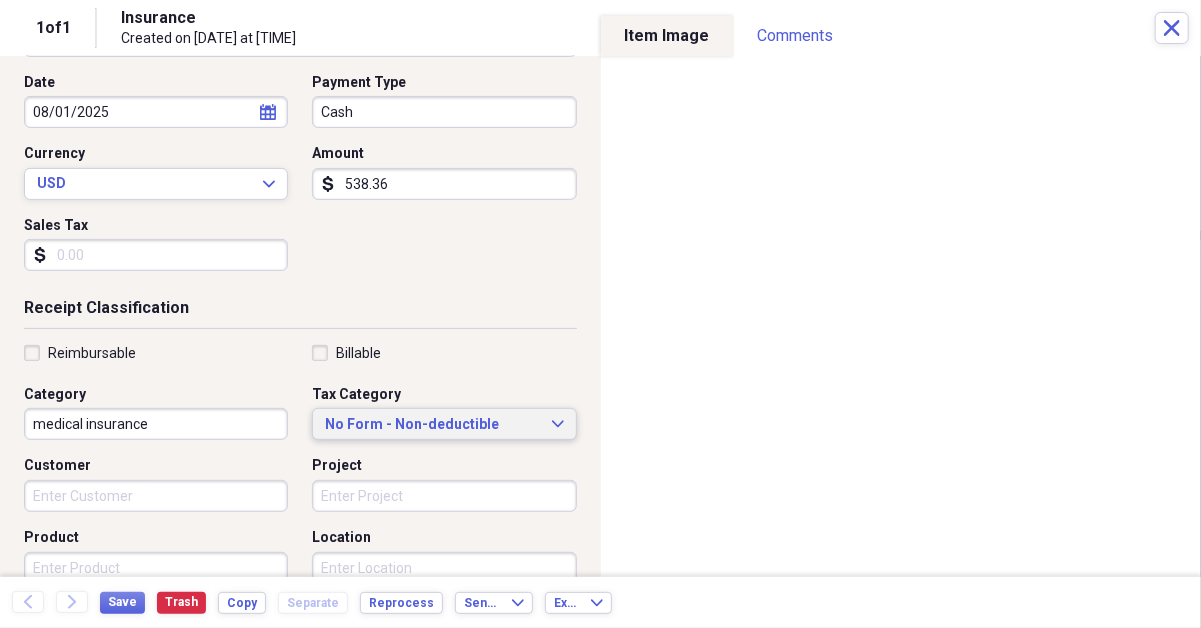 click on "No Form - Non-deductible" at bounding box center (432, 425) 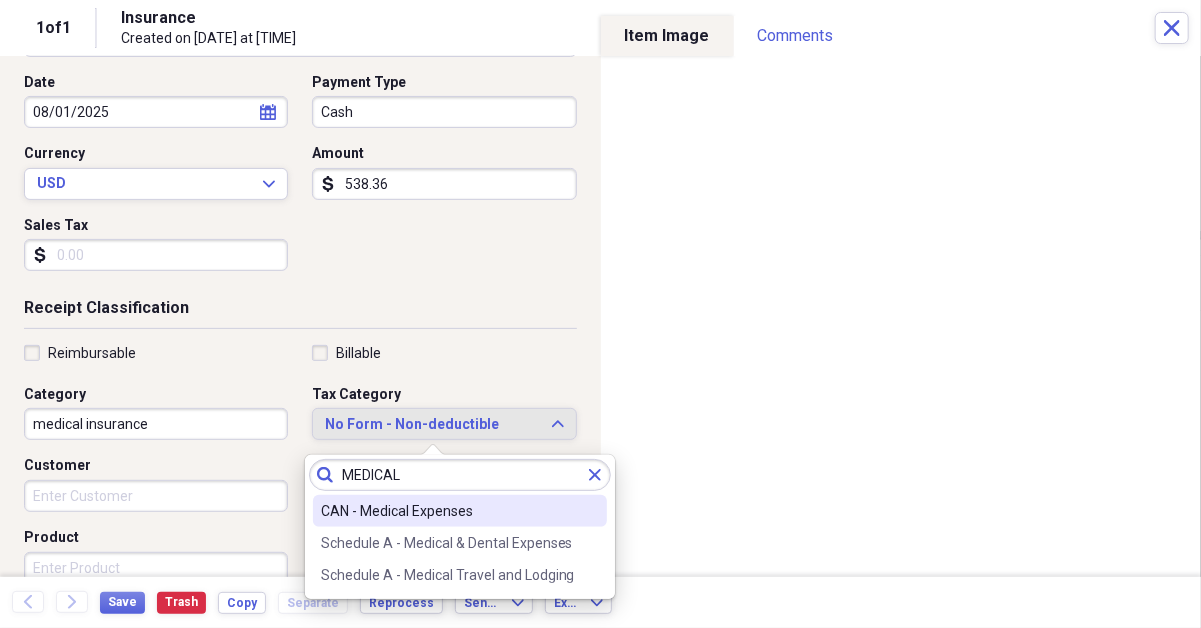 drag, startPoint x: 420, startPoint y: 469, endPoint x: 243, endPoint y: 441, distance: 179.201 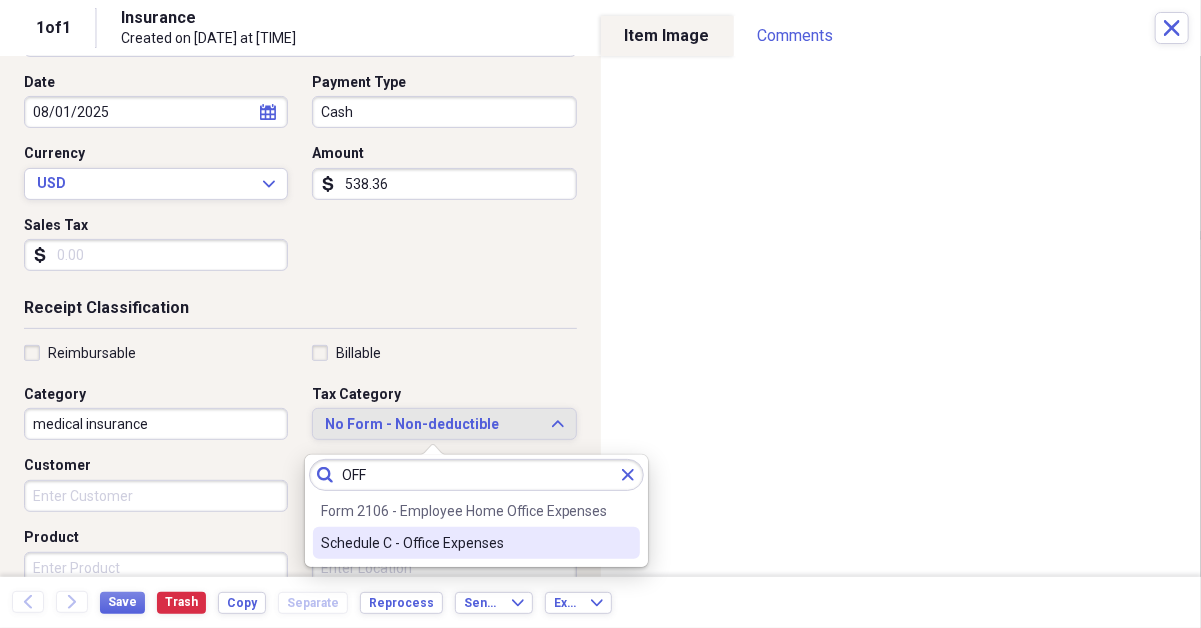 type on "OFF" 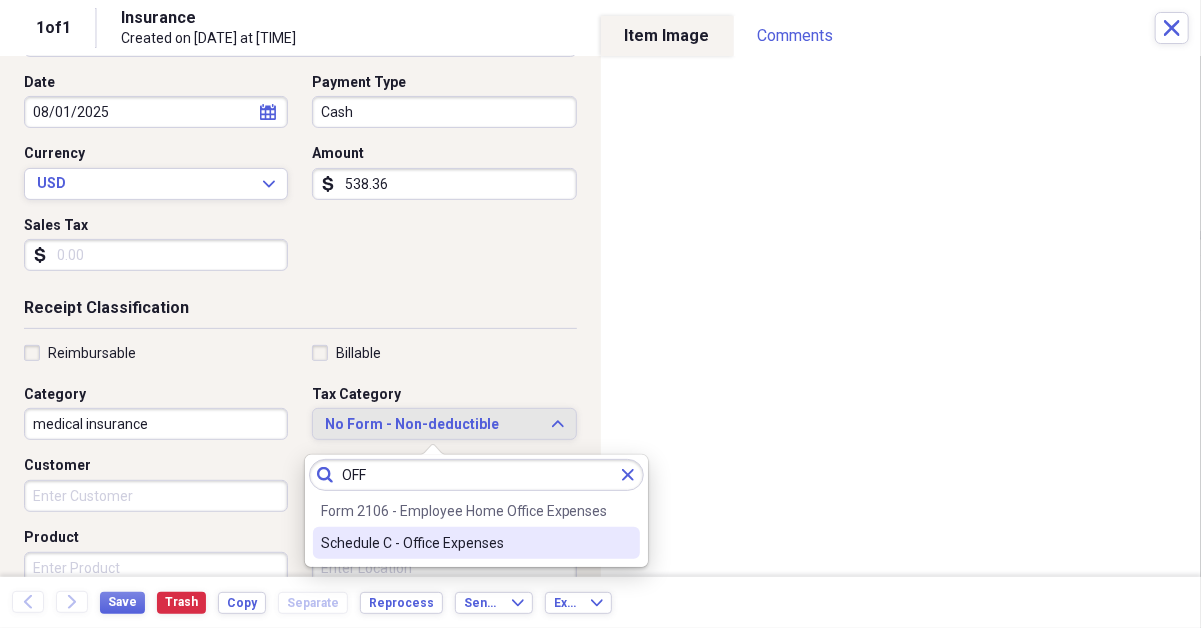 click on "Schedule C - Office Expenses" at bounding box center [464, 543] 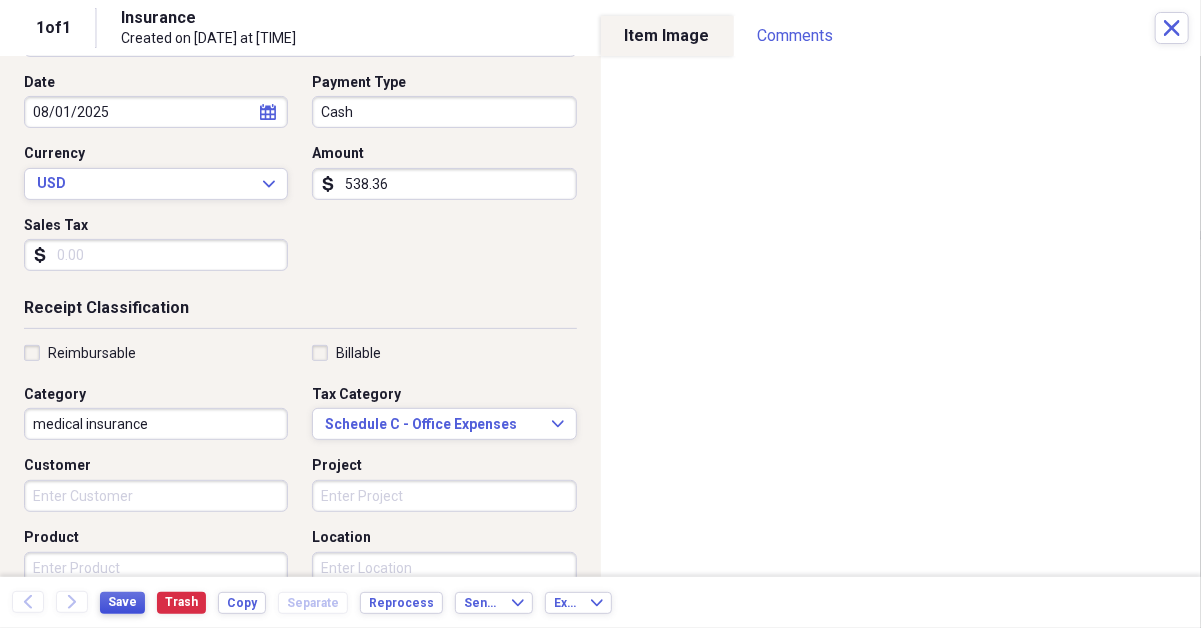 click on "Save" at bounding box center [122, 602] 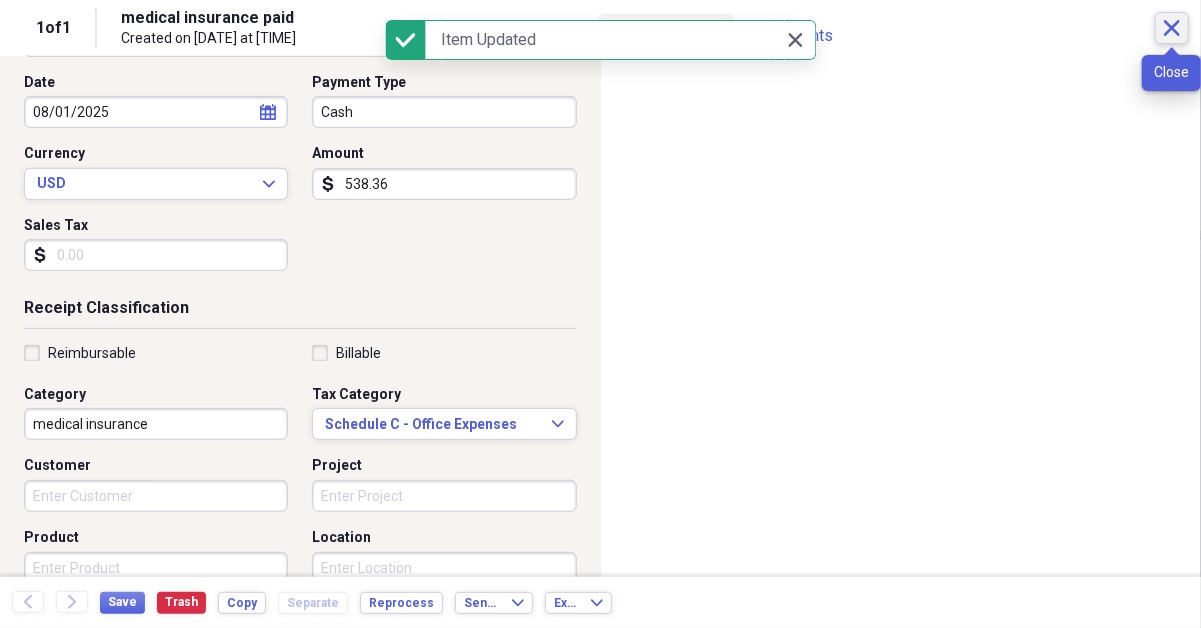 click on "Close" 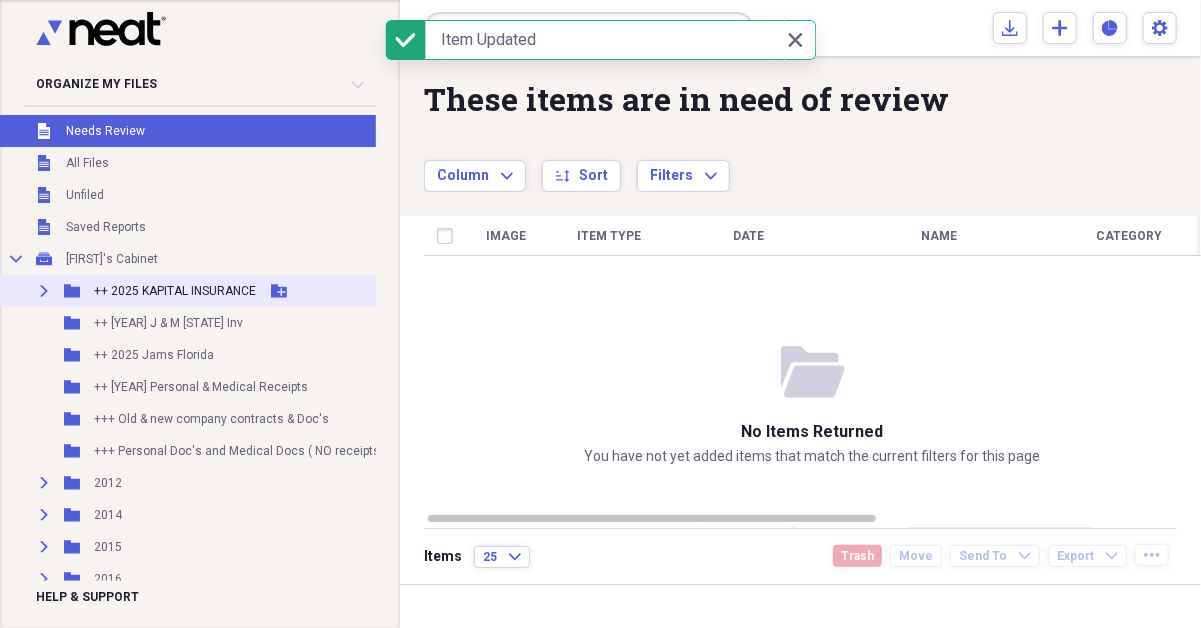 click on "Expand" 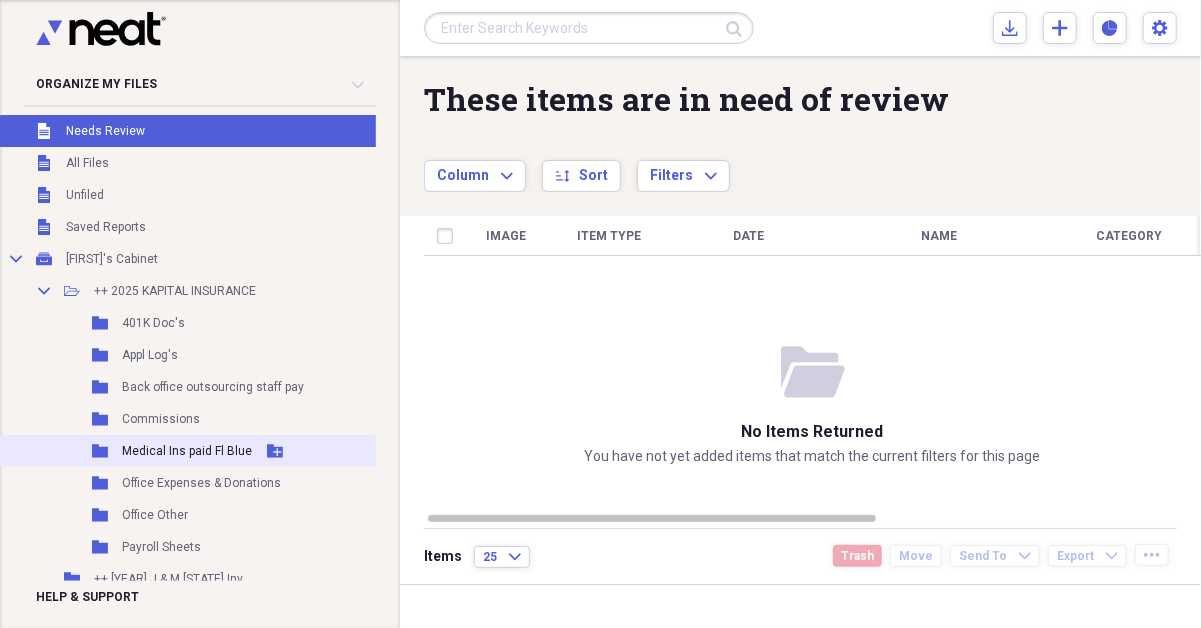 click on "Folder Medical Ins paid Fl Blue Add Folder" at bounding box center [222, 451] 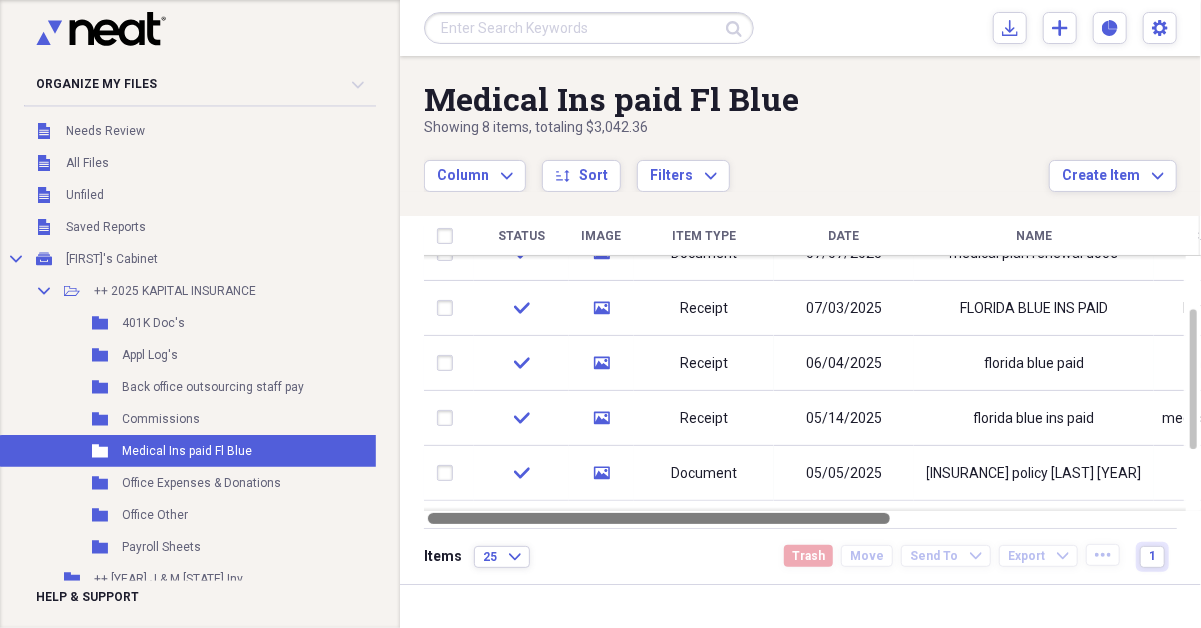 click at bounding box center (659, 518) 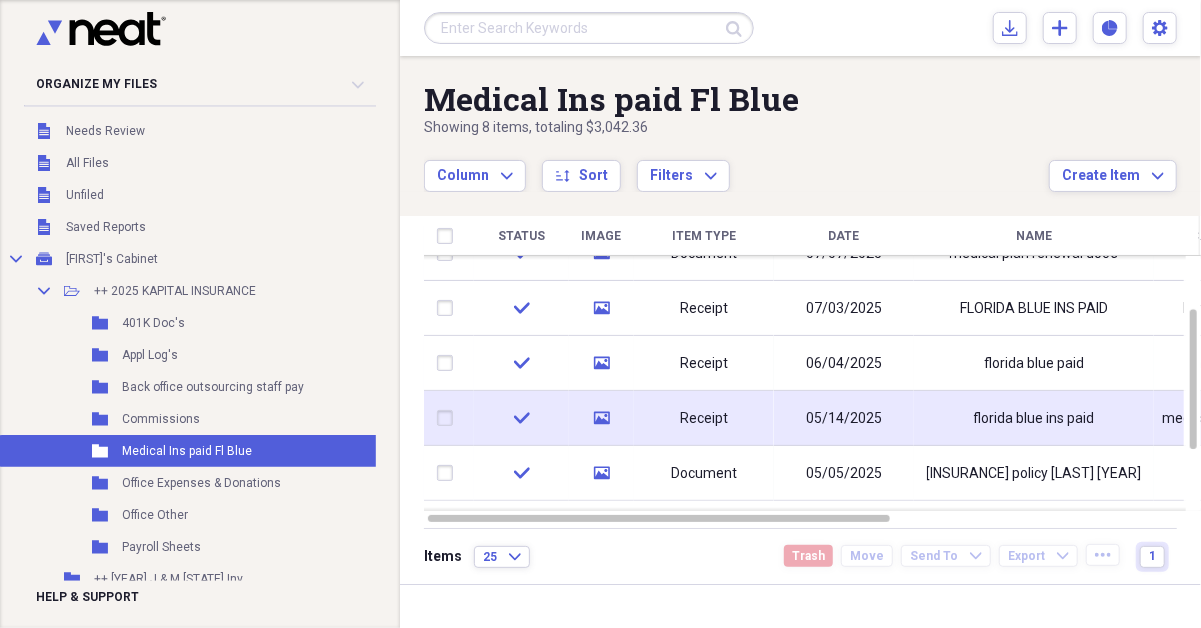 click on "05/14/2025" at bounding box center [844, 418] 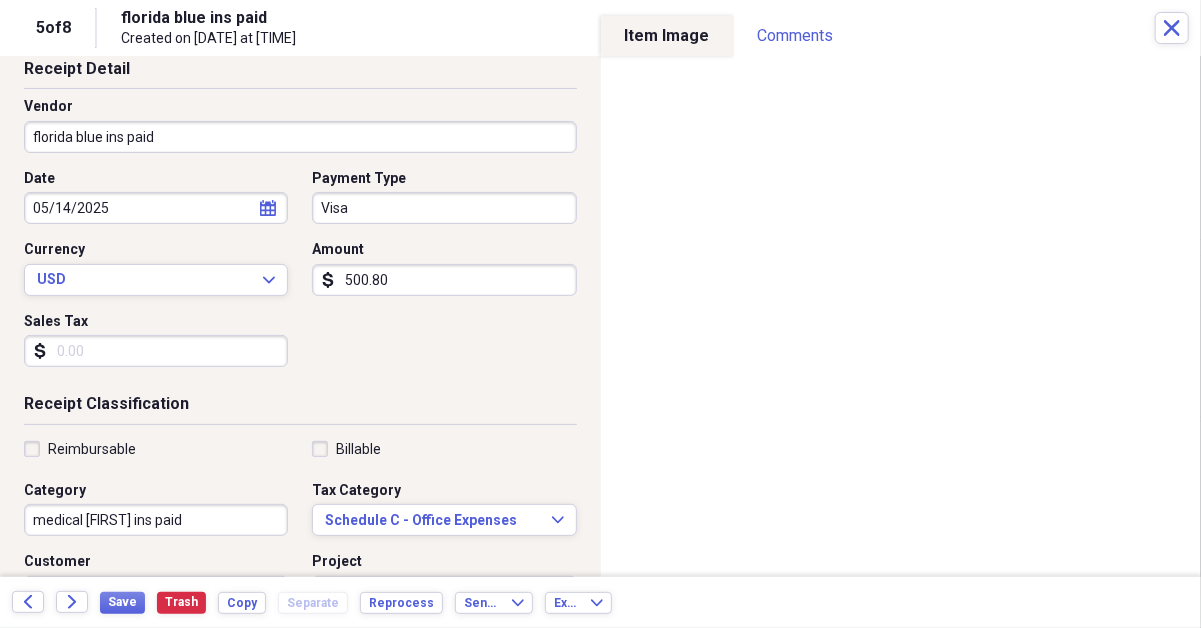scroll, scrollTop: 0, scrollLeft: 0, axis: both 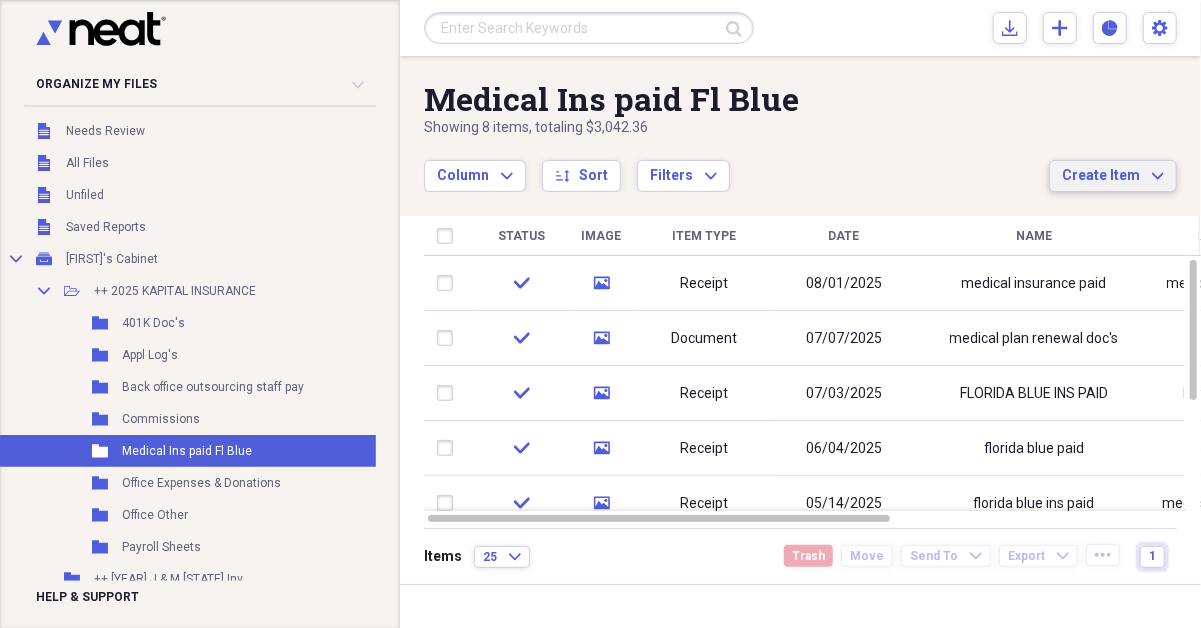click on "Create Item" at bounding box center [1101, 176] 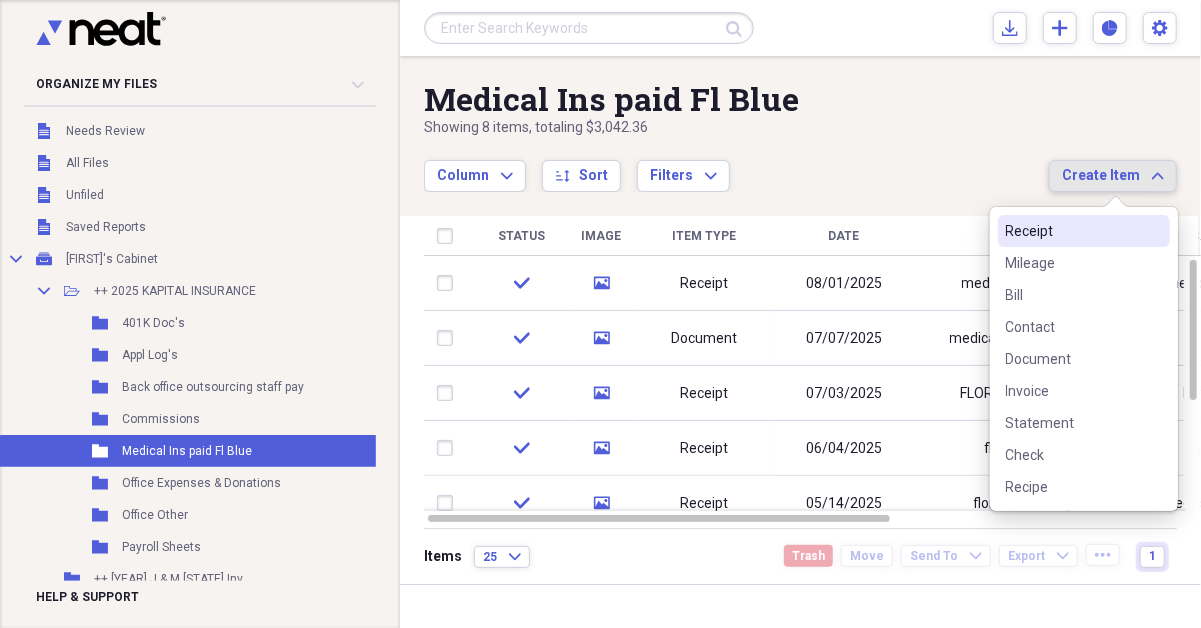 click on "Receipt" at bounding box center [1072, 231] 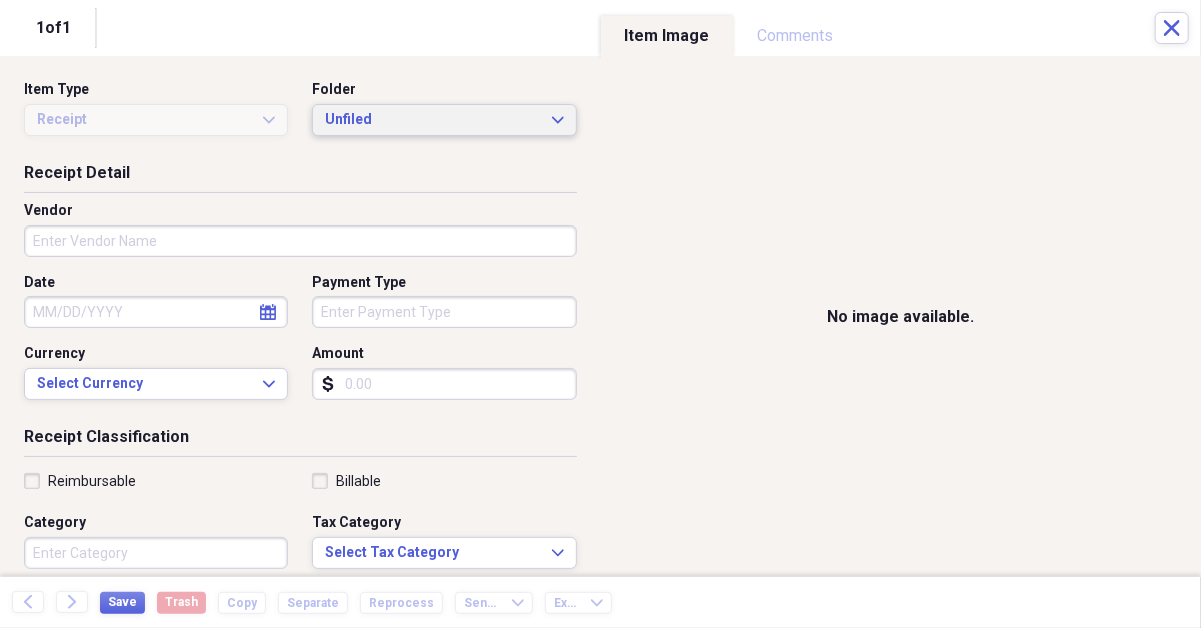 click on "Unfiled" at bounding box center (432, 120) 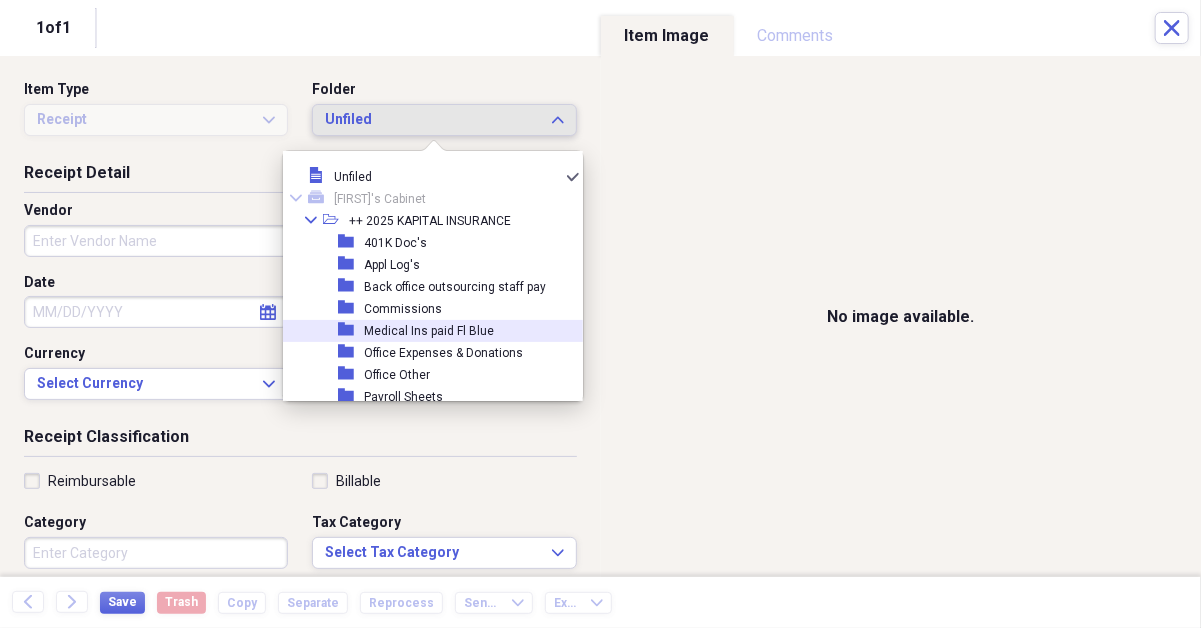 click on "Medical Ins paid Fl Blue" at bounding box center (429, 331) 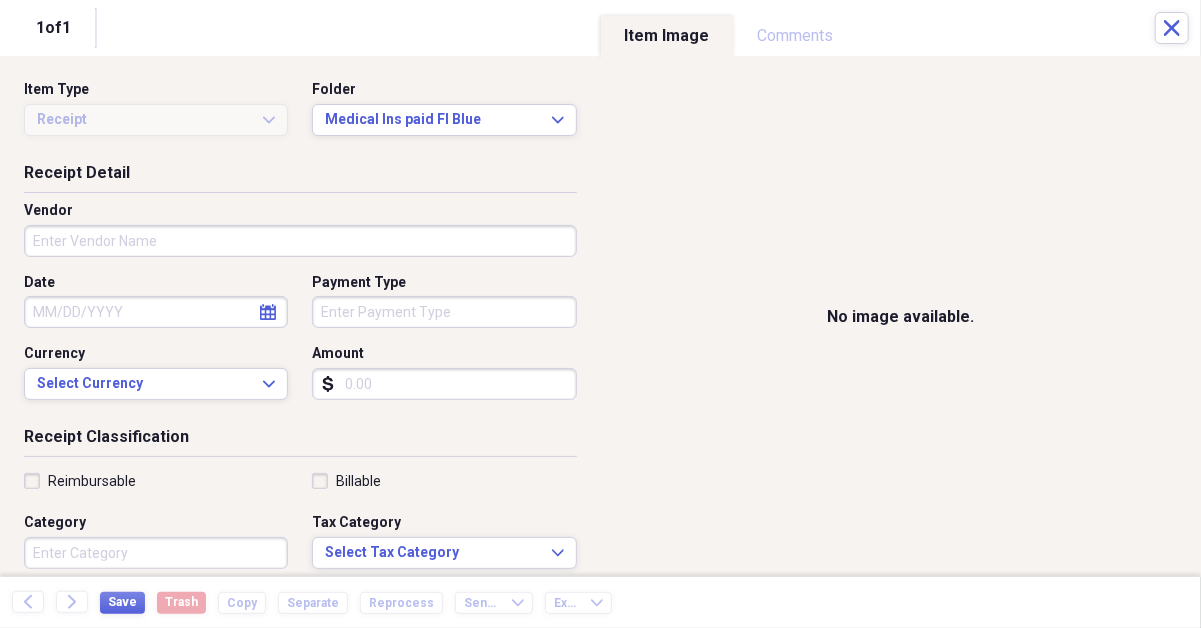 click on "Vendor" at bounding box center [300, 241] 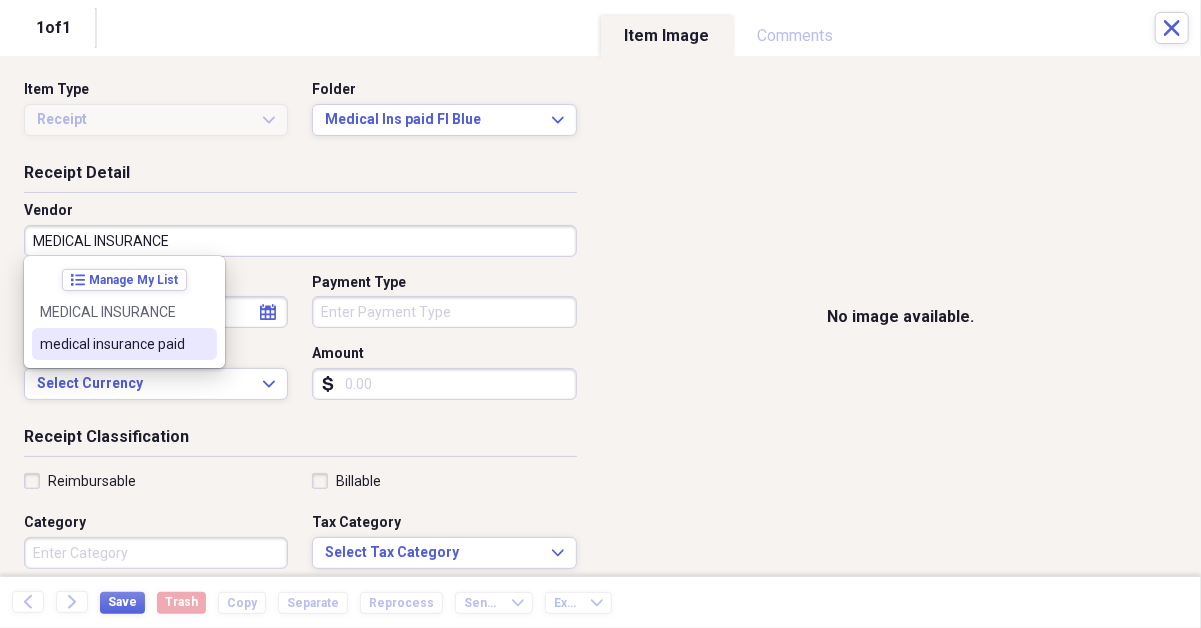 click on "medical insurance paid" at bounding box center (124, 344) 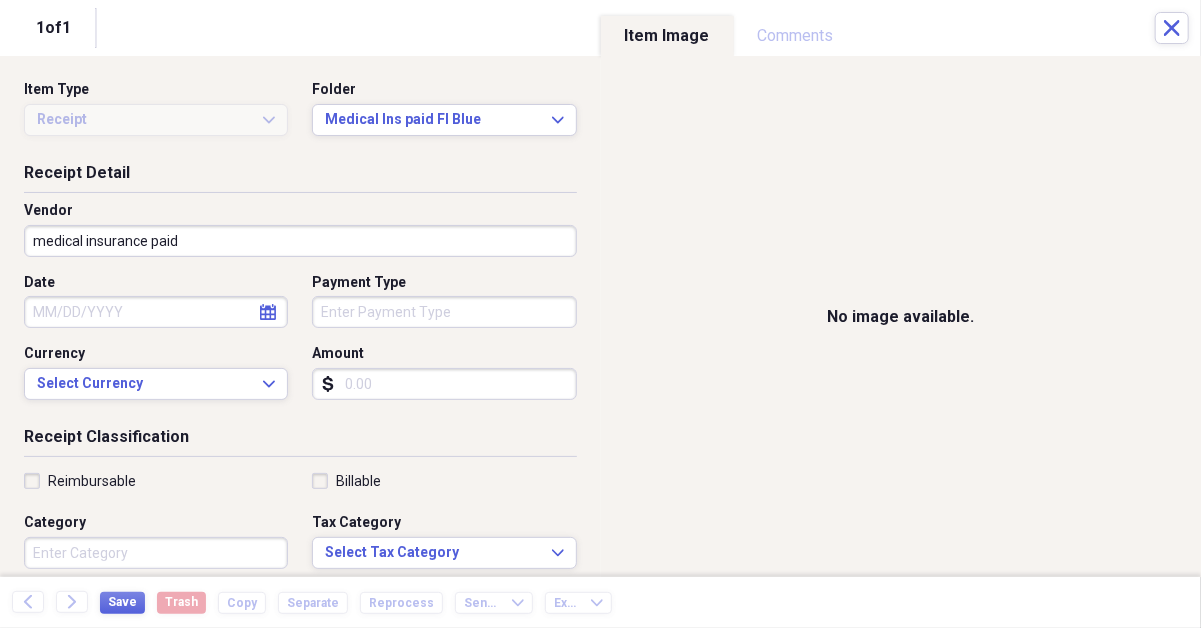 select on "7" 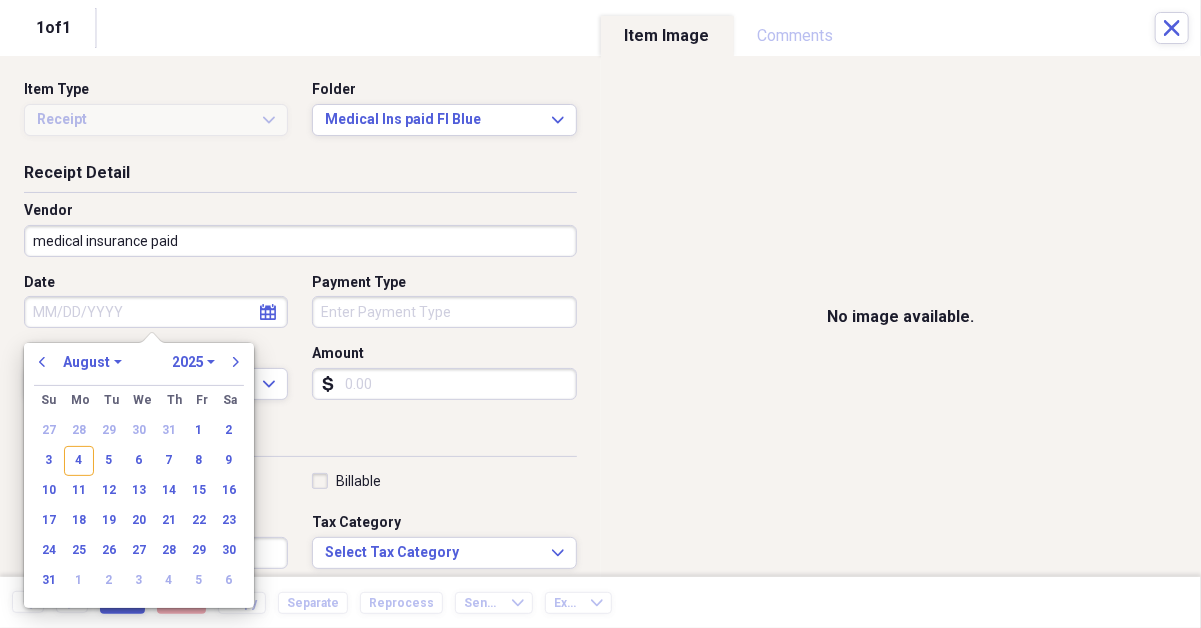 click on "Date" at bounding box center [156, 312] 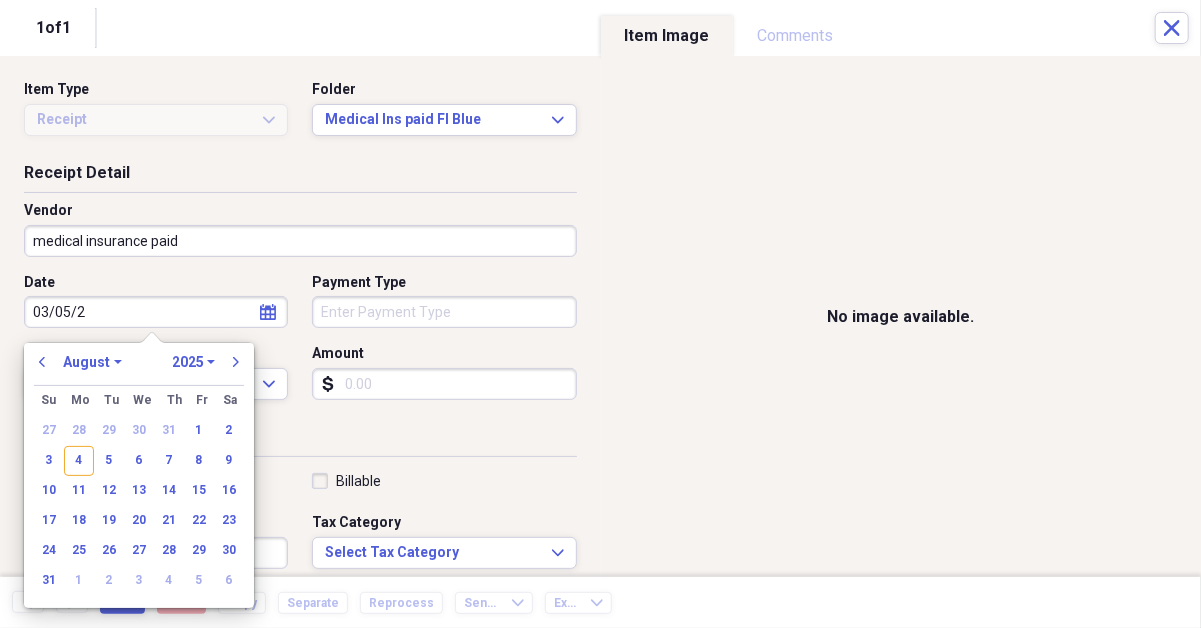 type on "[DATE]" 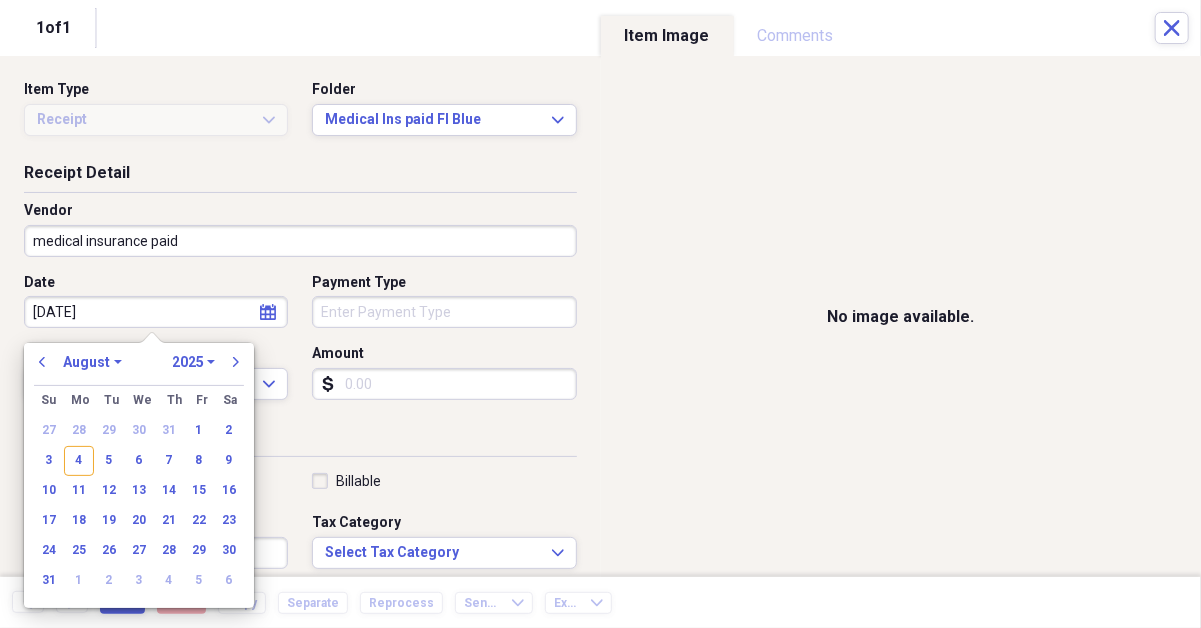 select on "2" 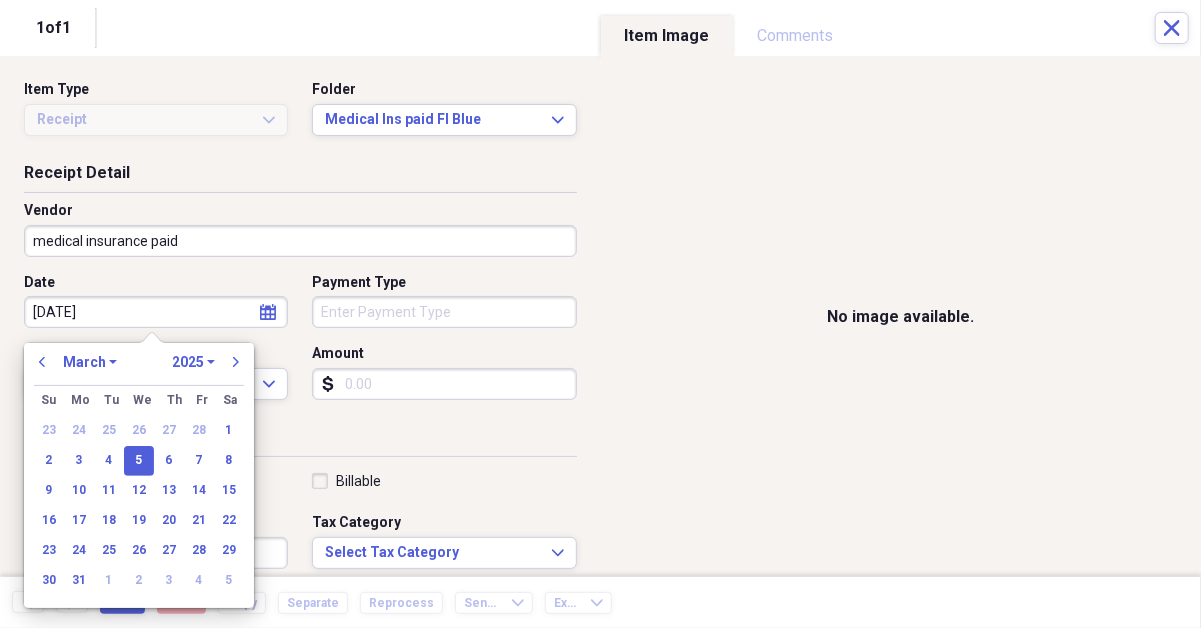type on "03/05/2025" 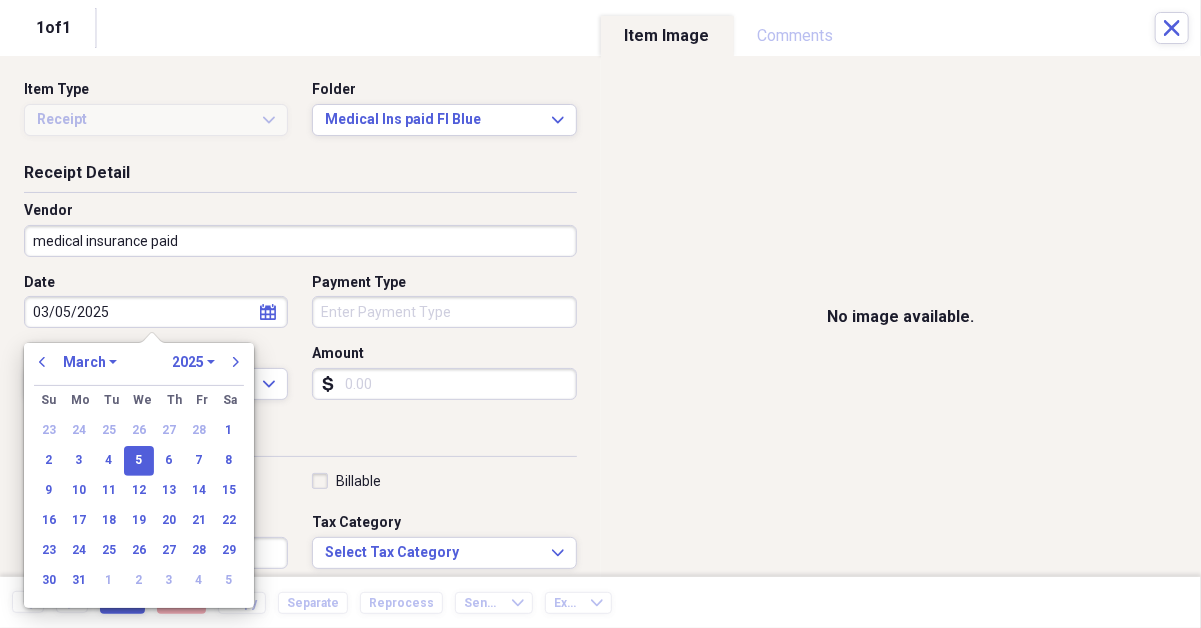 click on "Amount" at bounding box center [444, 384] 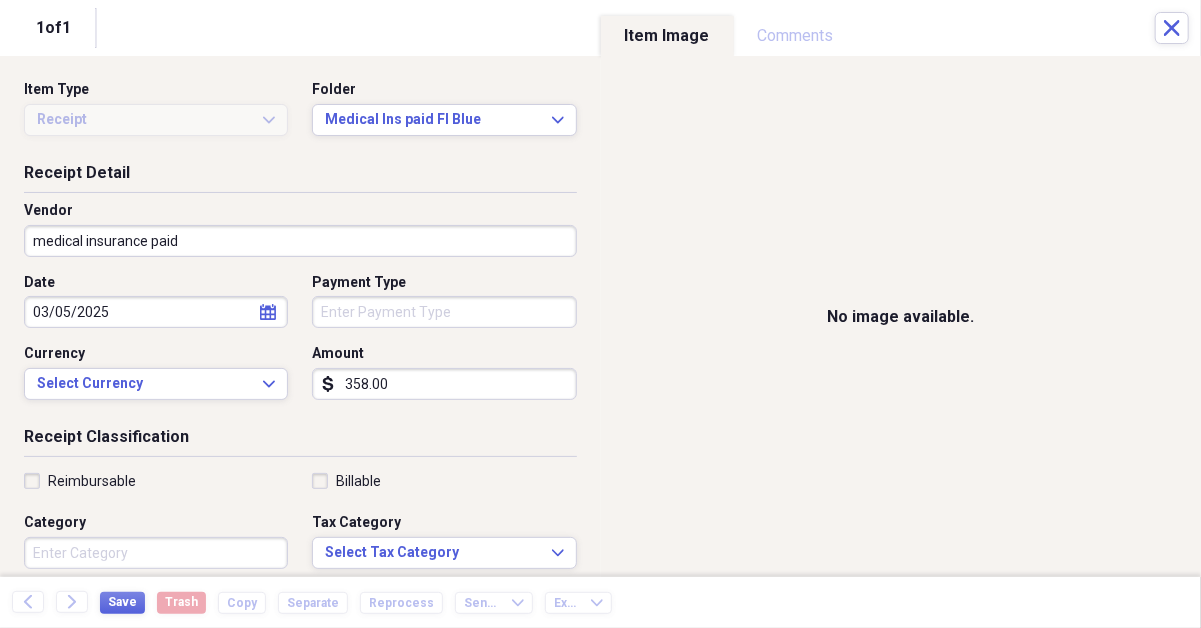 scroll, scrollTop: 100, scrollLeft: 0, axis: vertical 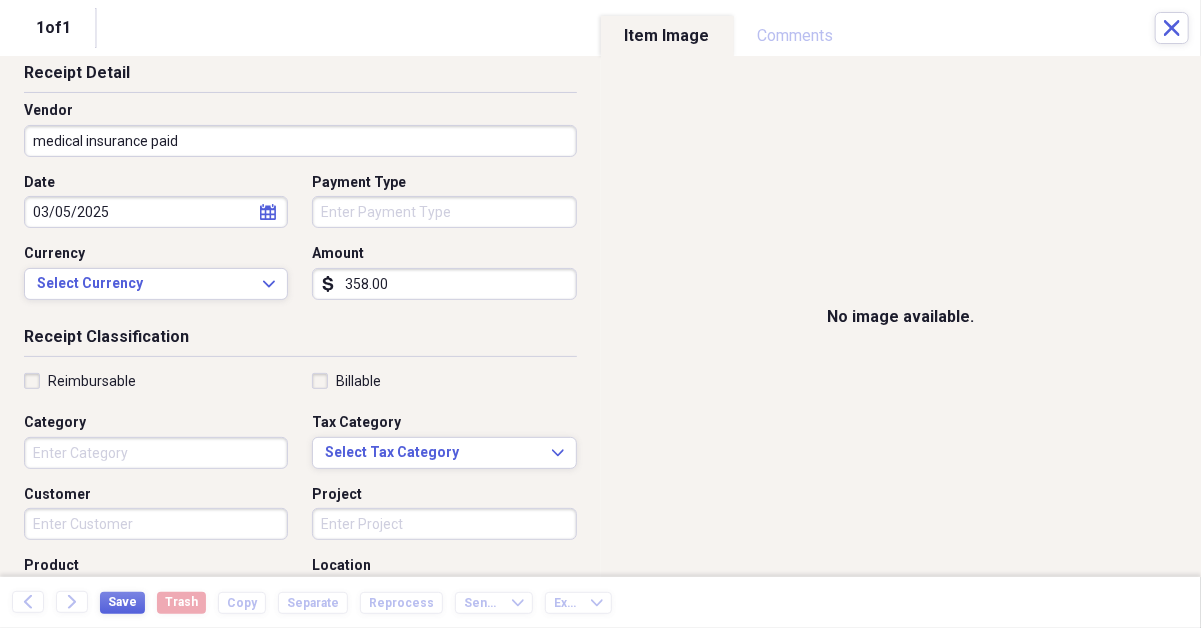 drag, startPoint x: 398, startPoint y: 283, endPoint x: 202, endPoint y: 263, distance: 197.01776 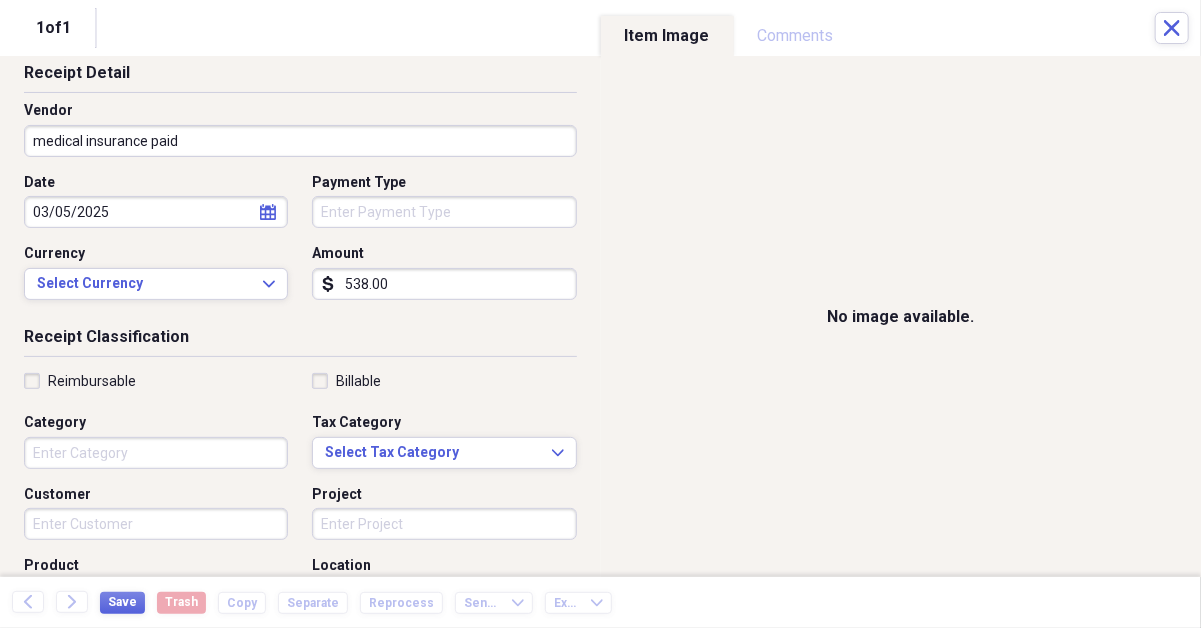 type on "538.00" 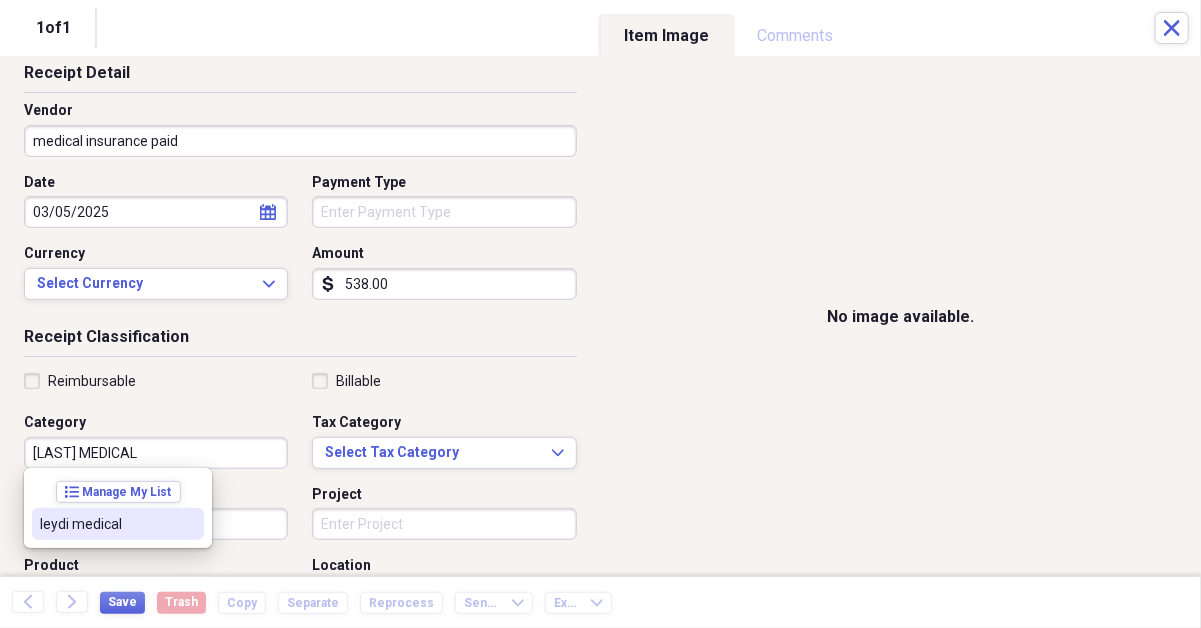 click on "leydi medical" at bounding box center (106, 524) 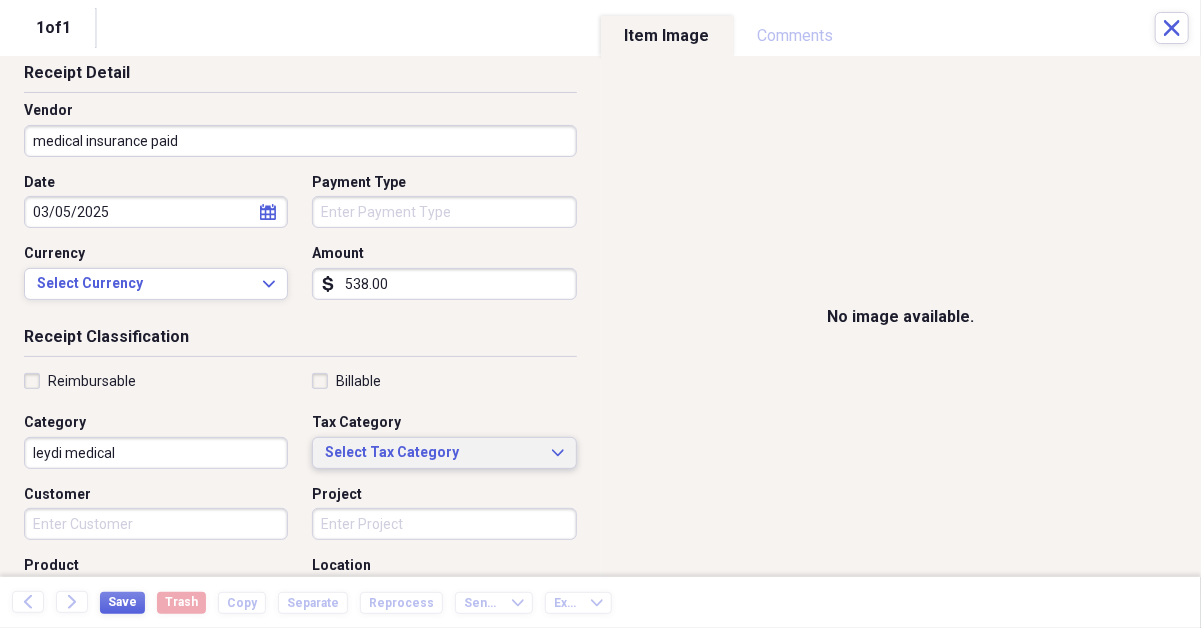 click on "Select Tax Category" at bounding box center (432, 453) 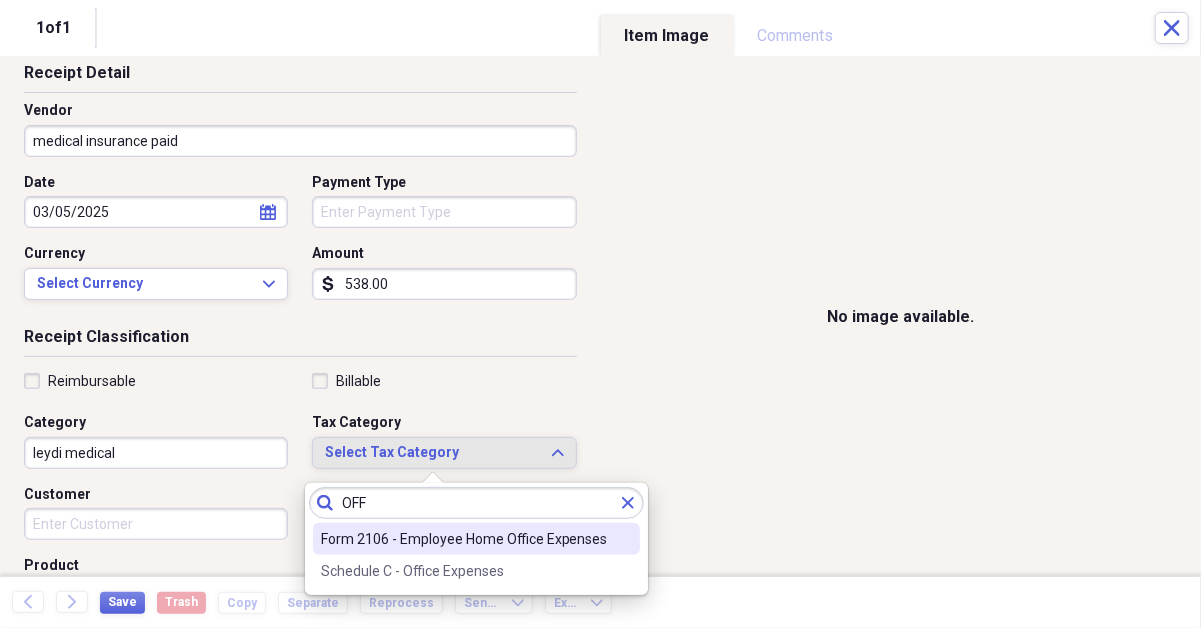 type on "OFF" 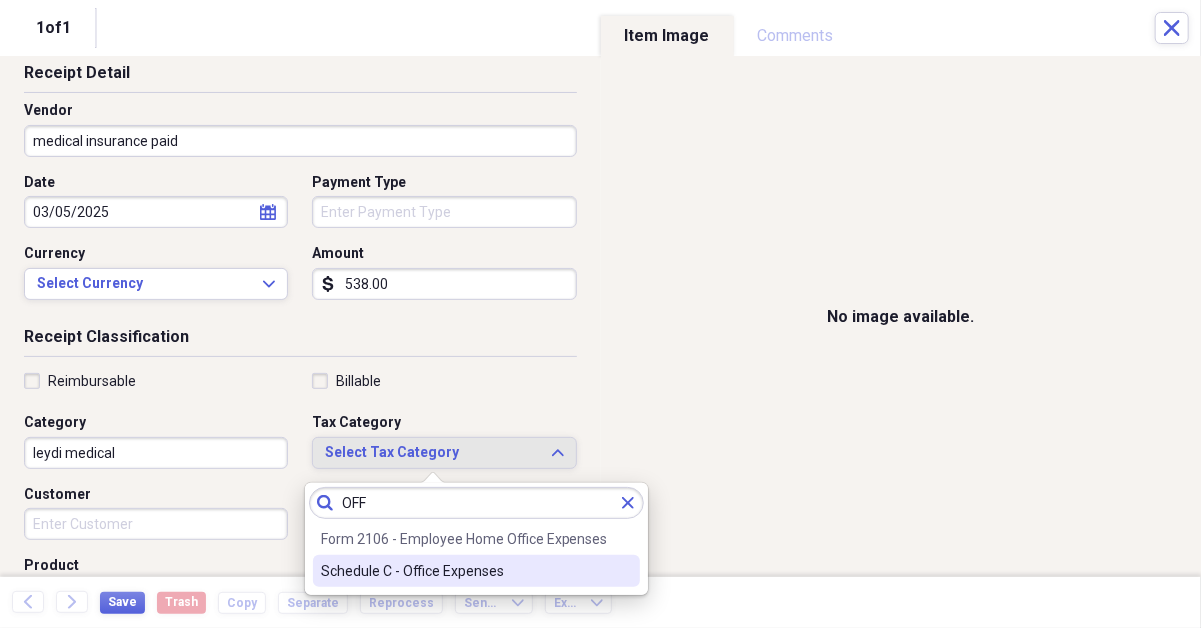 click on "Schedule C - Office Expenses" at bounding box center [464, 571] 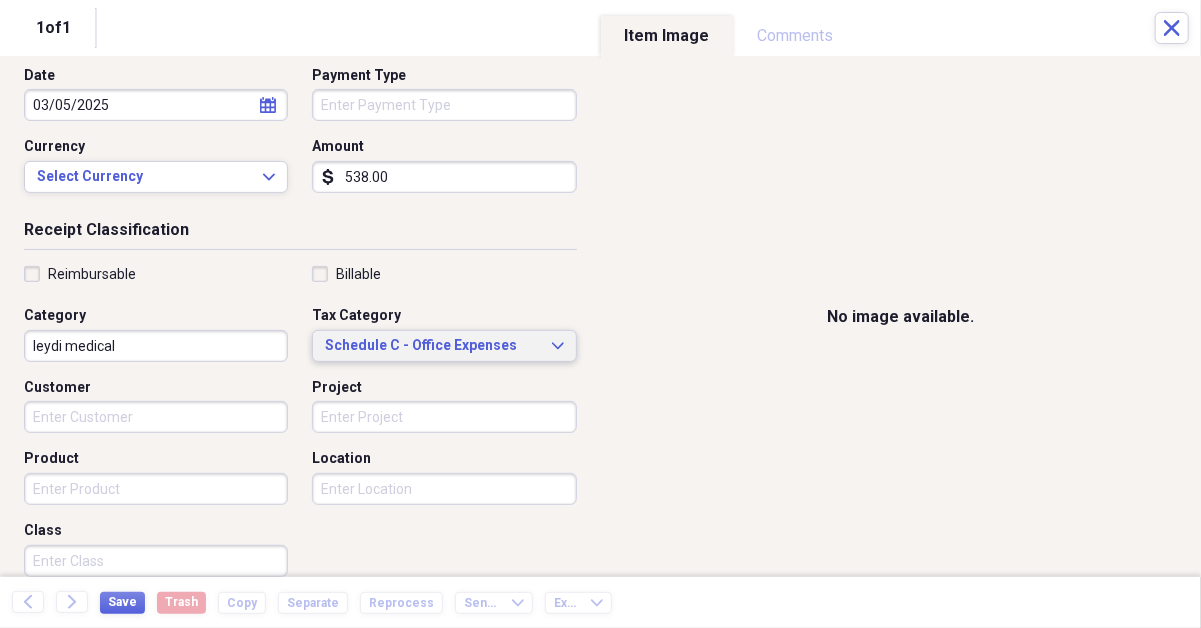 scroll, scrollTop: 300, scrollLeft: 0, axis: vertical 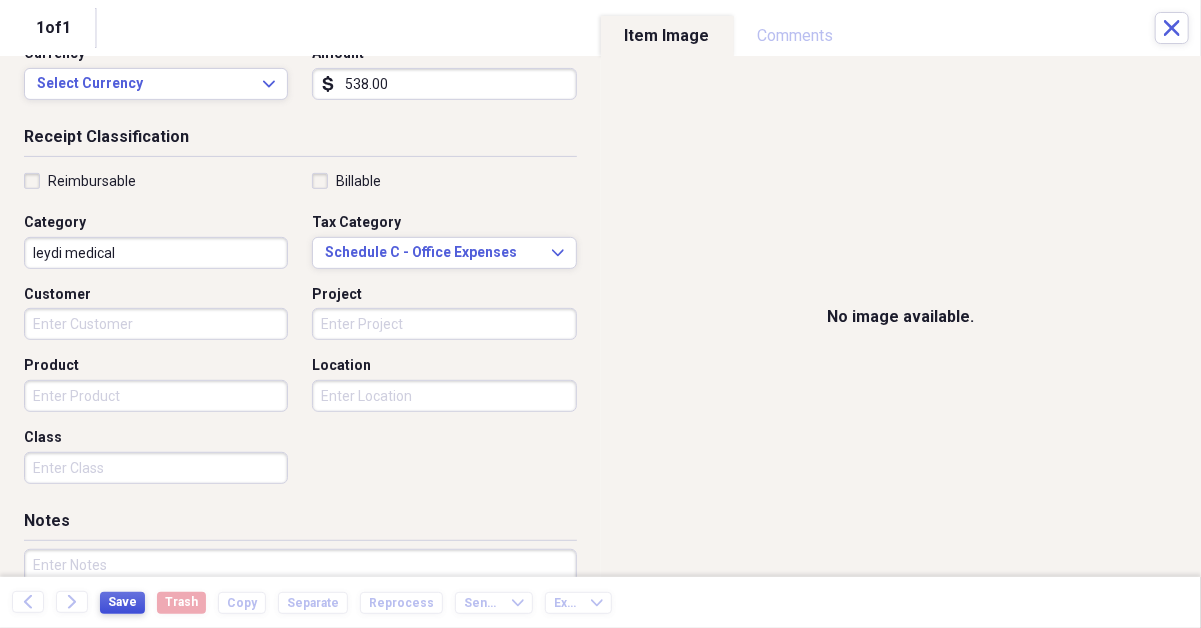 click on "Save" at bounding box center [122, 602] 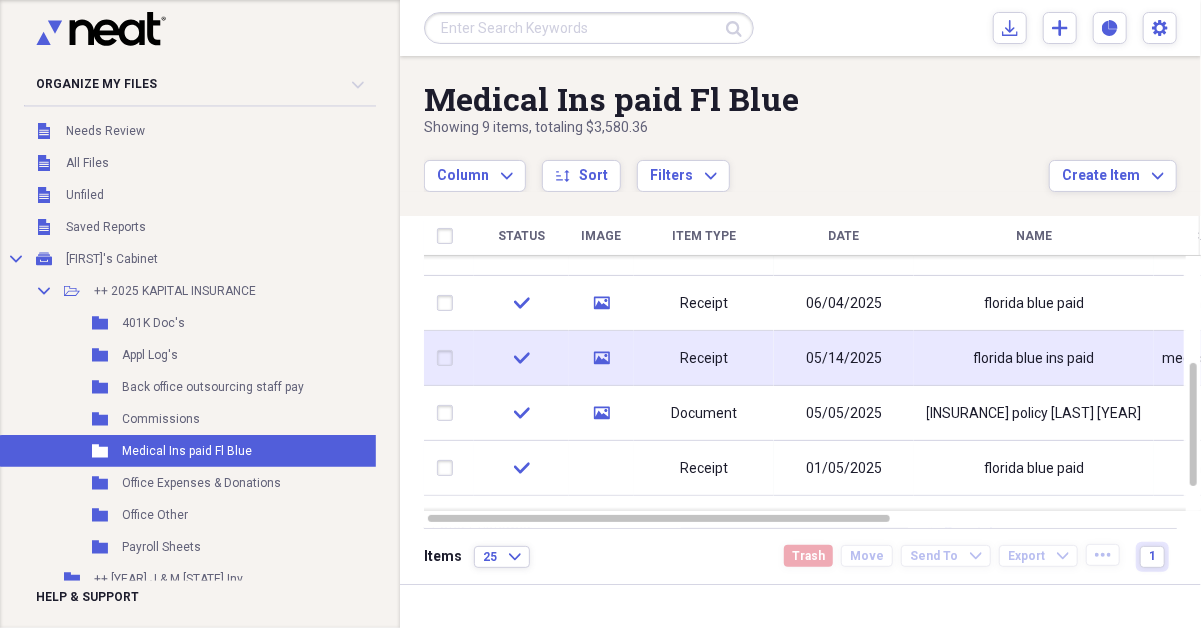 click on "05/14/2025" at bounding box center [844, 359] 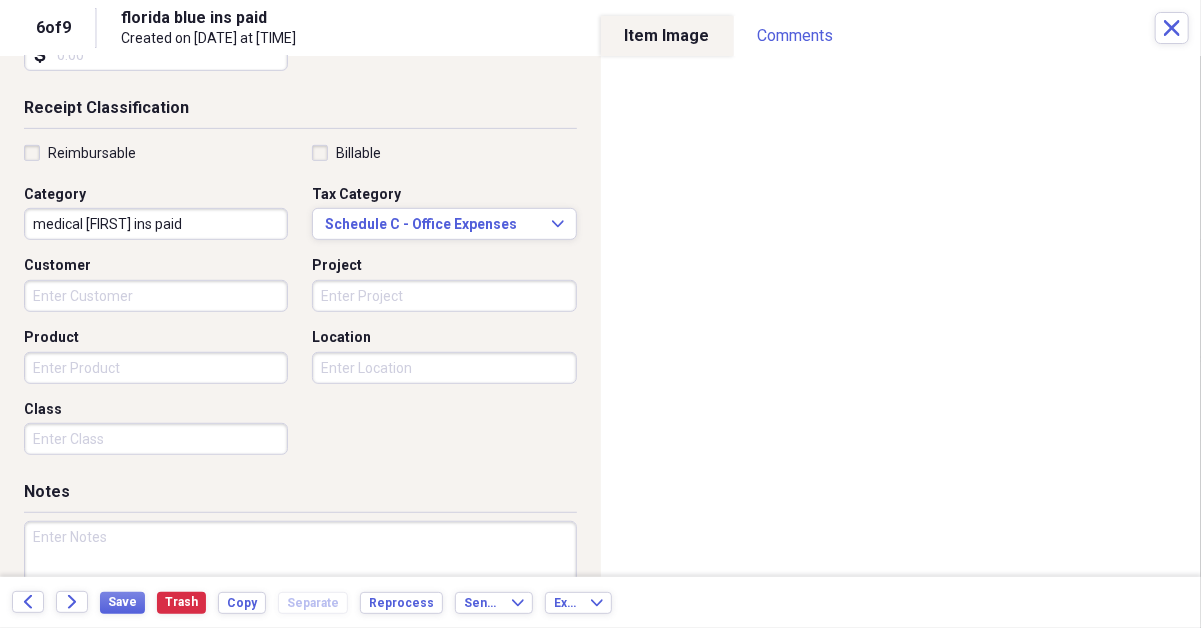 scroll, scrollTop: 0, scrollLeft: 0, axis: both 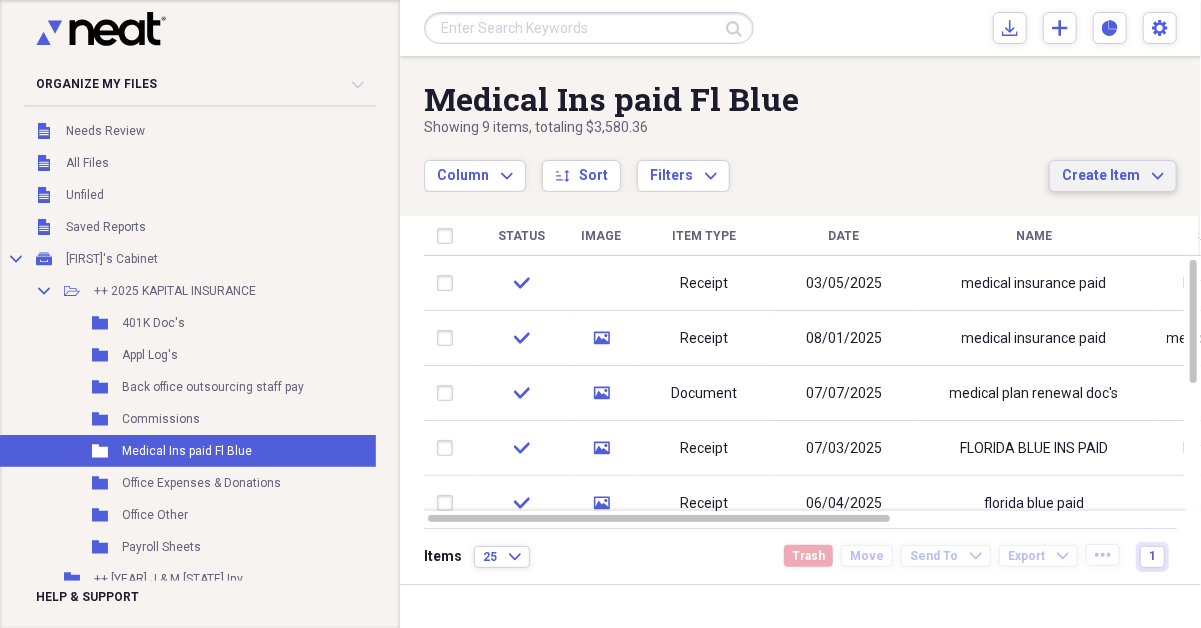 click on "Create Item" at bounding box center (1101, 176) 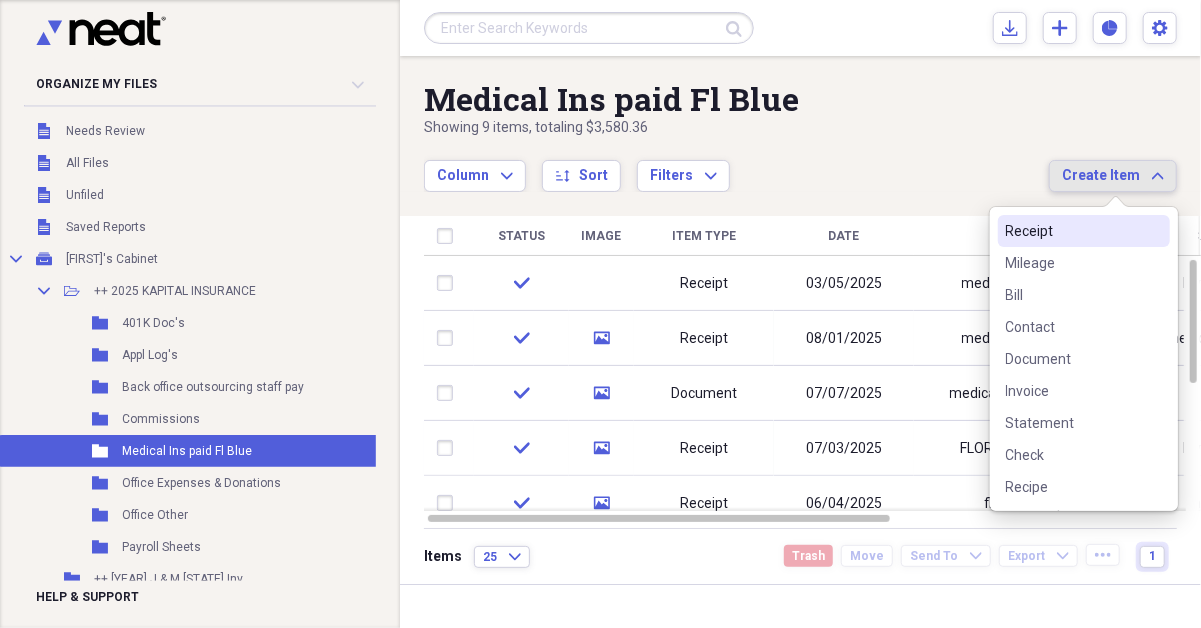 click on "Receipt" at bounding box center [1084, 231] 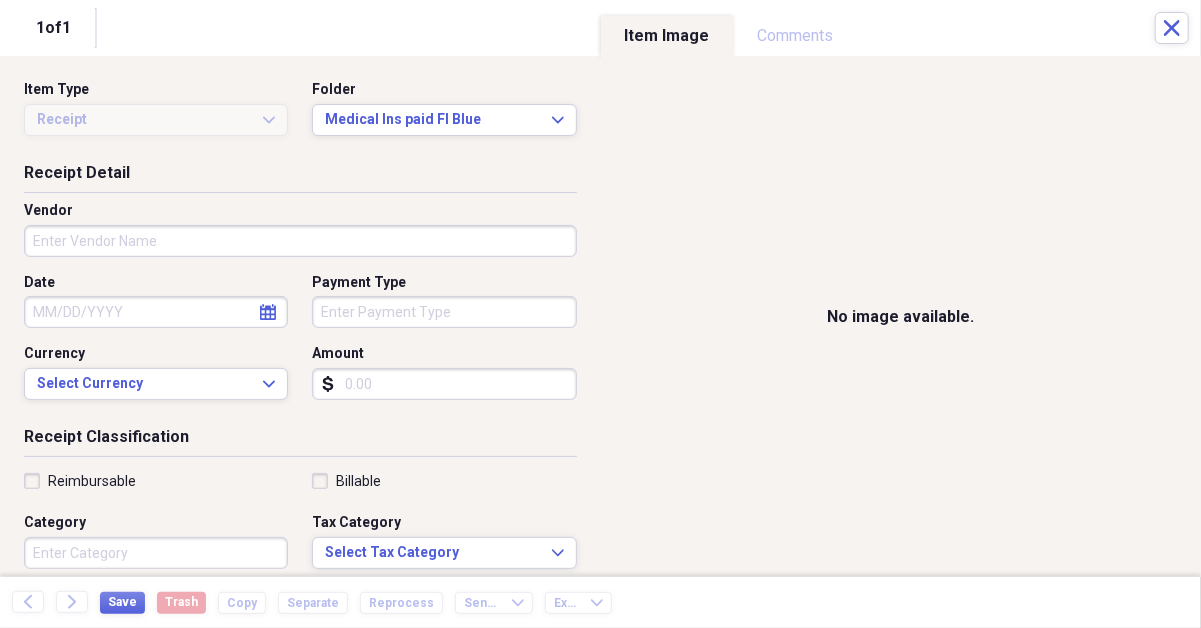 click on "Vendor" at bounding box center (300, 241) 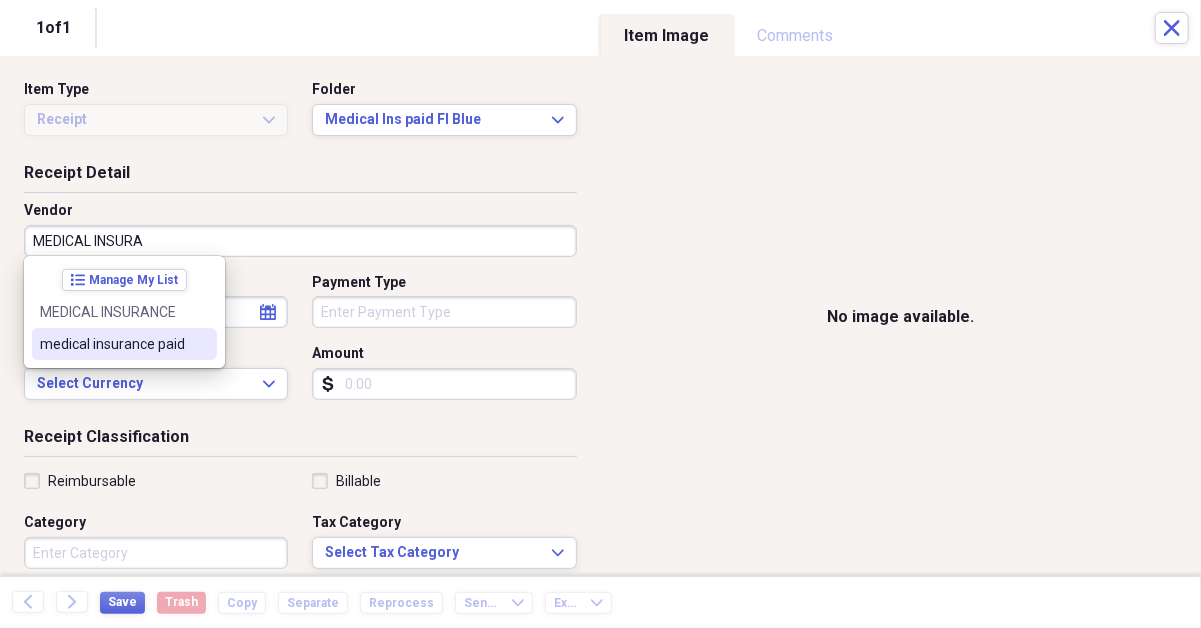 click at bounding box center [201, 344] 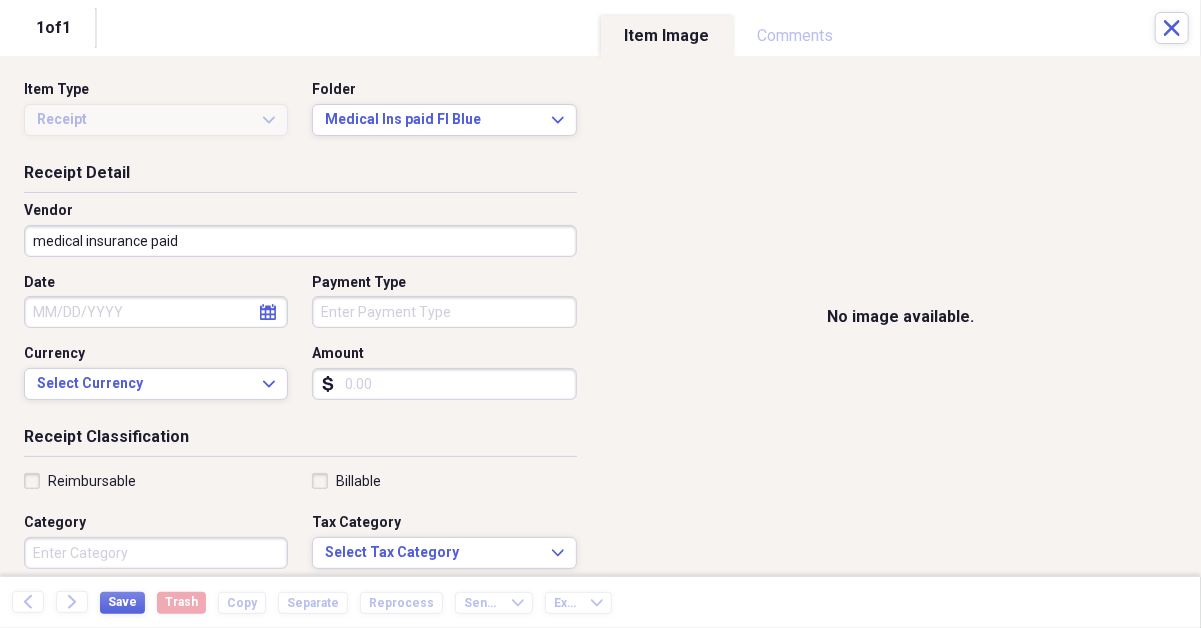 select on "7" 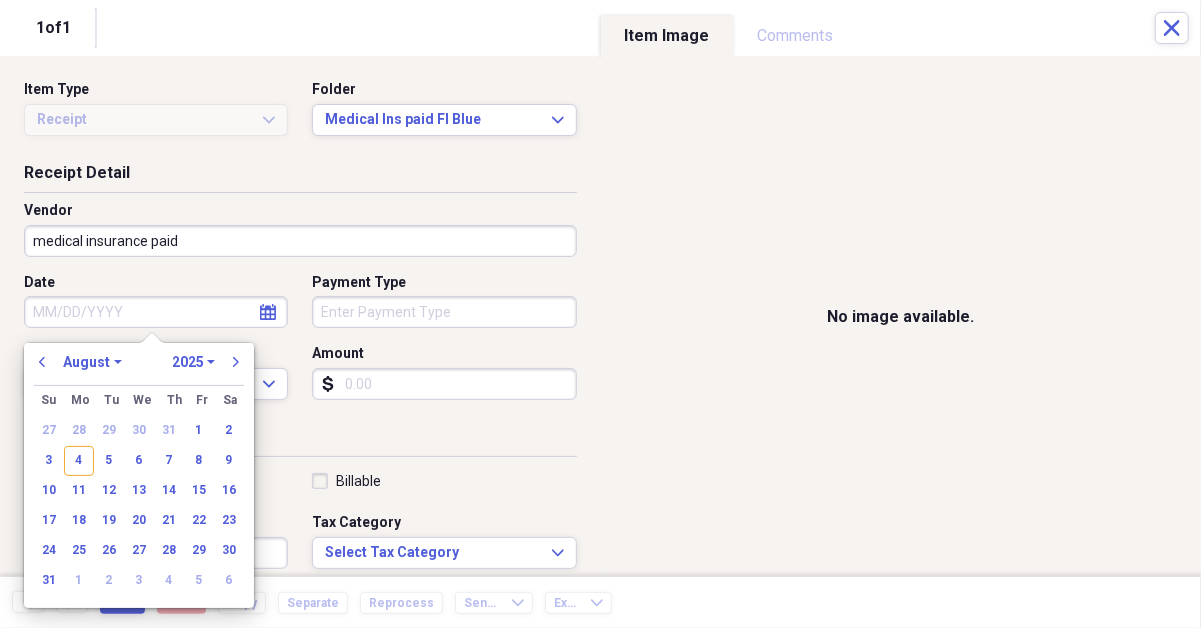 click on "Date" at bounding box center [156, 312] 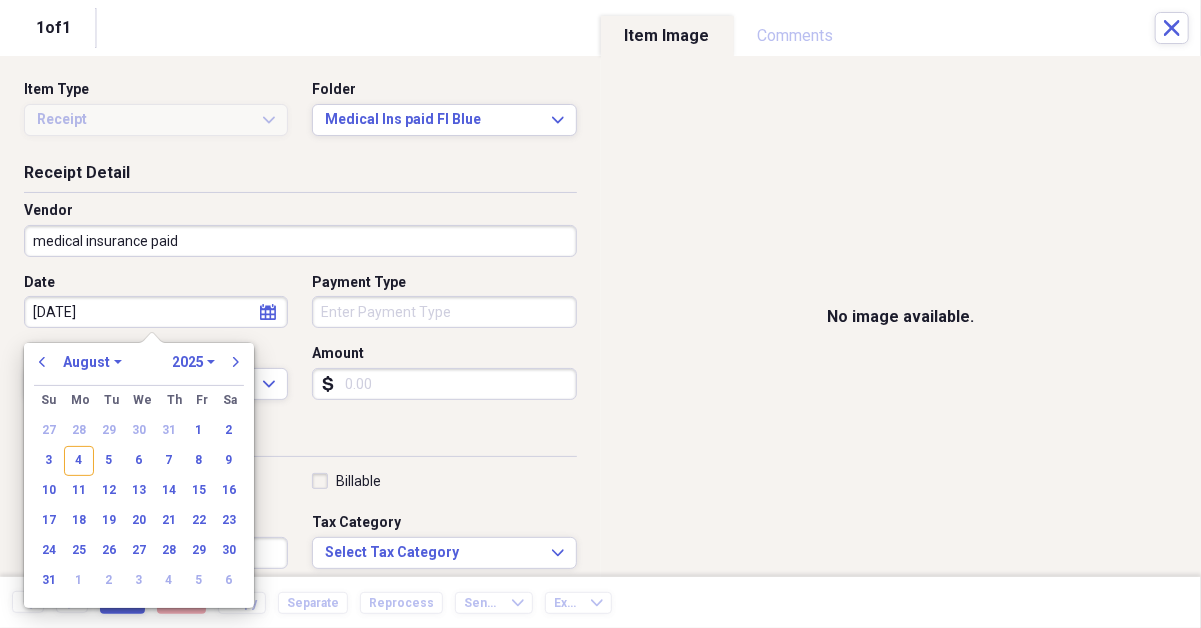 type on "[DATE]" 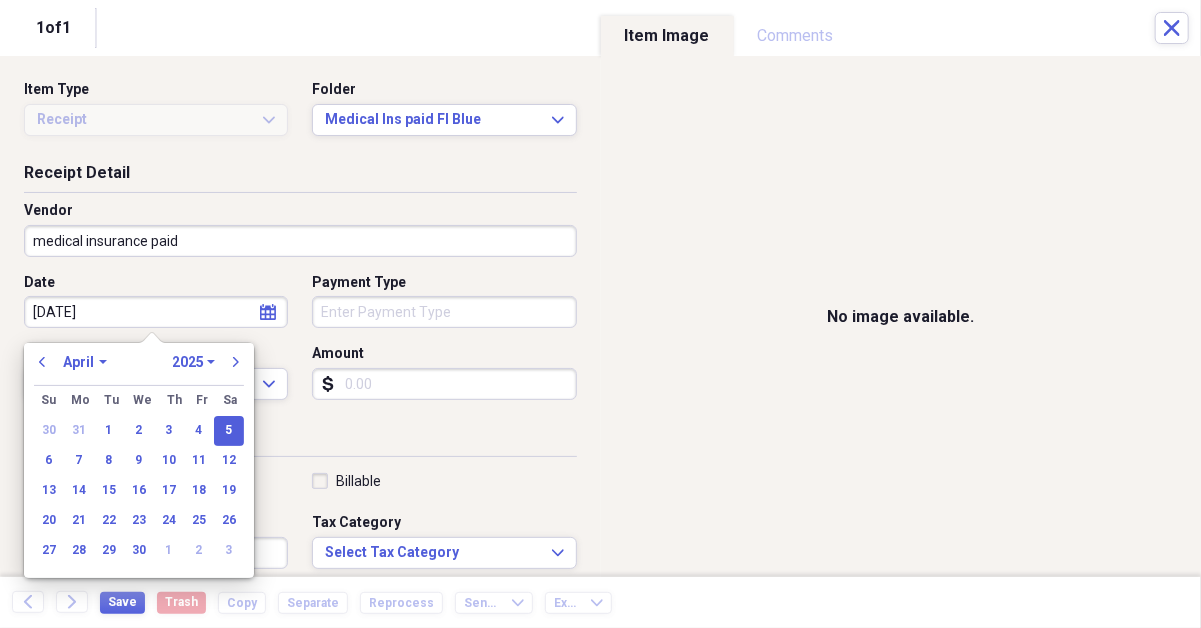 type on "04/05/2025" 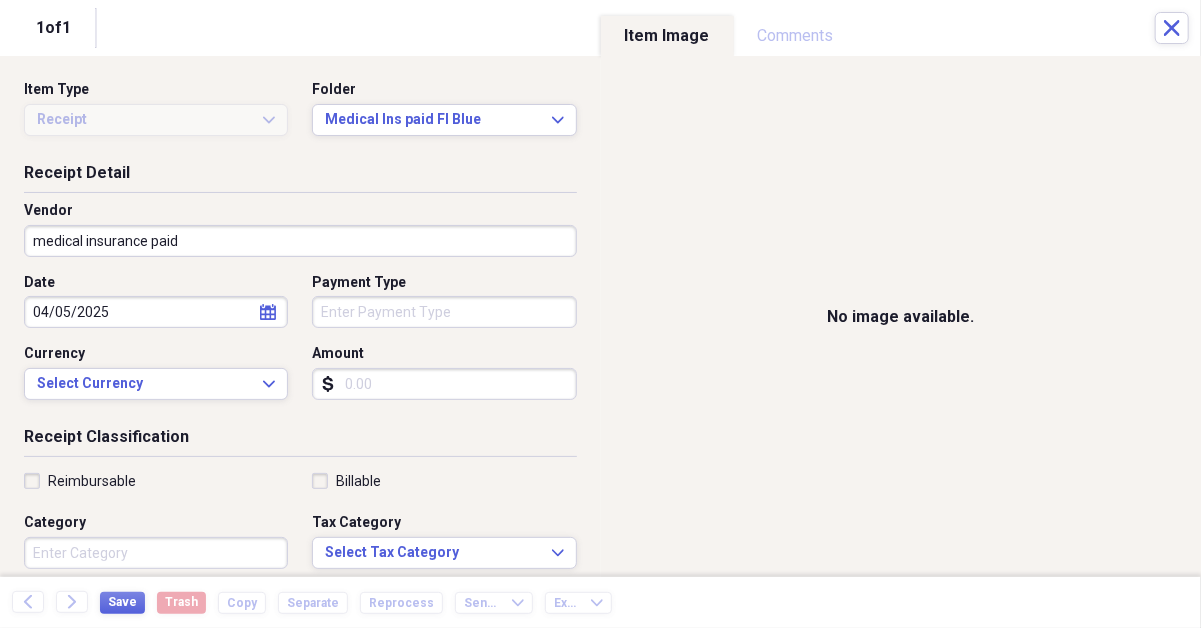 click on "Amount" at bounding box center [444, 384] 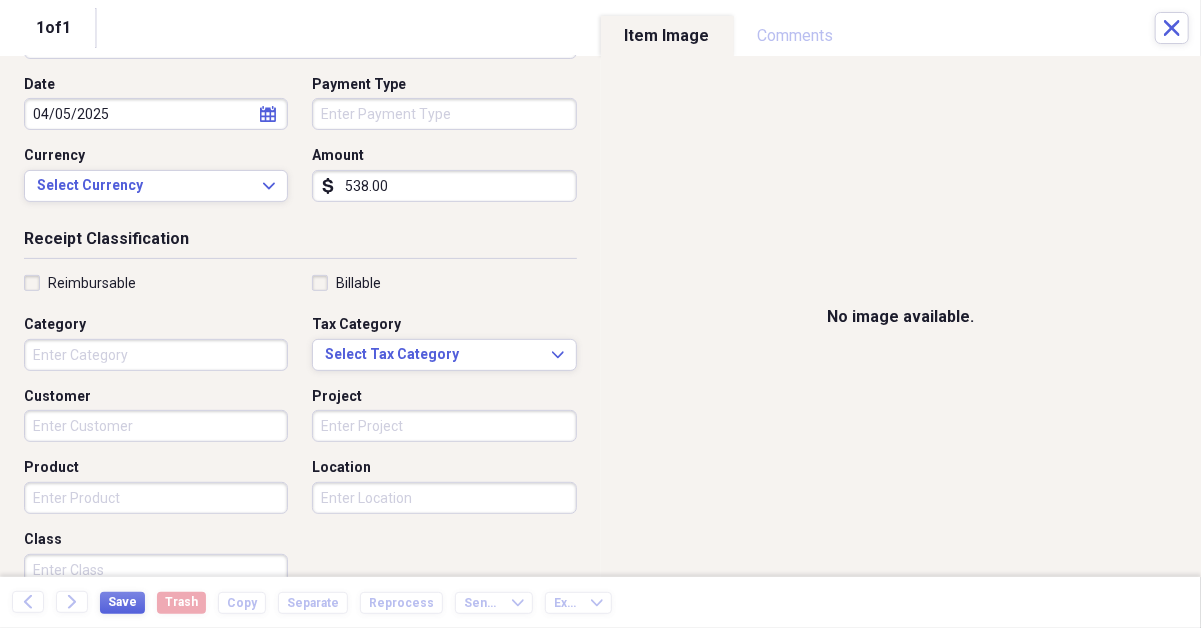 scroll, scrollTop: 200, scrollLeft: 0, axis: vertical 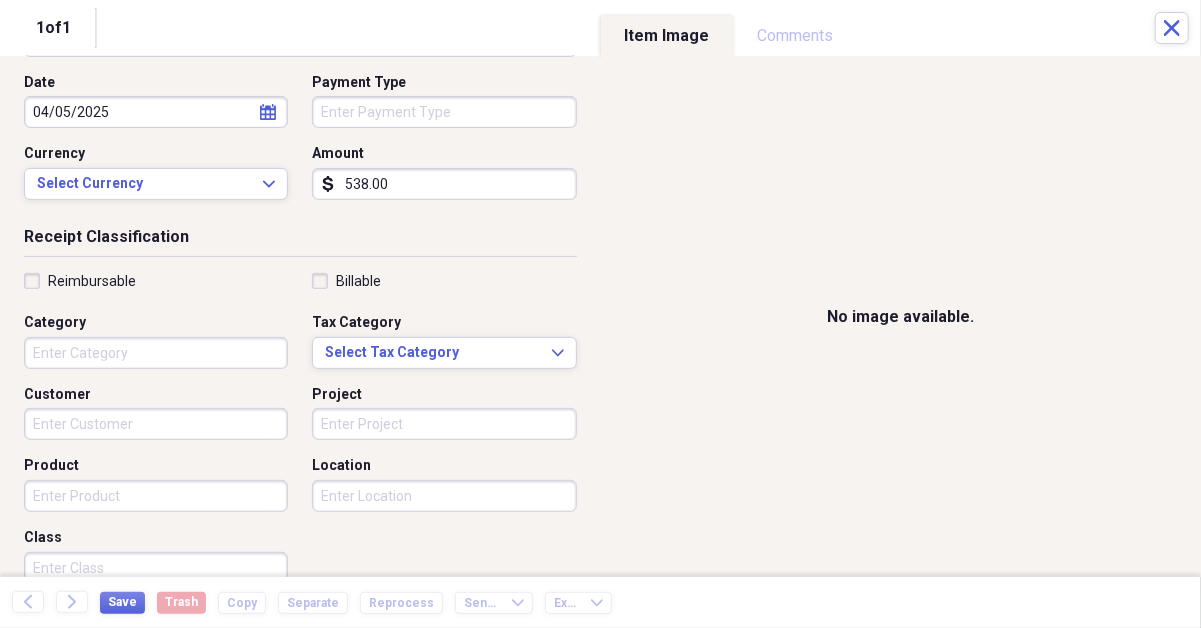 type on "538.00" 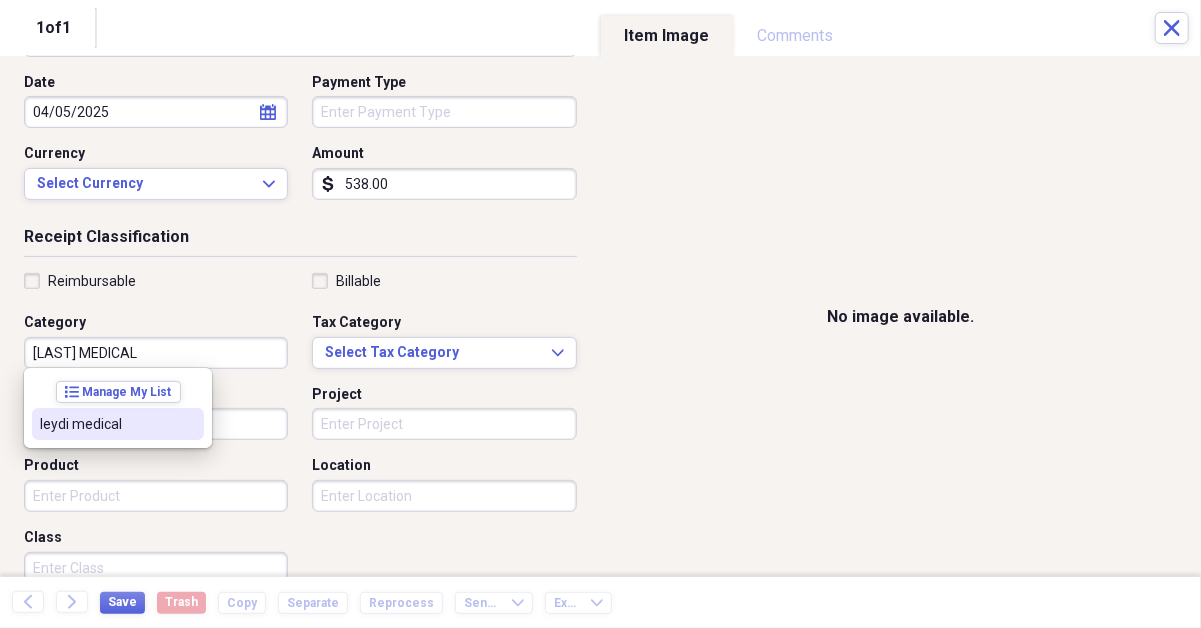 click on "leydi medical" at bounding box center (118, 424) 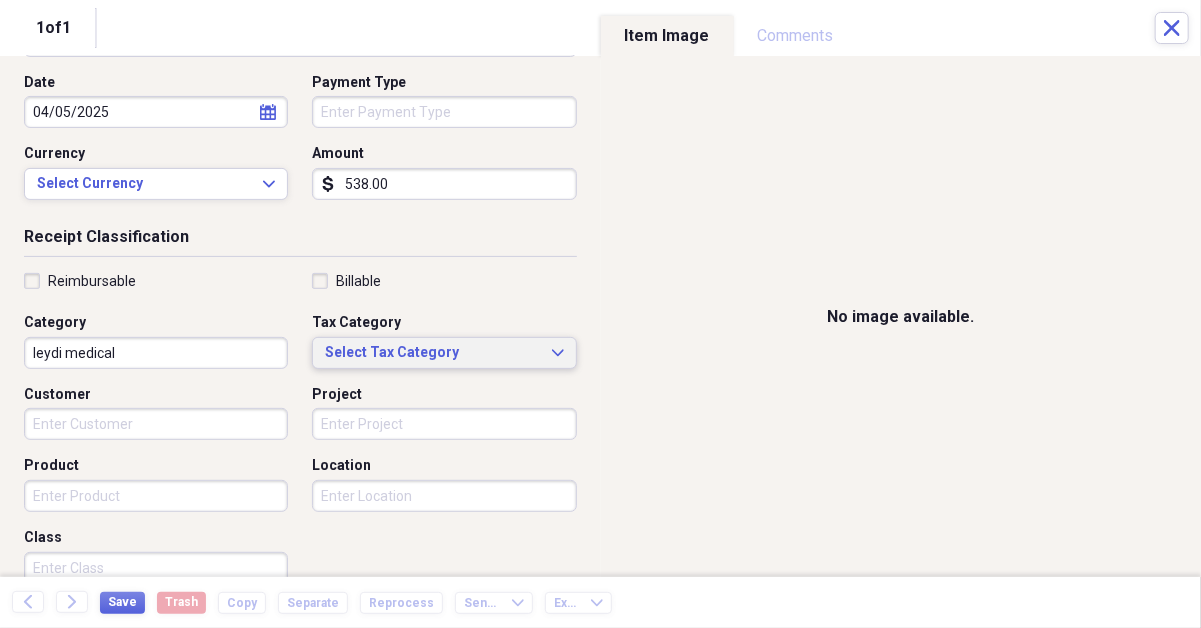 click on "Select Tax Category" at bounding box center [432, 353] 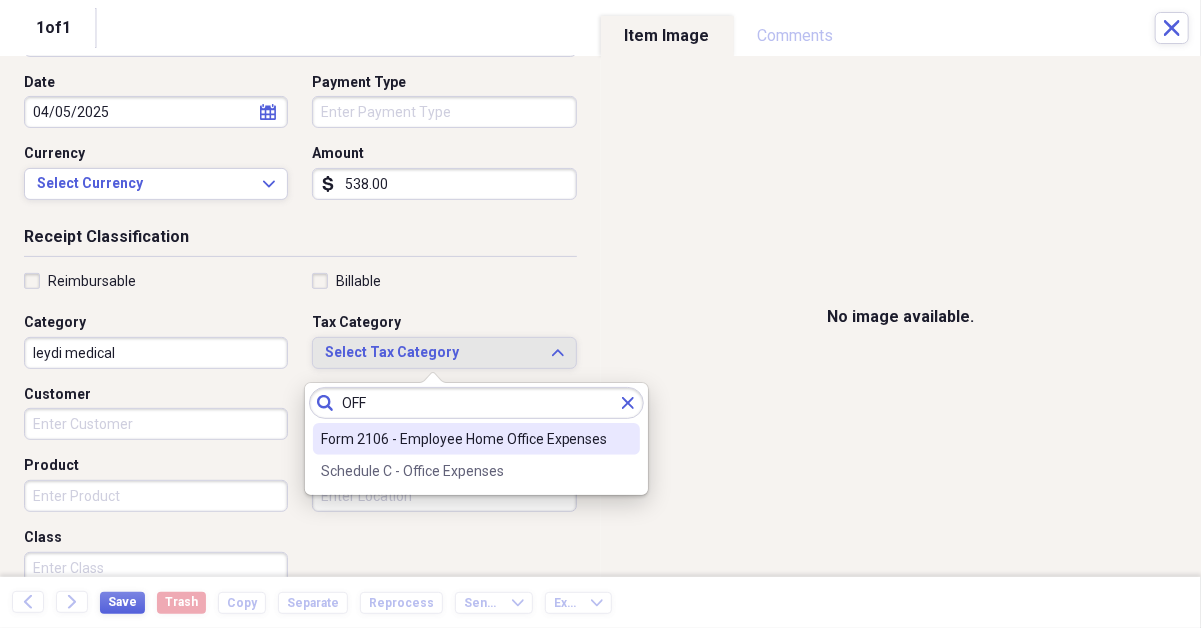 type on "OFF" 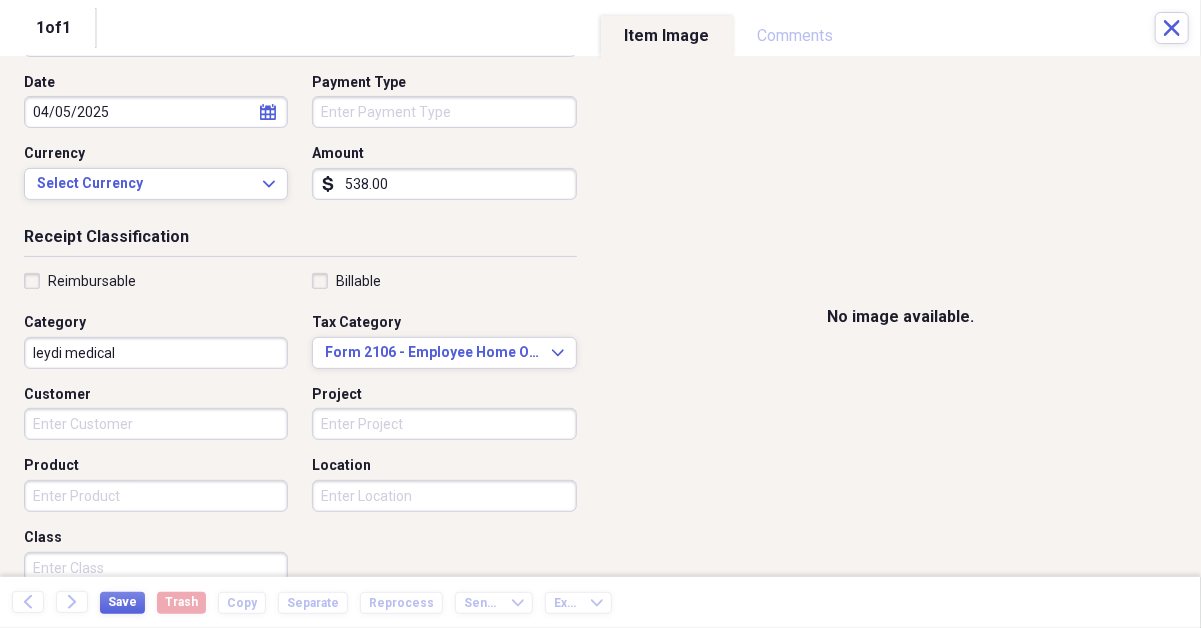 click on "leydi medical" at bounding box center [156, 353] 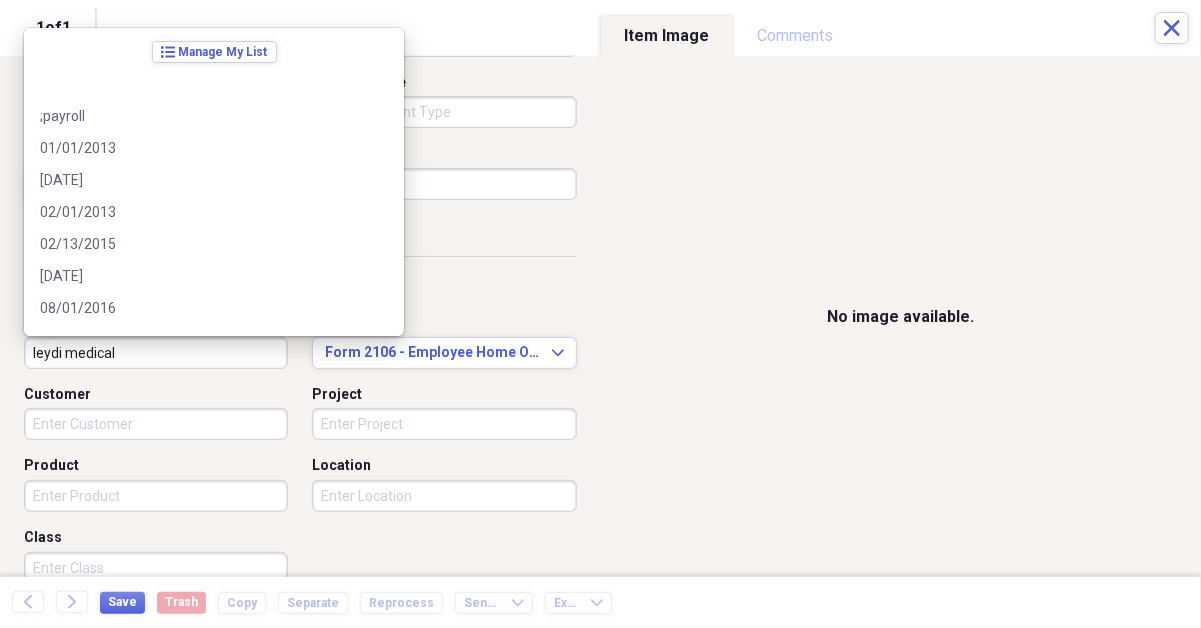 scroll, scrollTop: 31548, scrollLeft: 0, axis: vertical 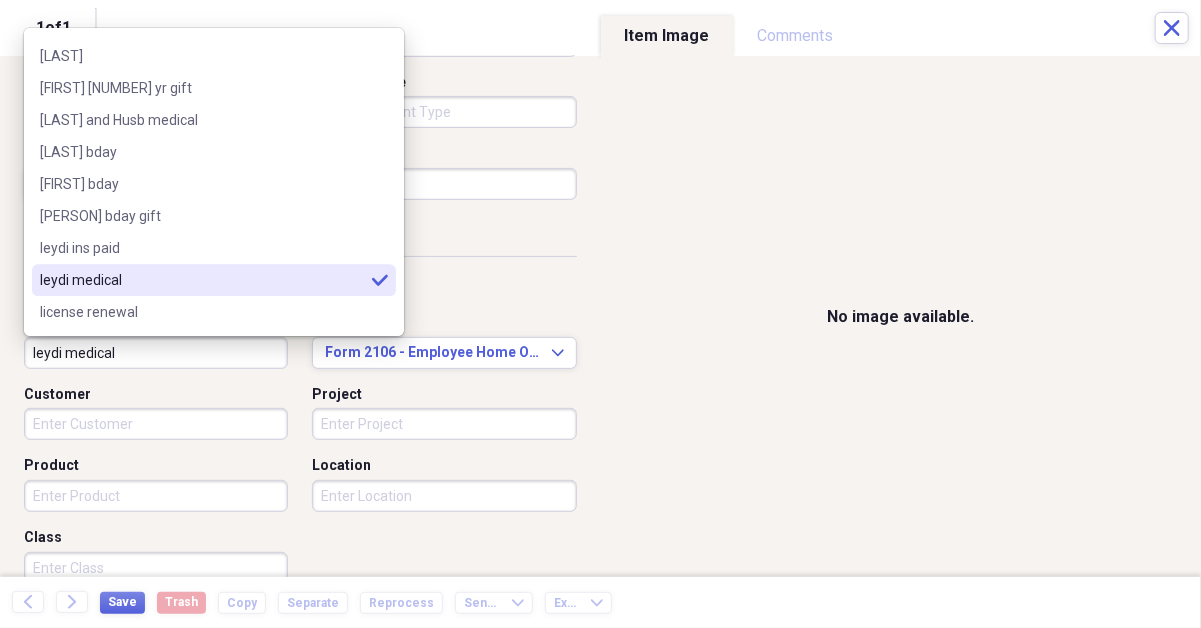 click on "leydi medical" at bounding box center (156, 353) 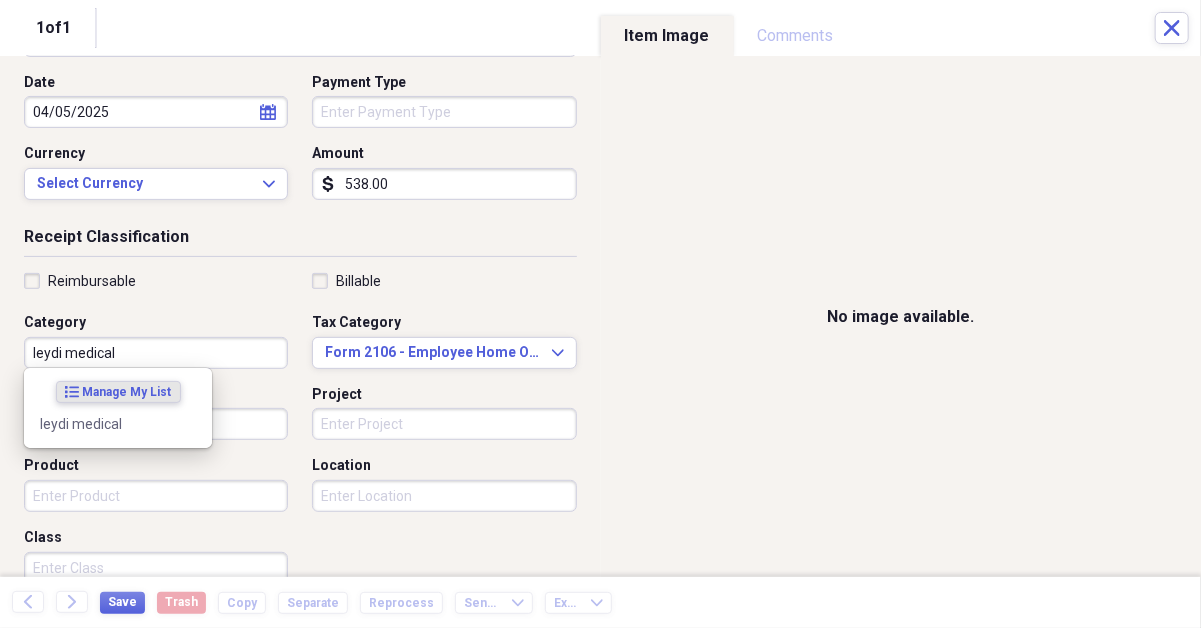 scroll, scrollTop: 0, scrollLeft: 0, axis: both 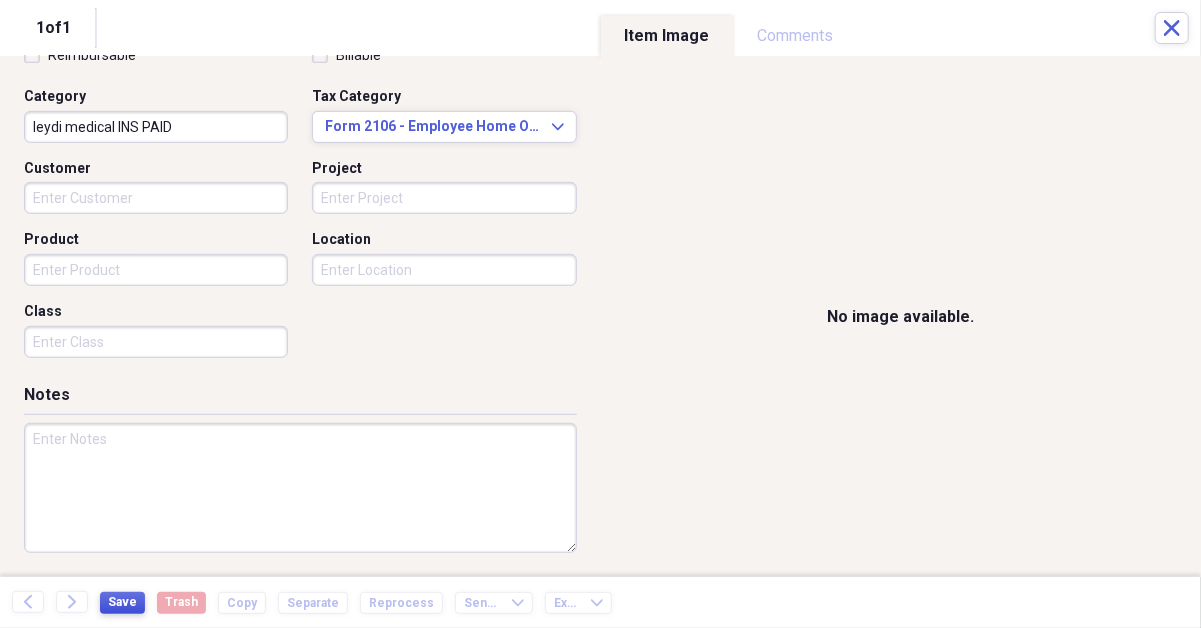 type on "leydi medical INS PAID" 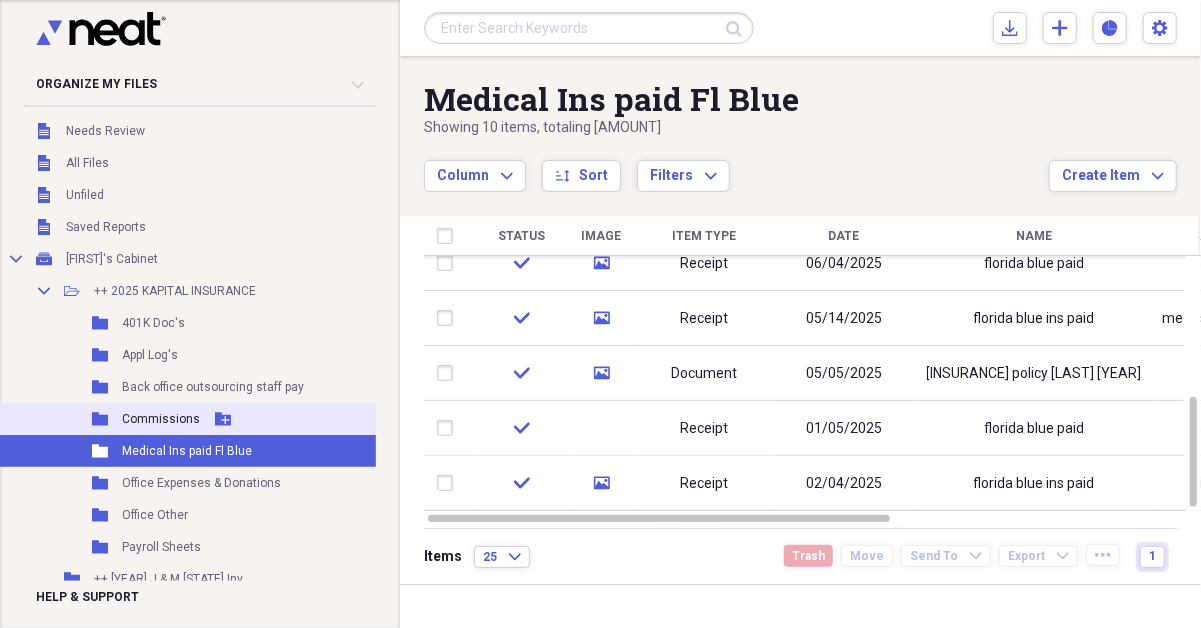 click on "Commissions" at bounding box center [161, 419] 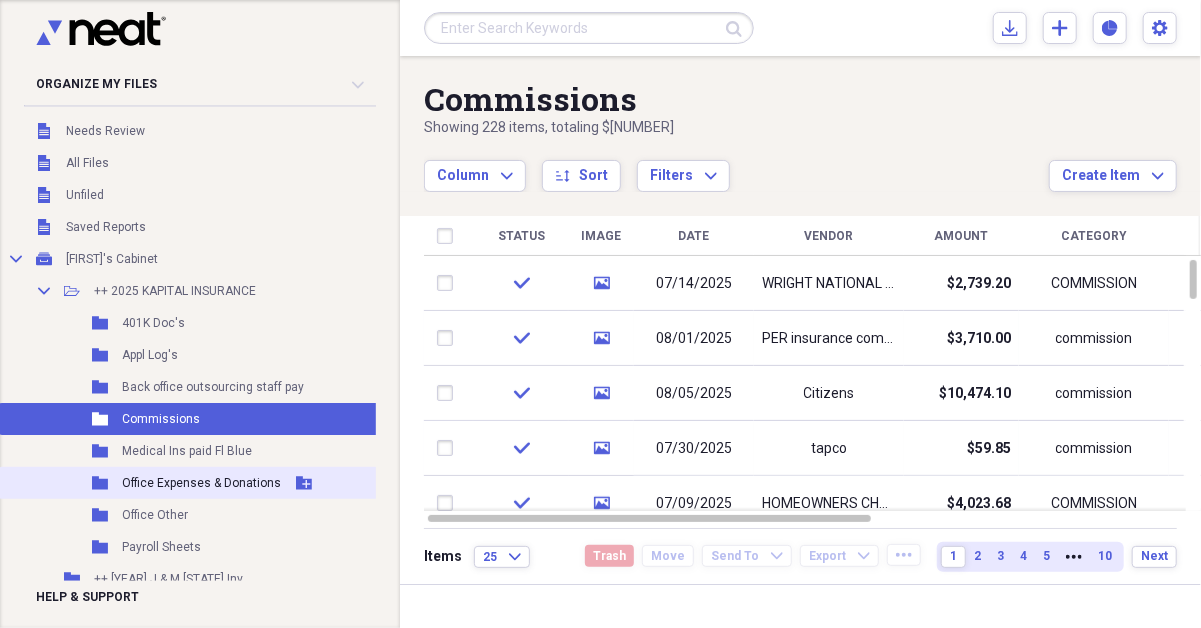 click on "Office Expenses & Donations" at bounding box center (201, 483) 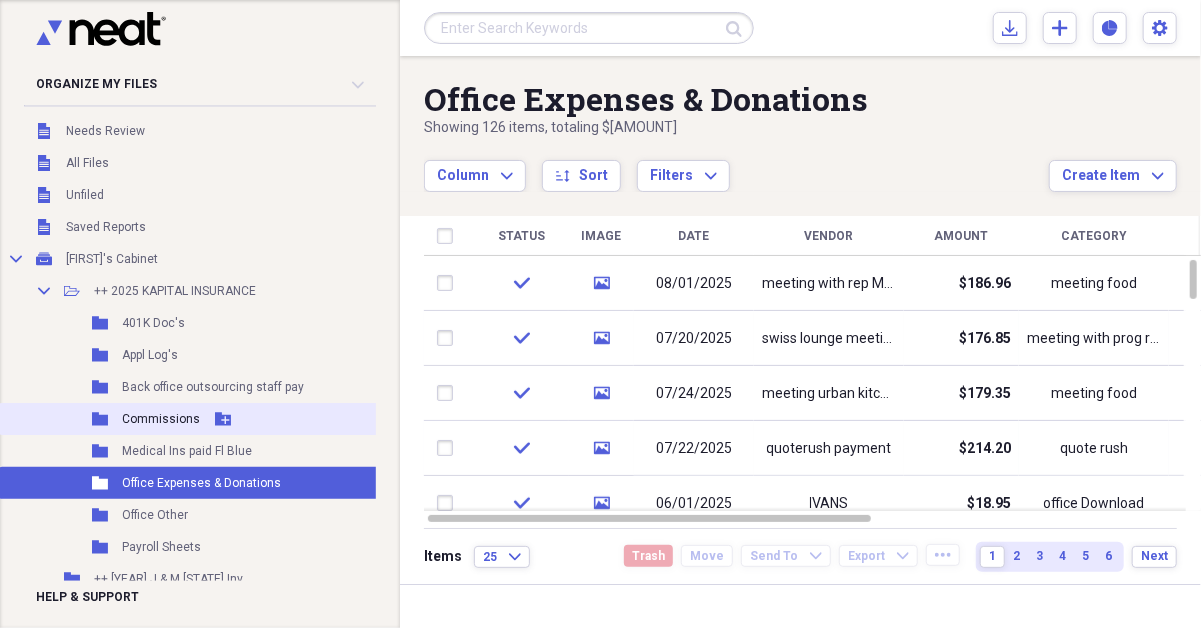 click on "Commissions" at bounding box center [161, 419] 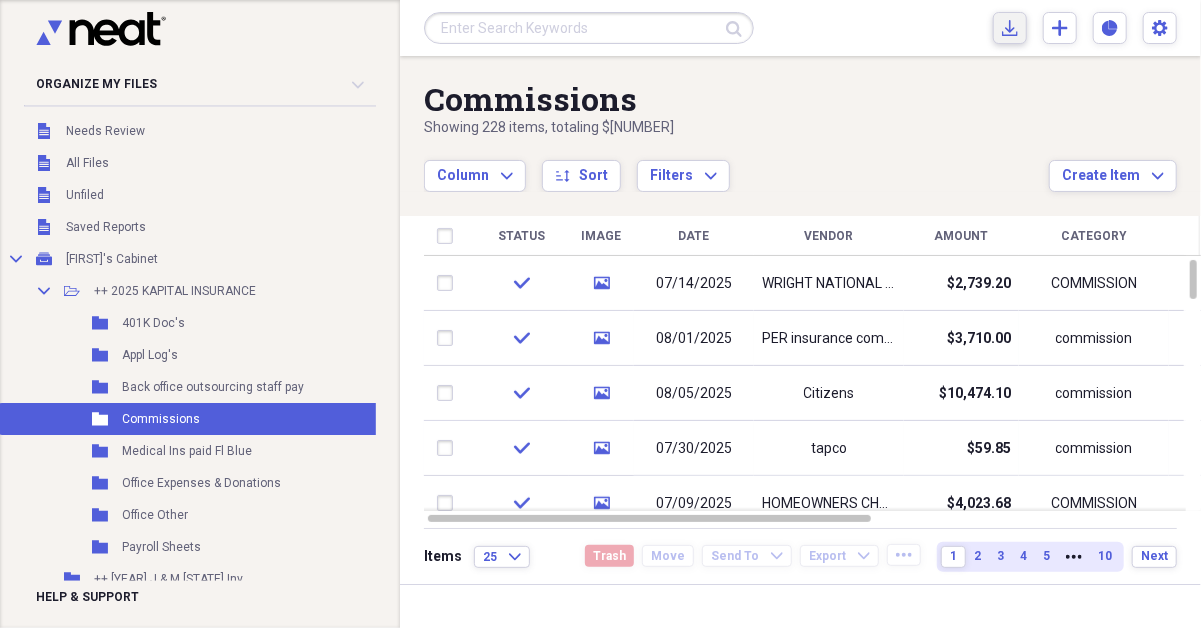 click on "Import Import" at bounding box center (1010, 28) 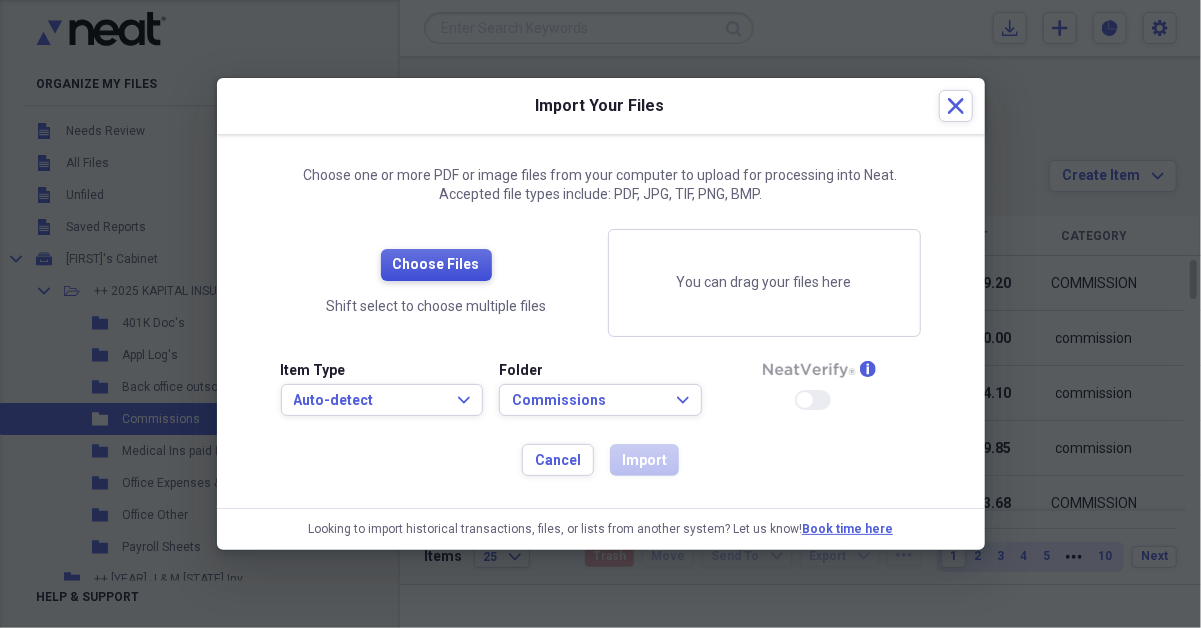 click on "Choose Files" at bounding box center (436, 265) 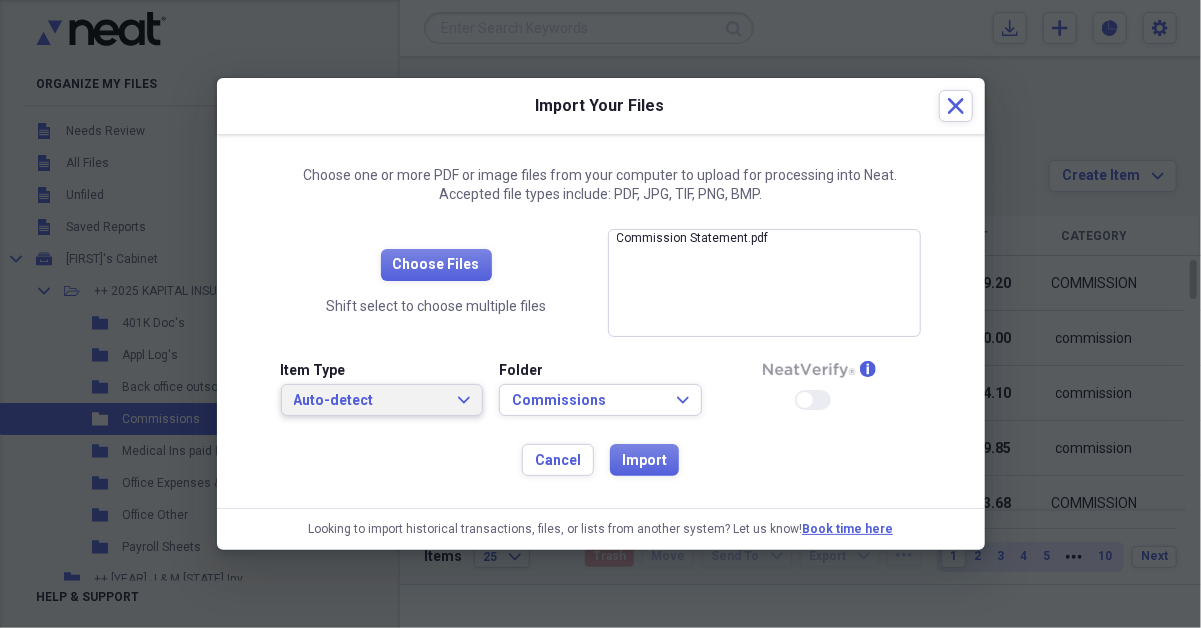 click on "Auto-detect" at bounding box center [370, 401] 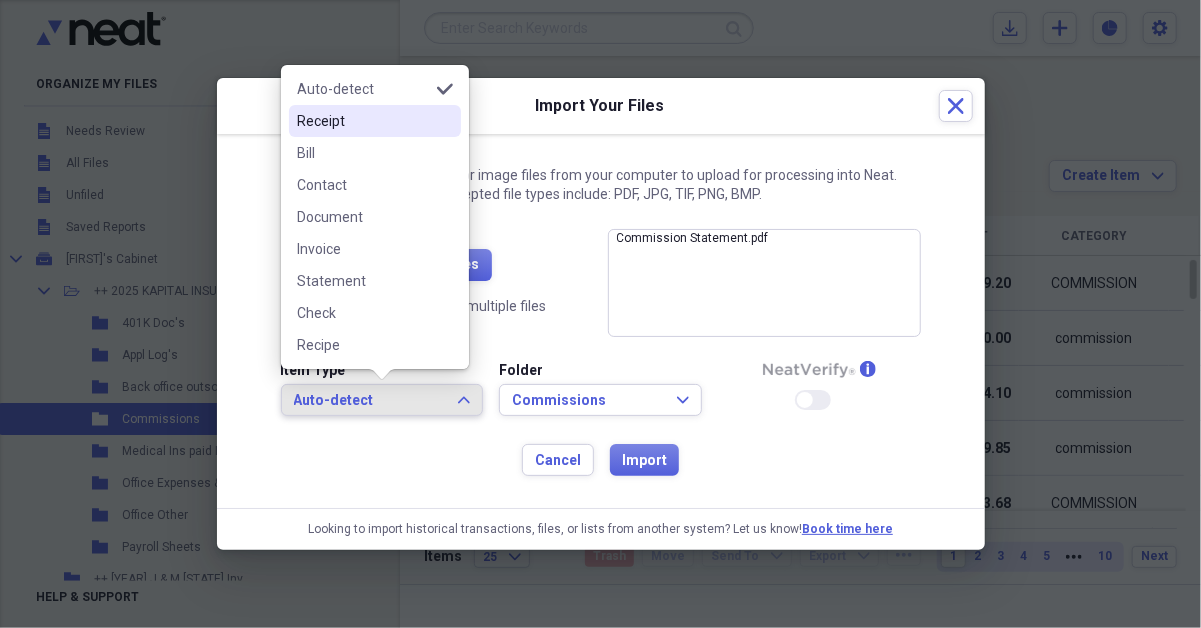 click on "Receipt" at bounding box center (363, 121) 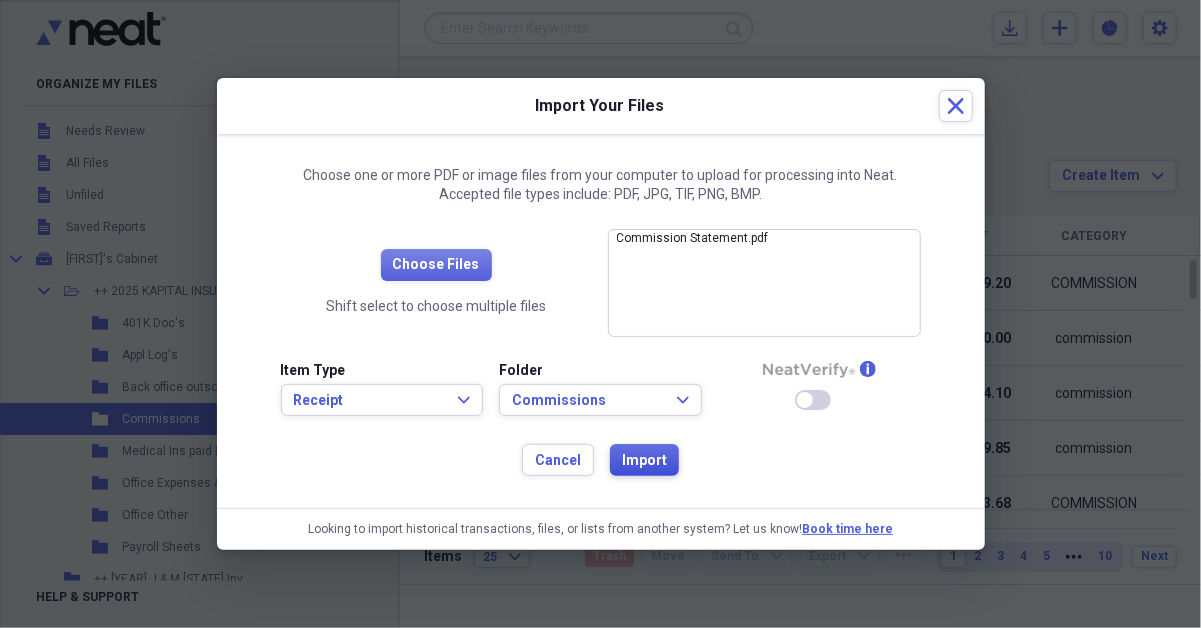 click on "Import" at bounding box center (644, 461) 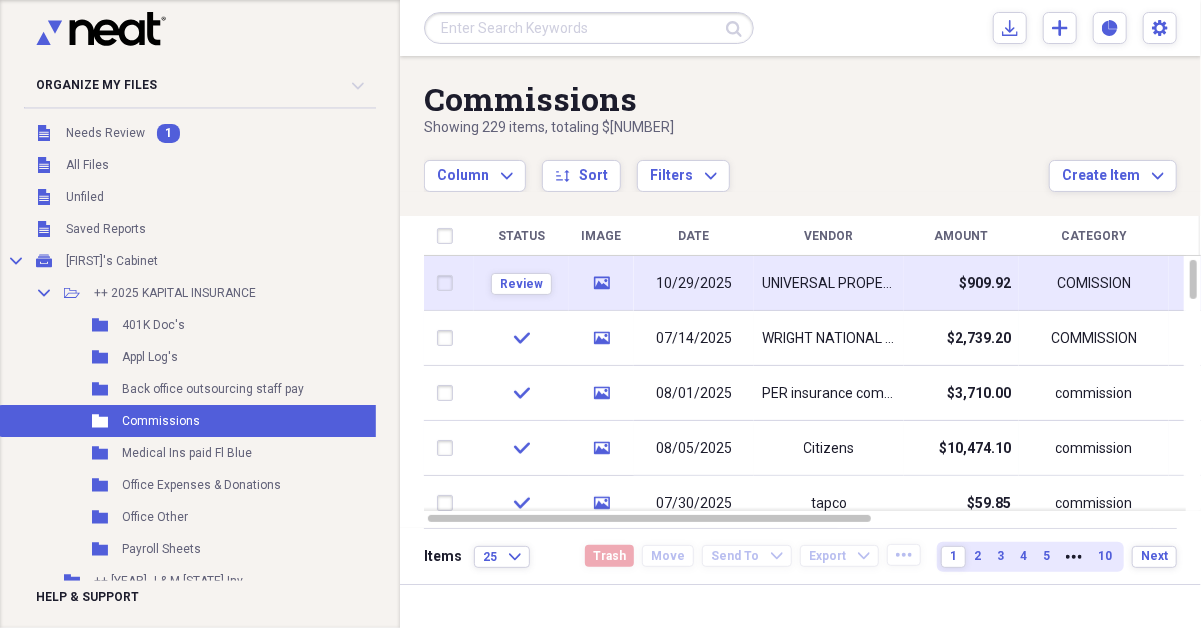 click on "10/29/2025" at bounding box center (694, 284) 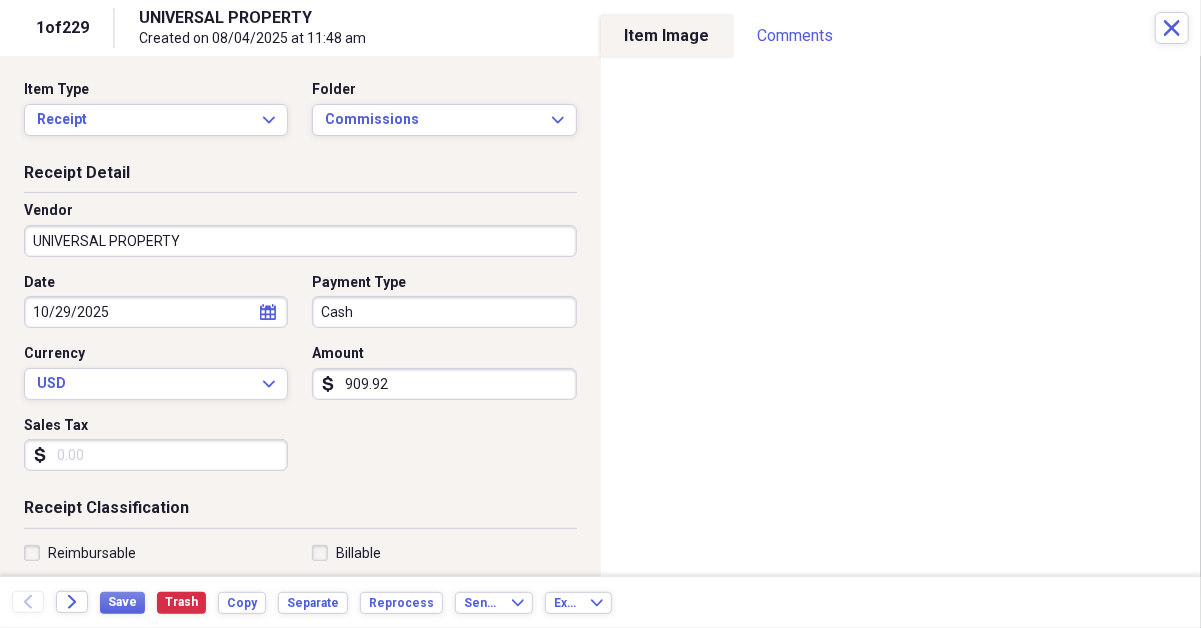 click on "UNIVERSAL PROPERTY" at bounding box center [300, 241] 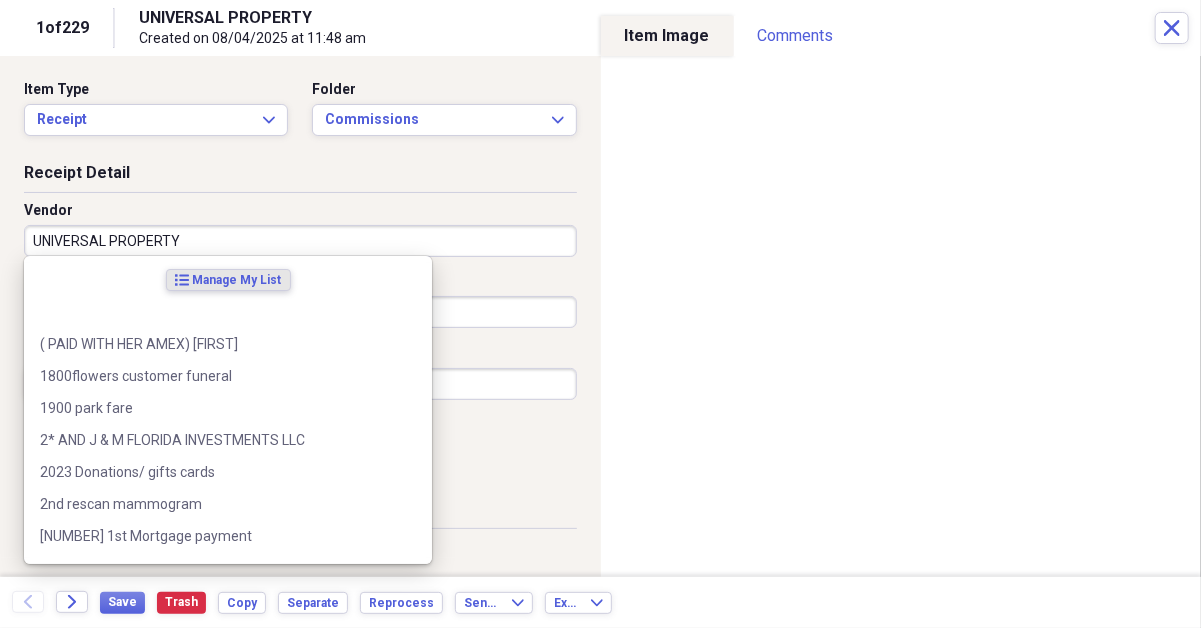 click on "UNIVERSAL PROPERTY" at bounding box center (300, 241) 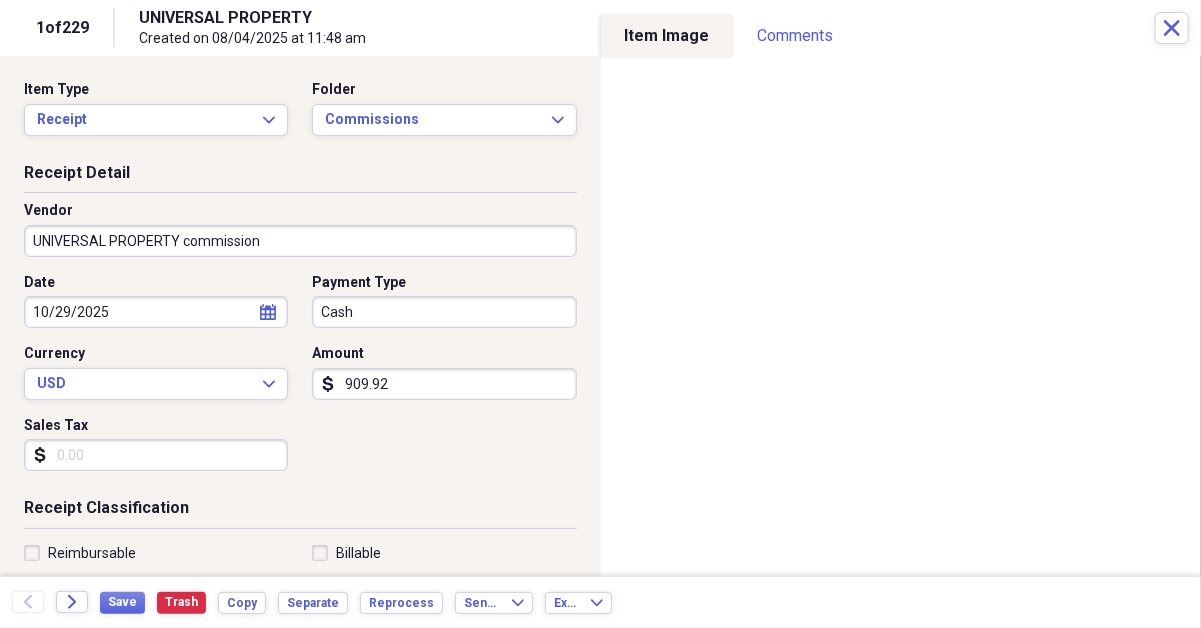 type on "UNIVERSAL PROPERTY commission" 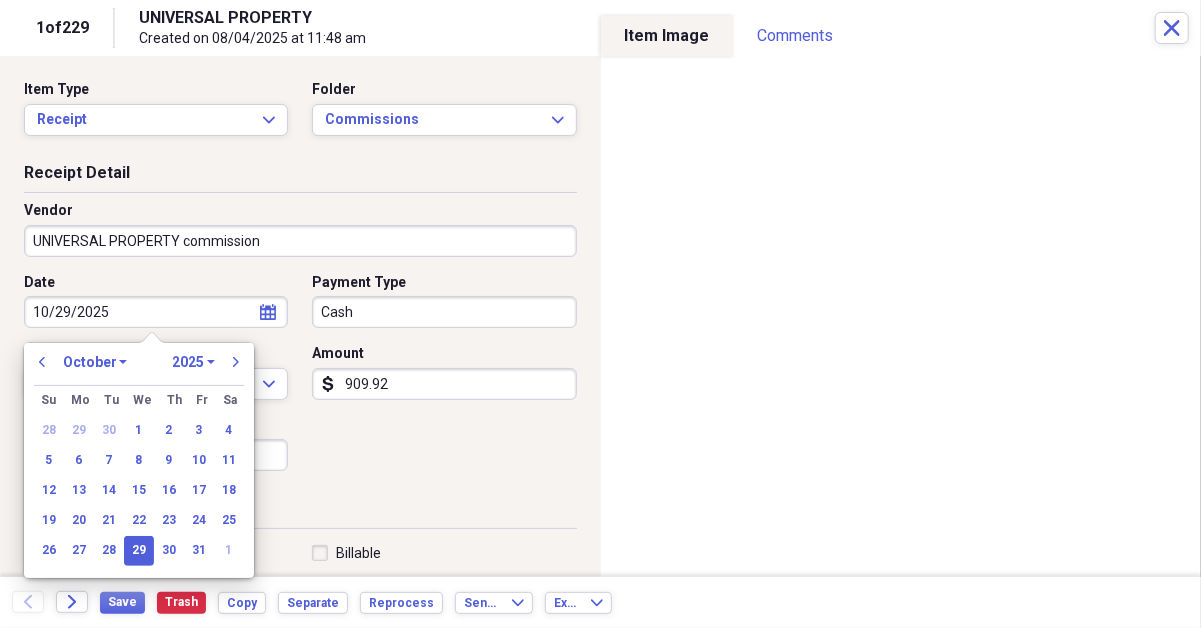drag, startPoint x: 134, startPoint y: 315, endPoint x: -36, endPoint y: 262, distance: 178.0702 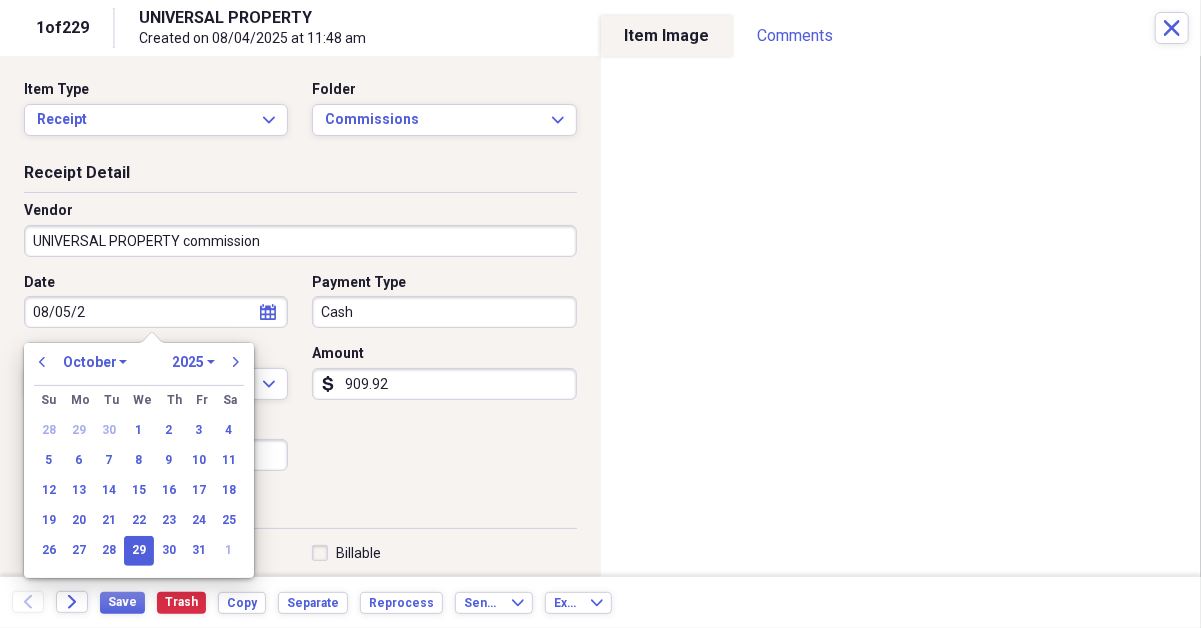 type on "08/05/25" 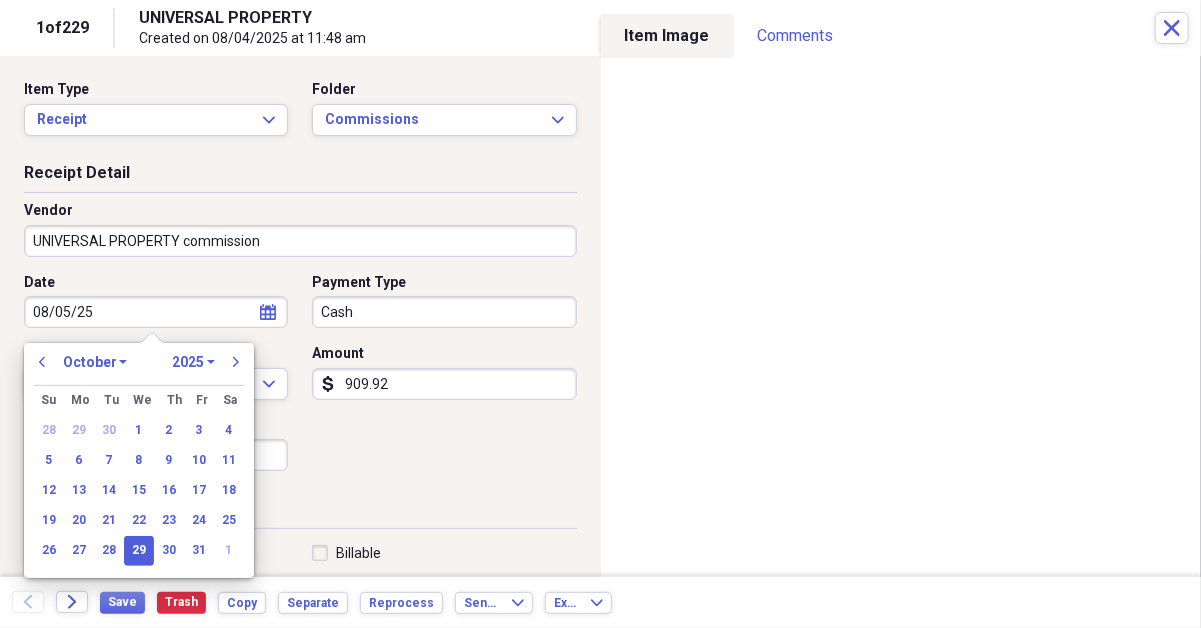 select on "7" 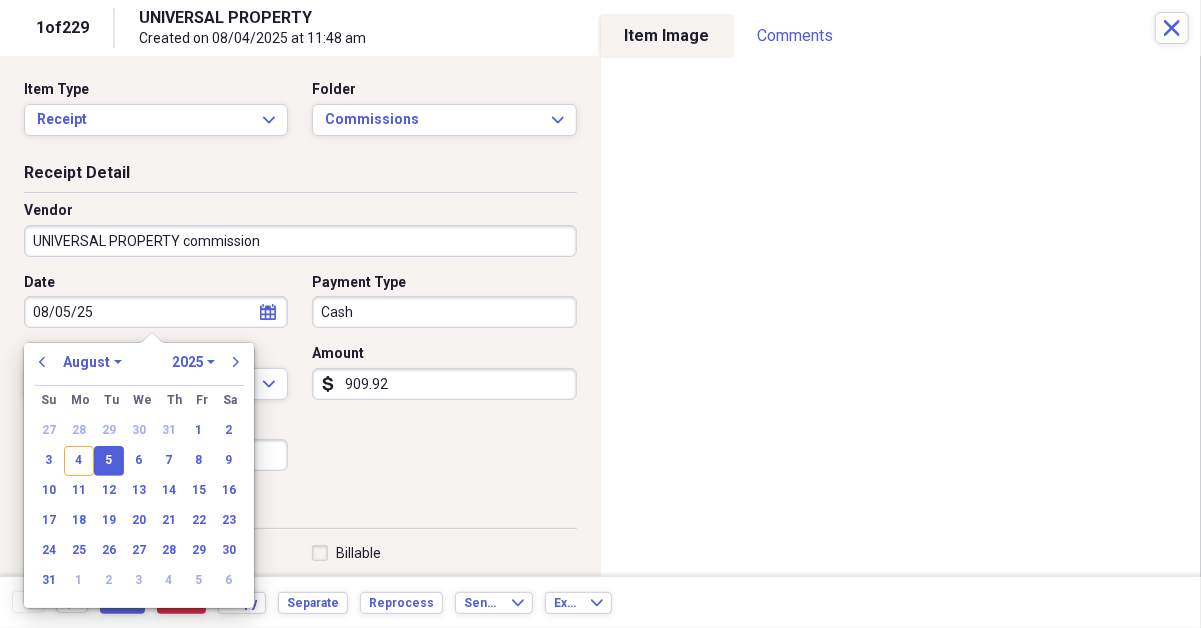 type on "08/05/2025" 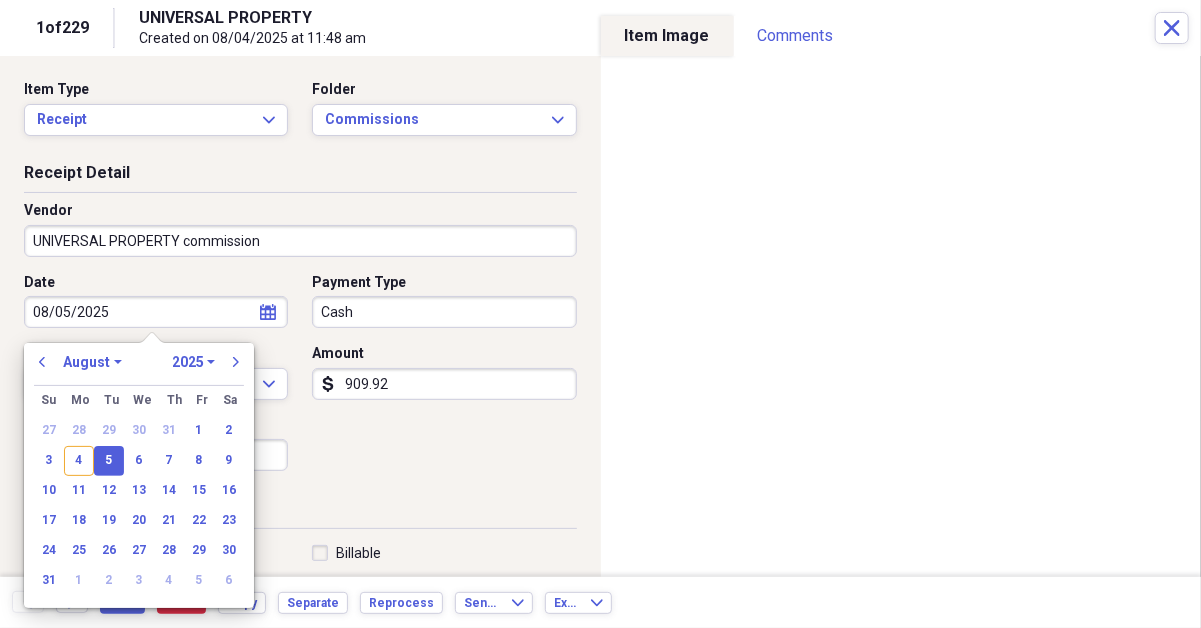 click on "Date [DATE] calendar Calendar Payment Type Cash Currency USD Expand Amount dollar-sign [AMOUNT] Sales Tax dollar-sign" at bounding box center [300, 380] 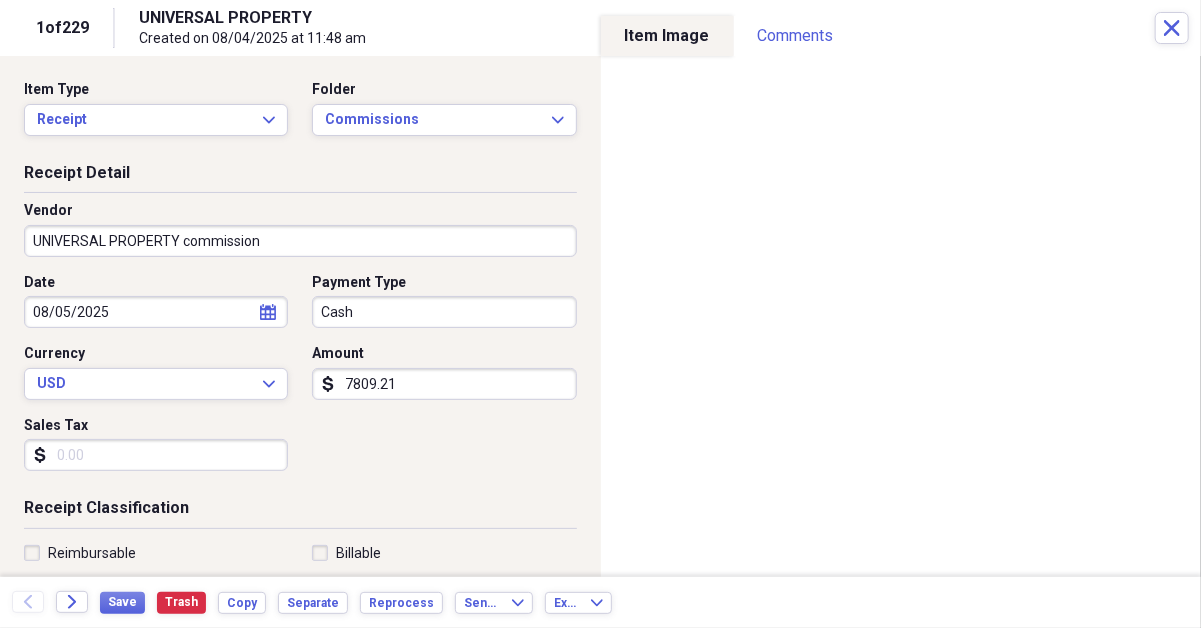 type on "7809.21" 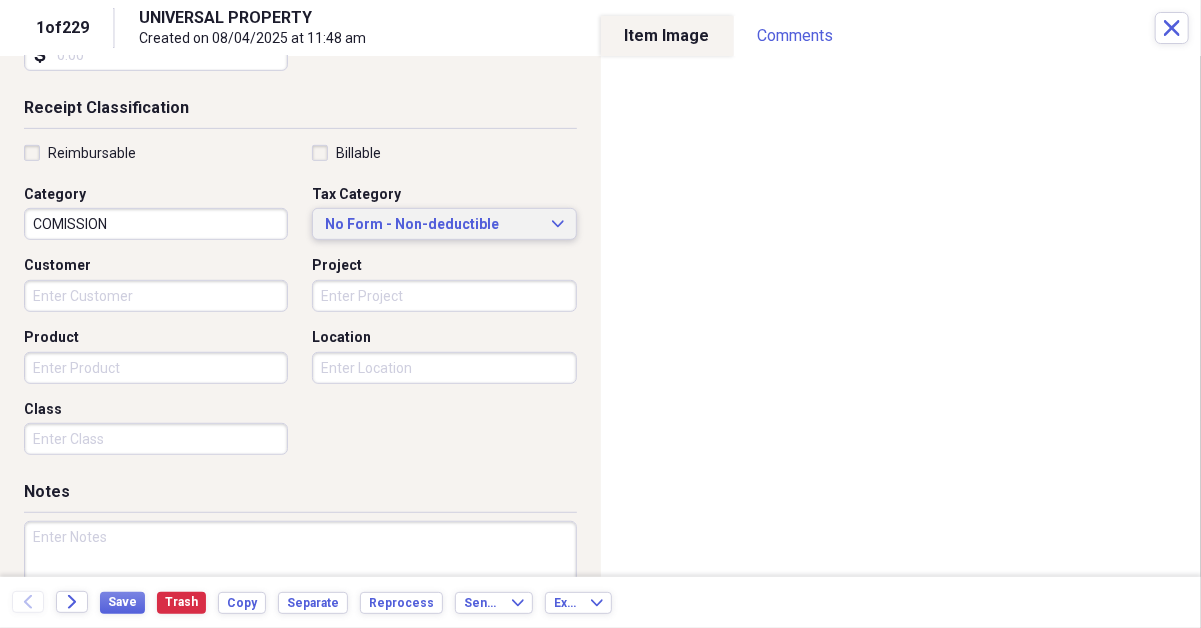 click on "No Form - Non-deductible" at bounding box center (432, 225) 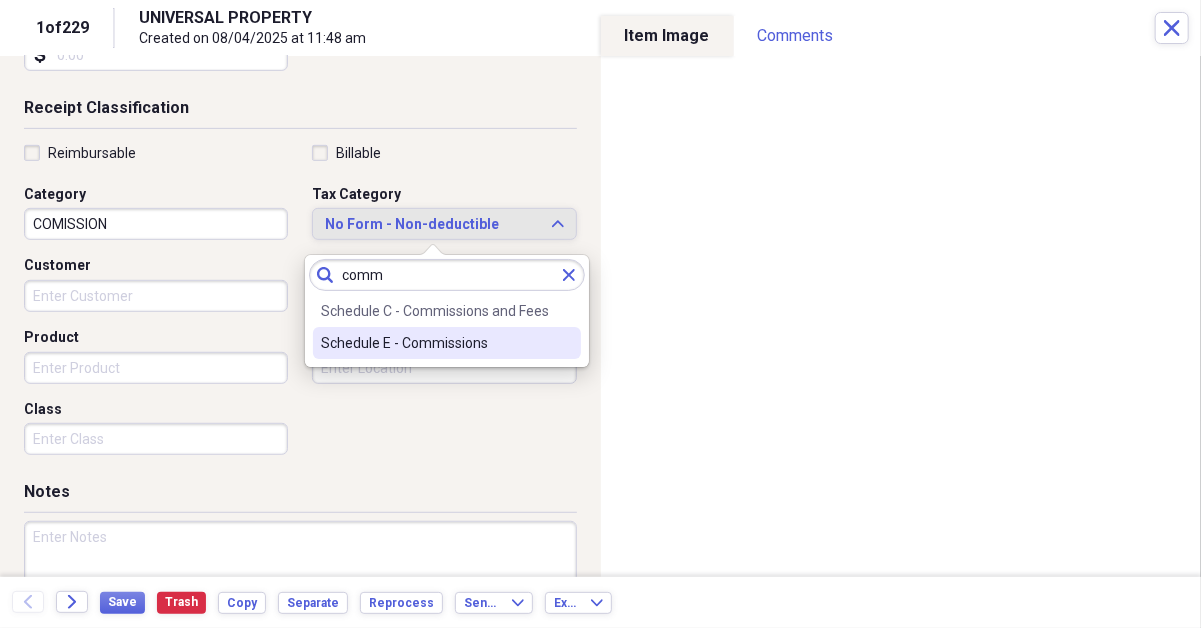 type on "comm" 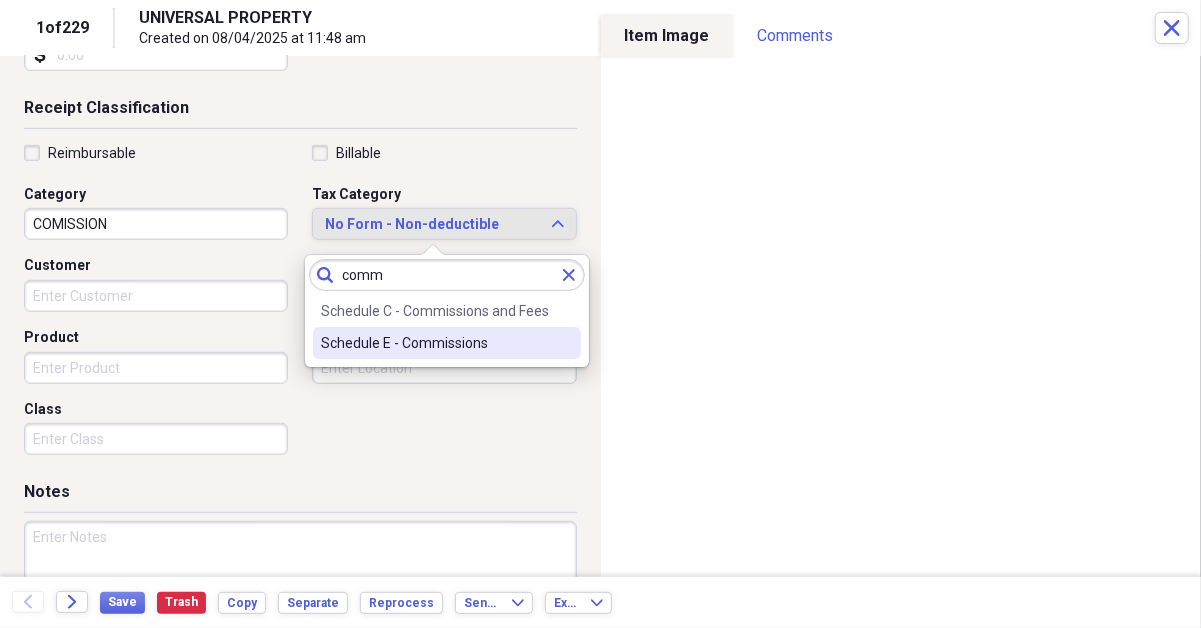 click on "Schedule E - Commissions" at bounding box center (435, 343) 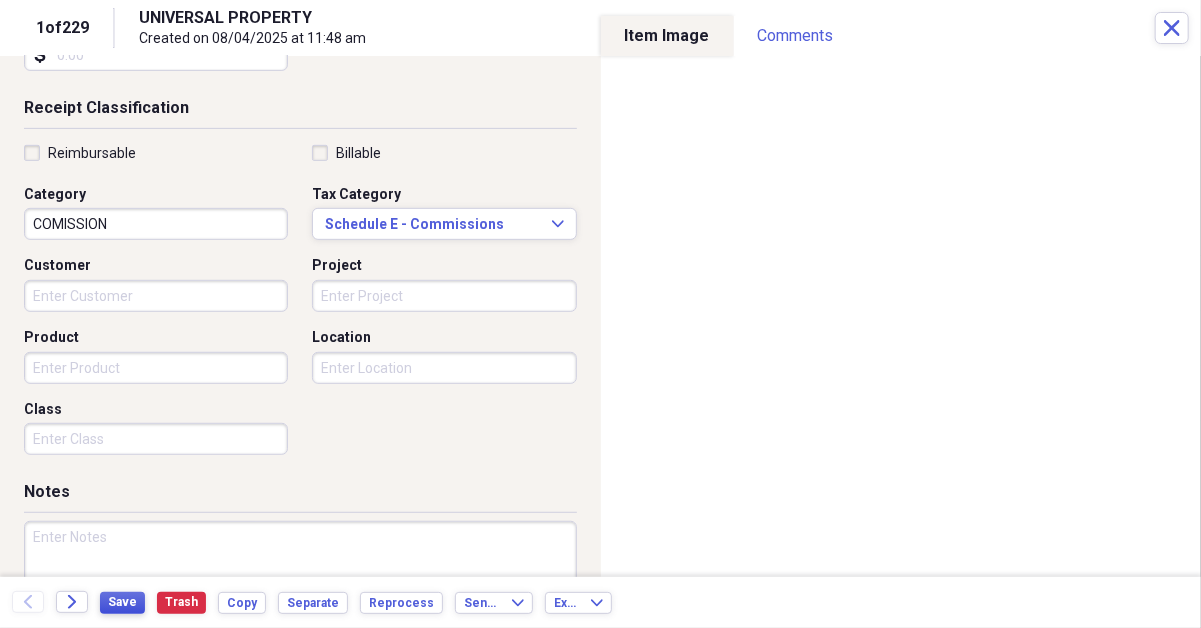 click on "Save" at bounding box center (122, 602) 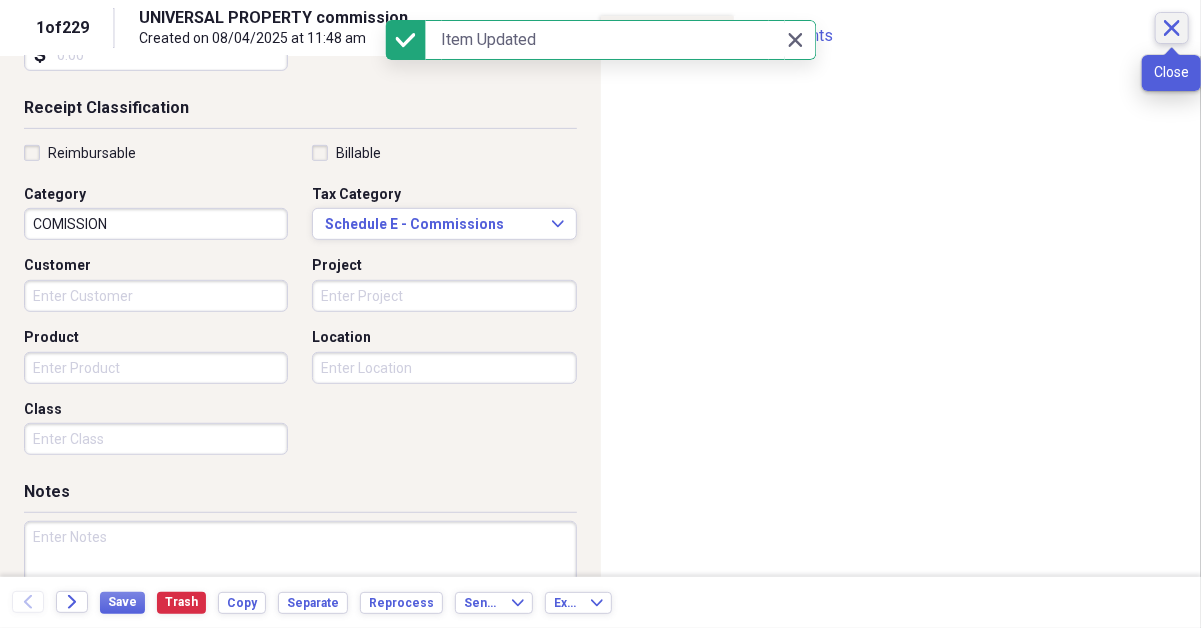 click 